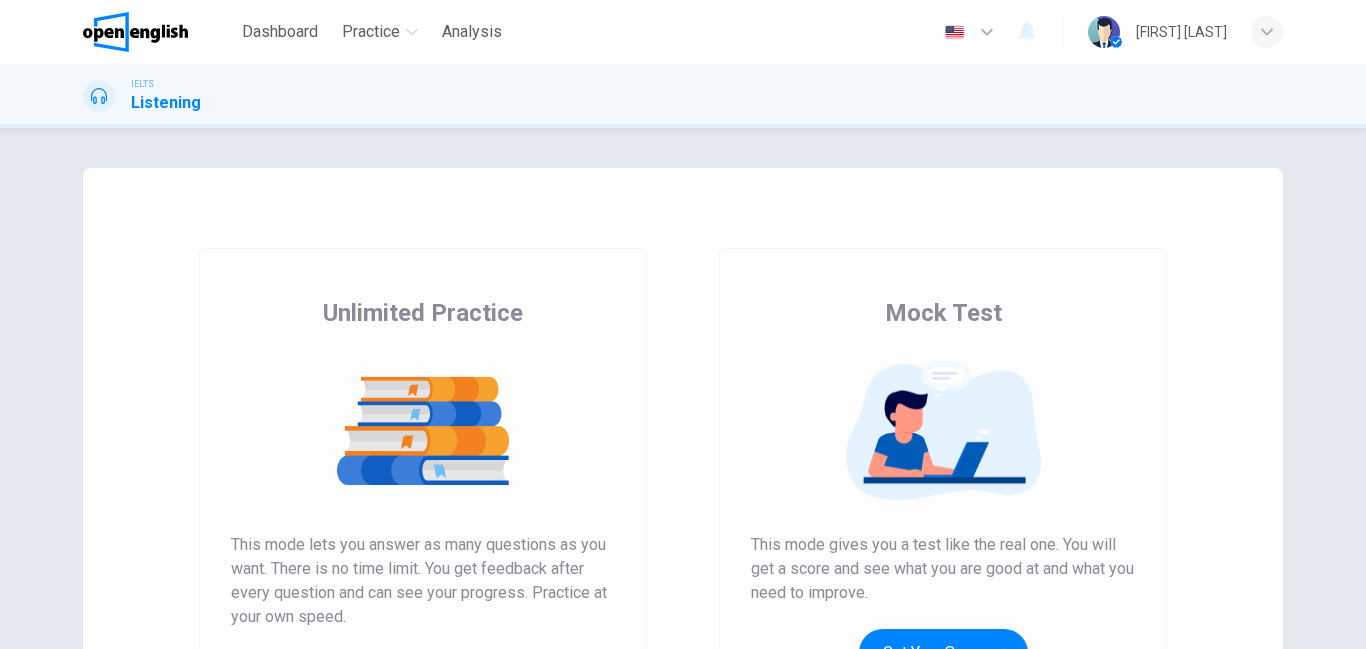 scroll, scrollTop: 0, scrollLeft: 0, axis: both 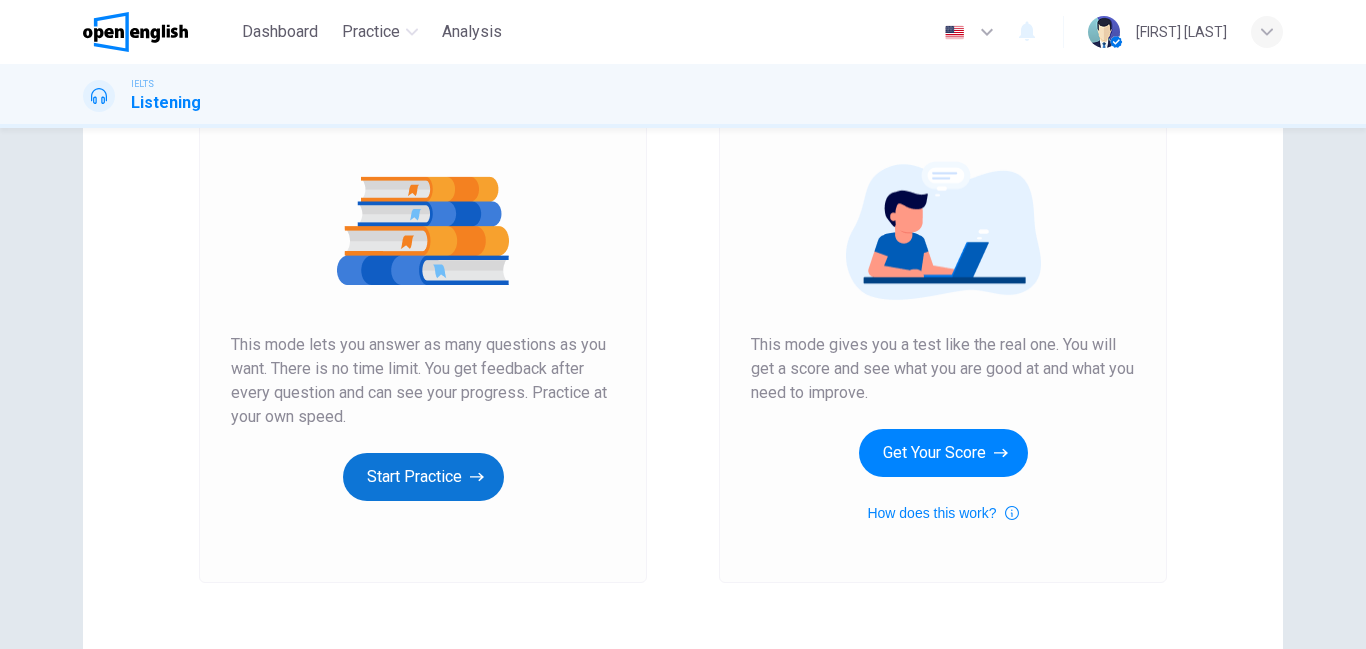 click on "Start Practice" at bounding box center (423, 477) 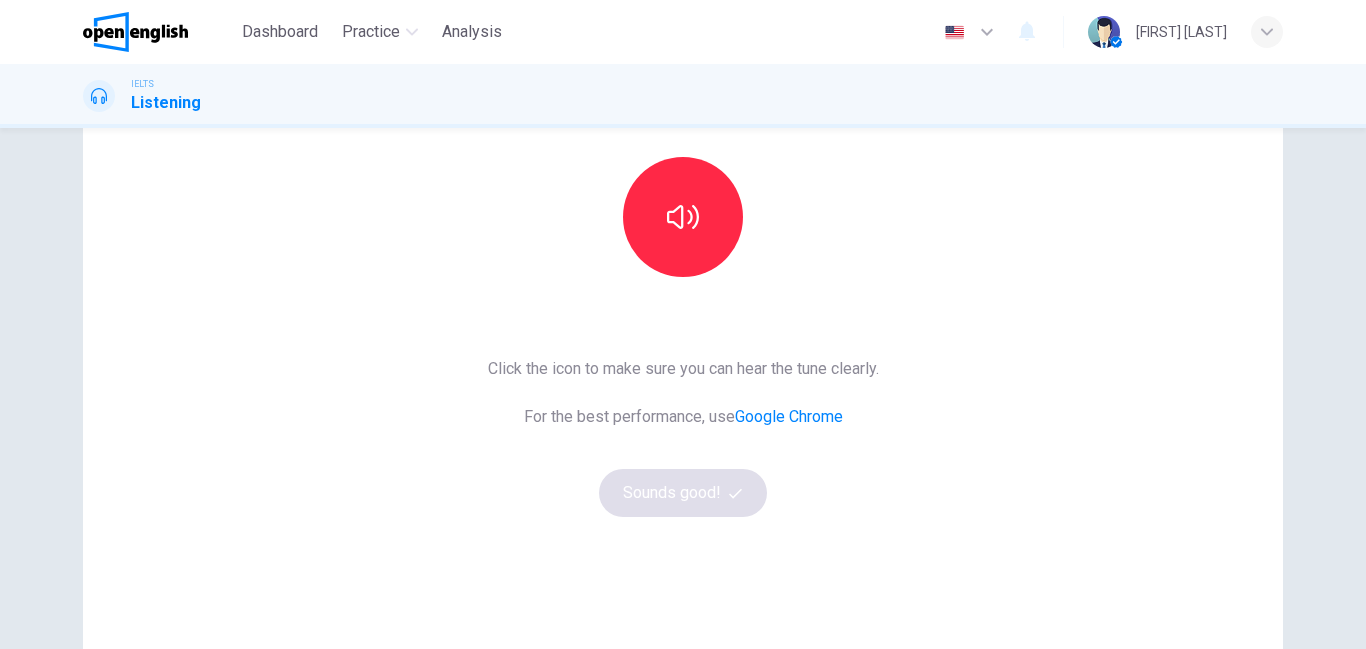 scroll, scrollTop: 200, scrollLeft: 0, axis: vertical 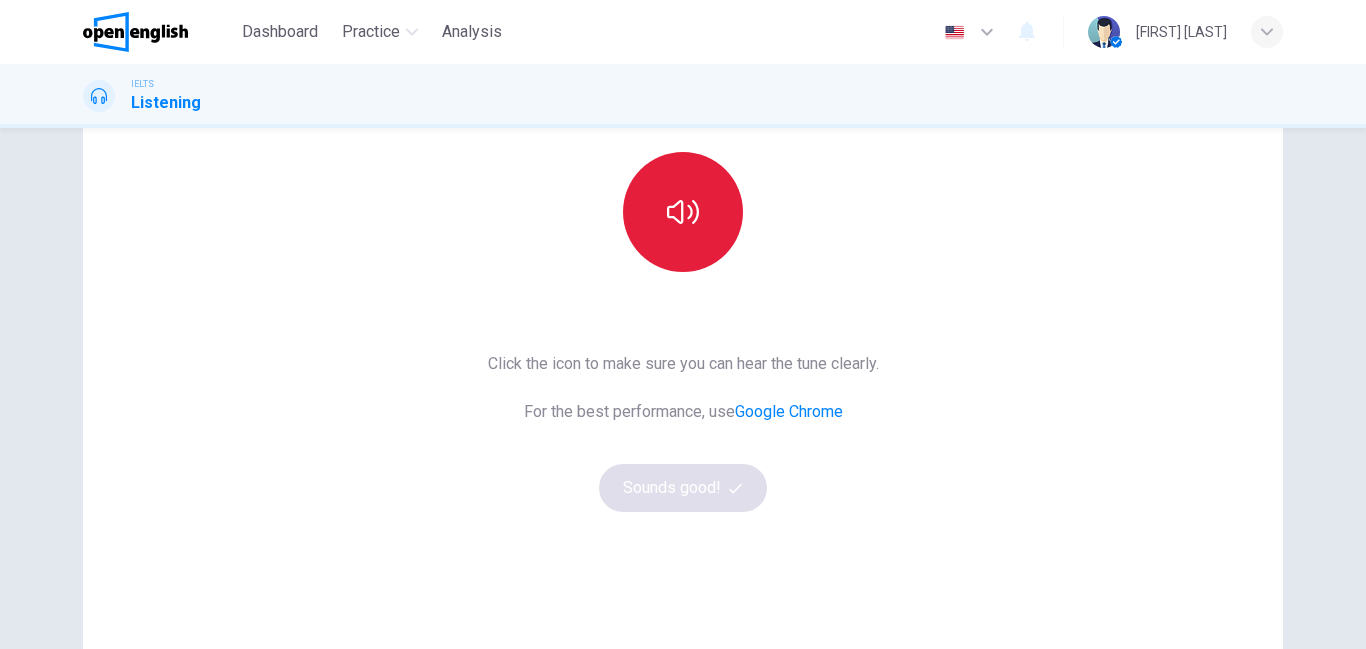 click at bounding box center (683, 212) 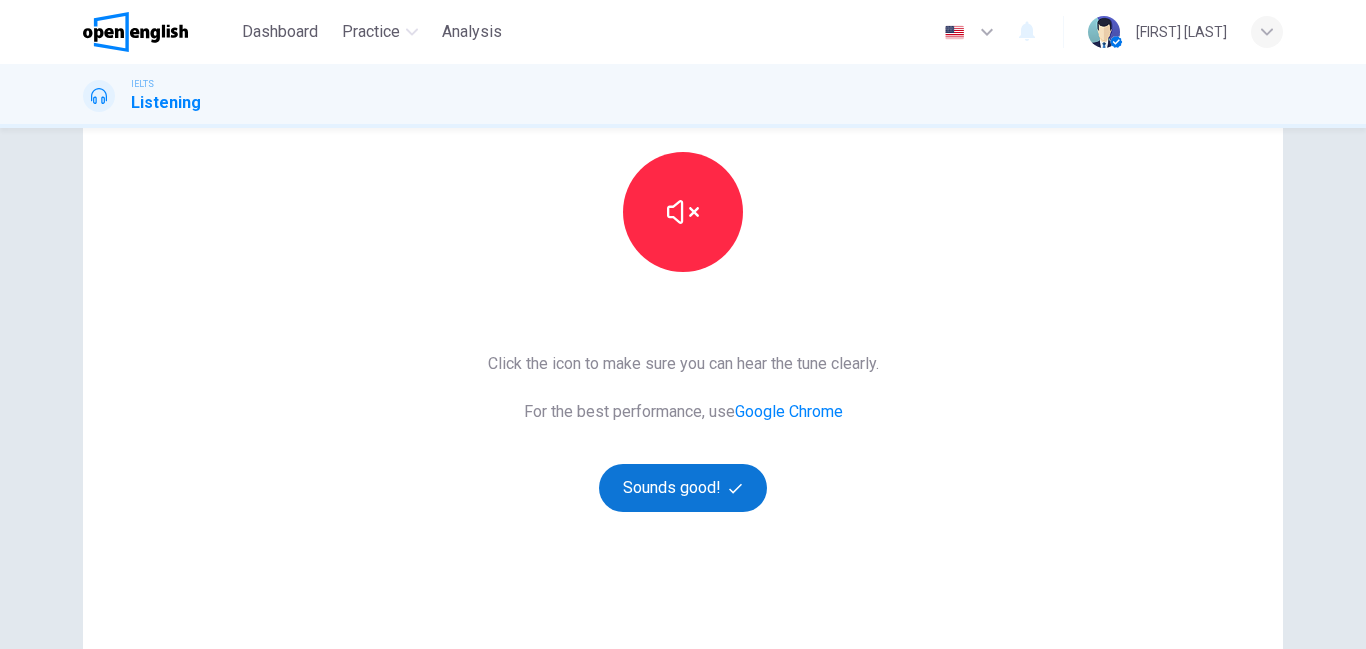 click on "Sounds good!" at bounding box center (683, 488) 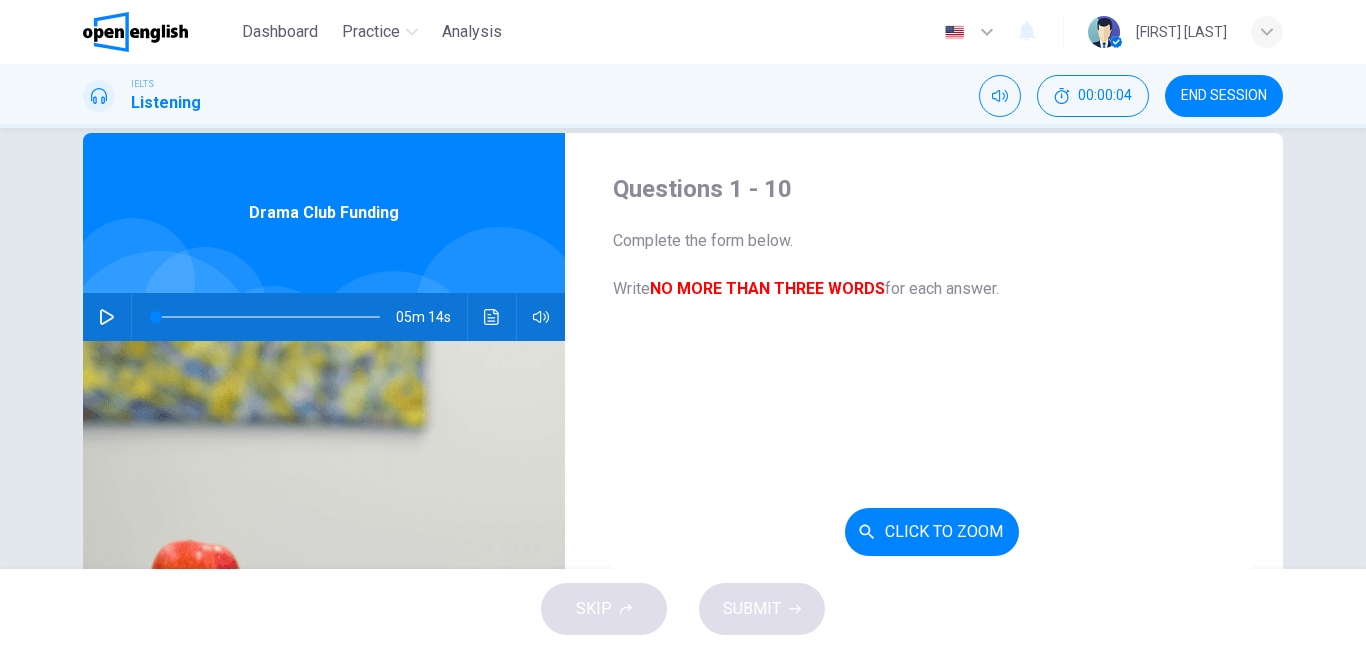 scroll, scrollTop: 0, scrollLeft: 0, axis: both 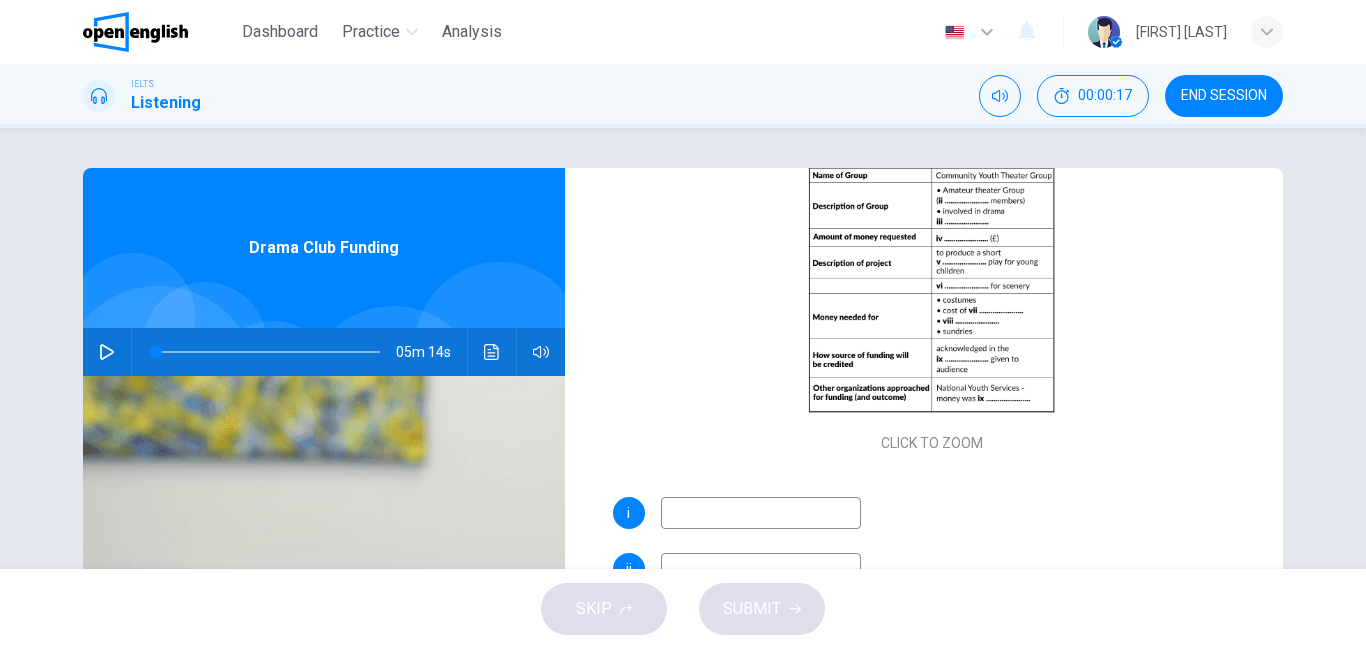 click 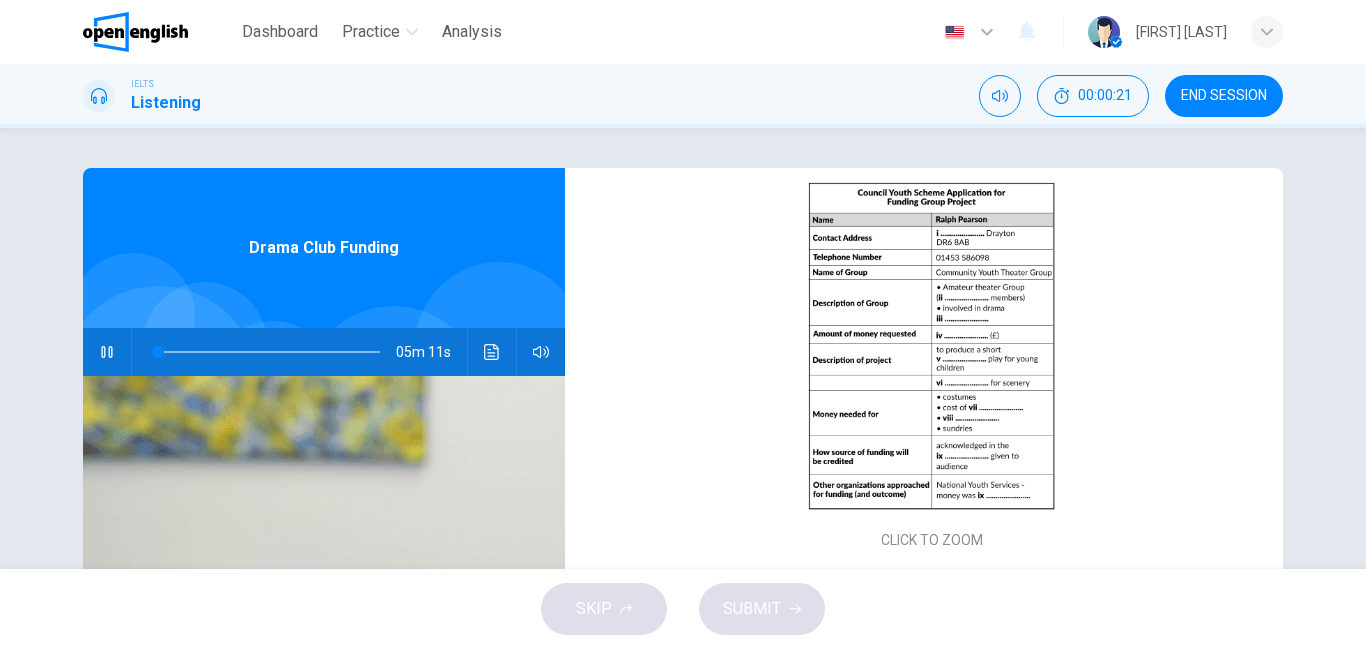 scroll, scrollTop: 100, scrollLeft: 0, axis: vertical 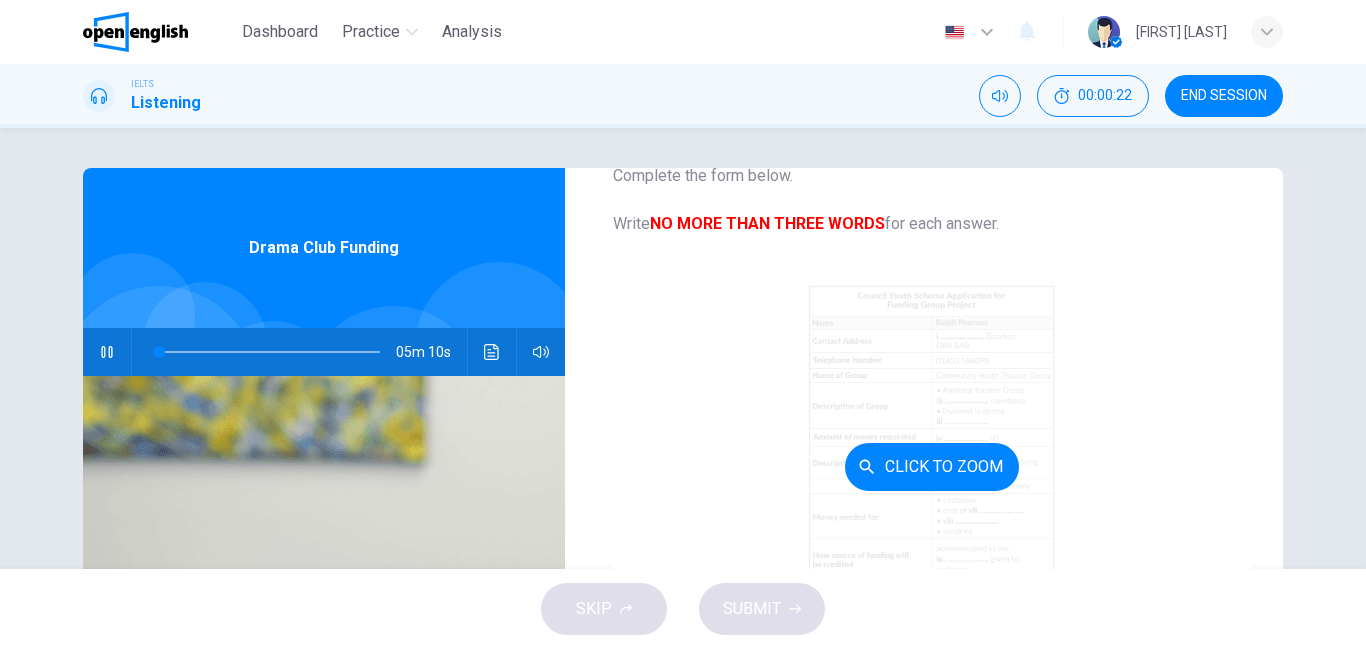 click on "Click to Zoom" at bounding box center [932, 467] 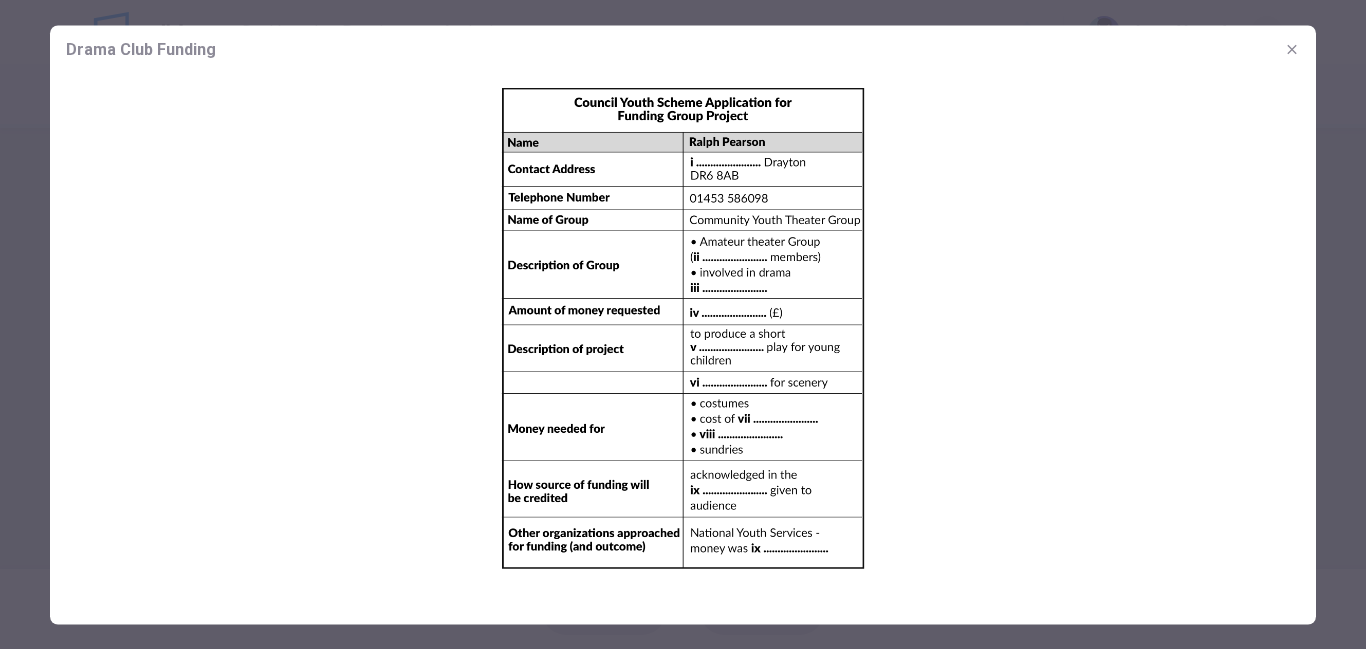 click at bounding box center (683, 330) 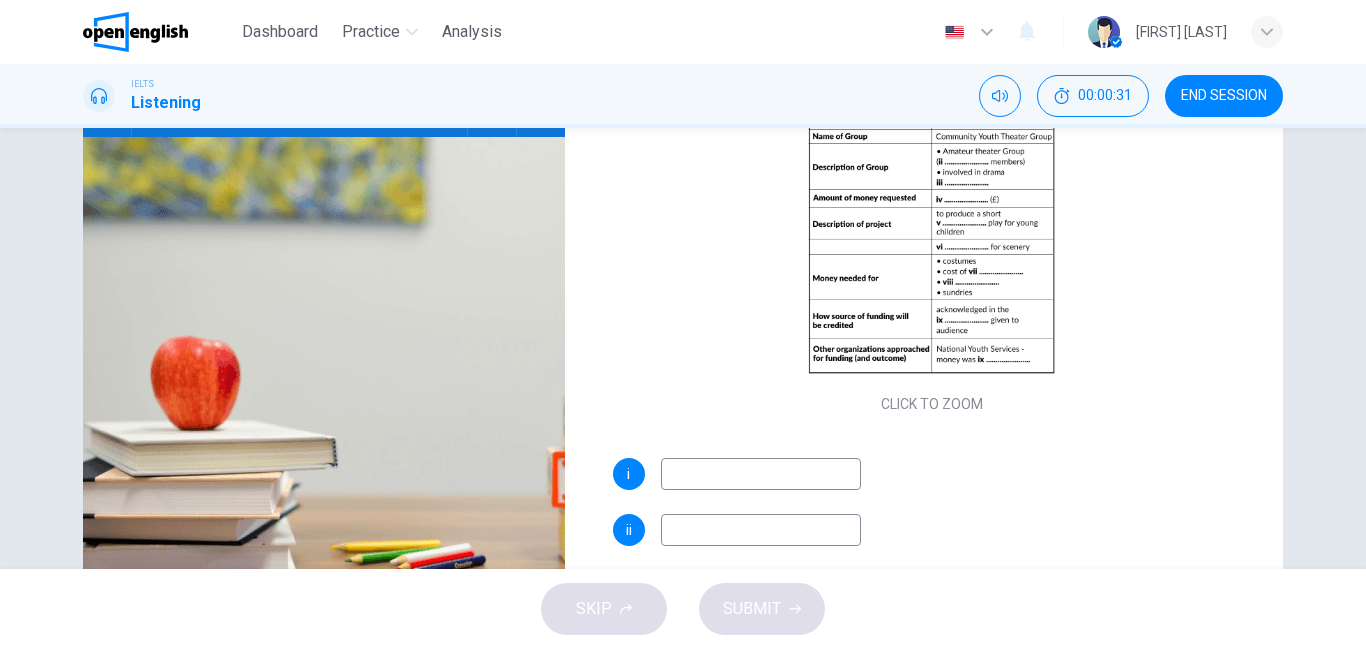 scroll, scrollTop: 252, scrollLeft: 0, axis: vertical 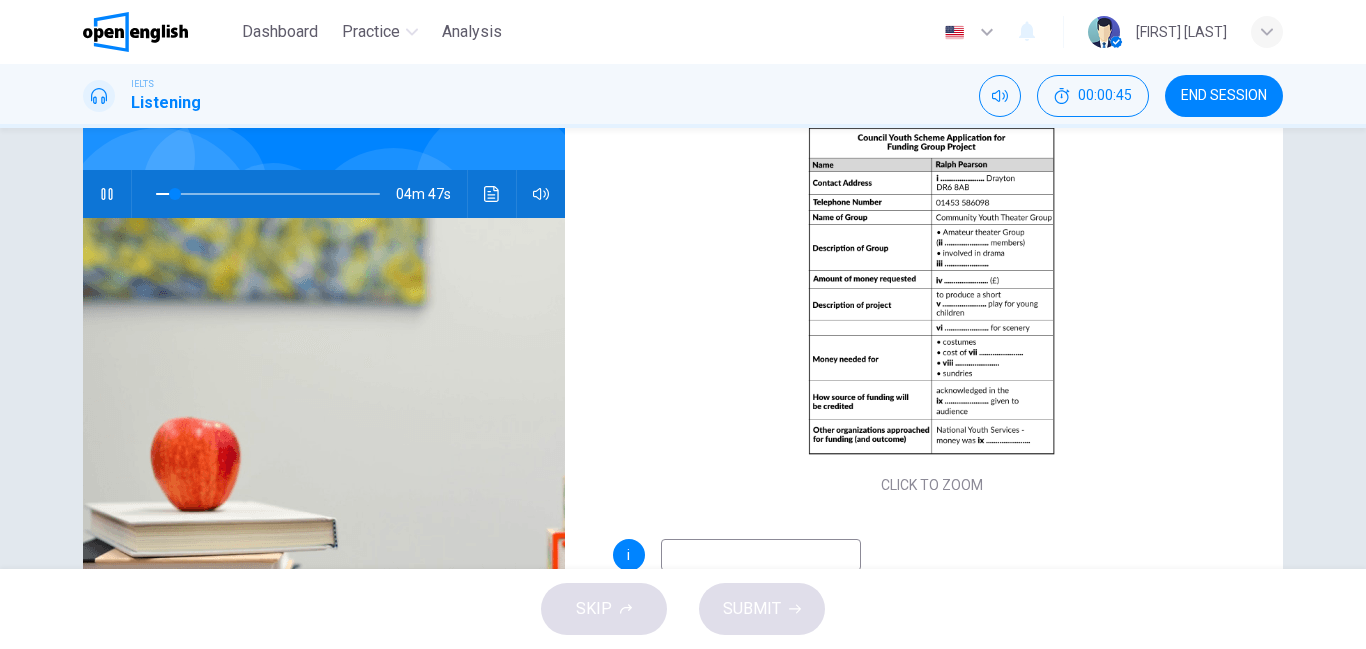 click at bounding box center [761, 555] 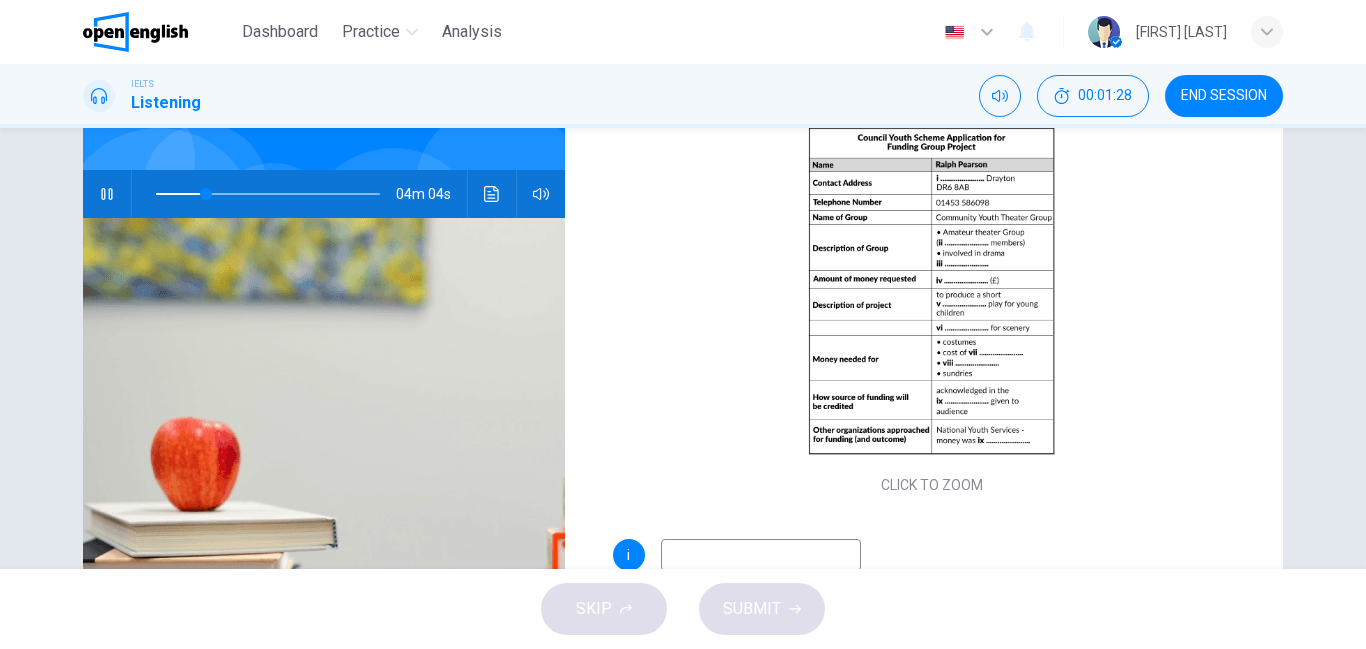type on "**" 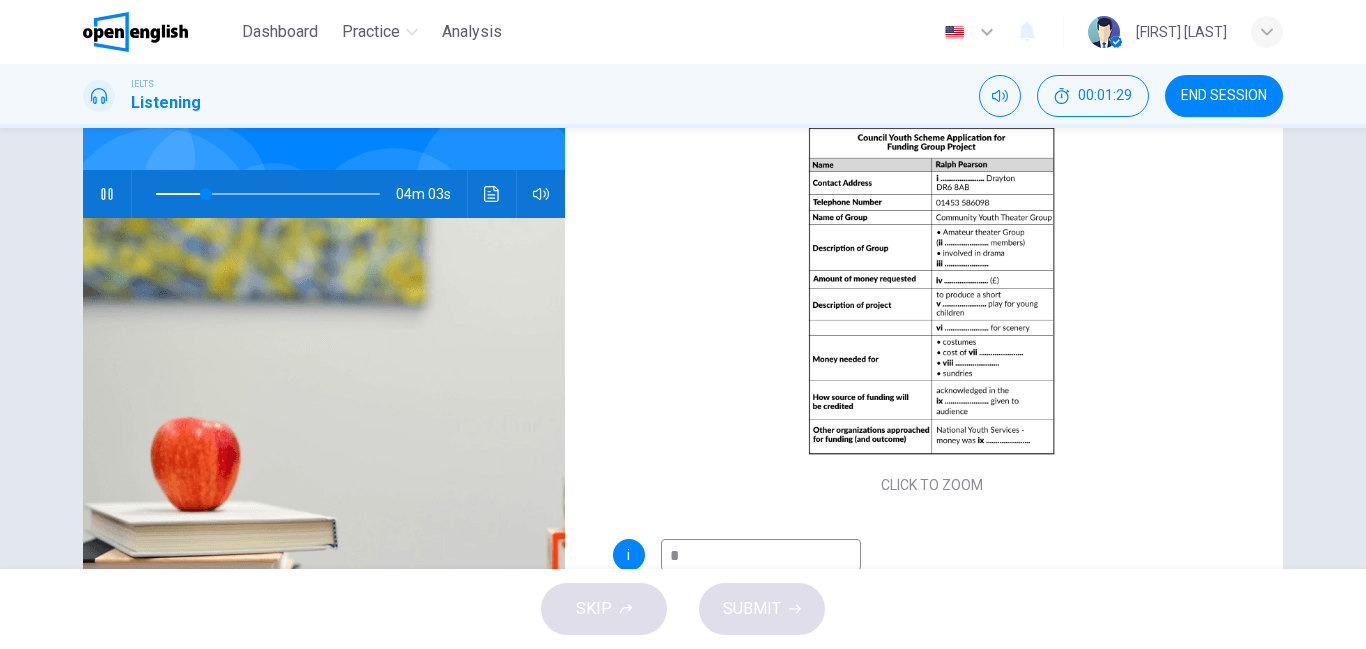 type on "**" 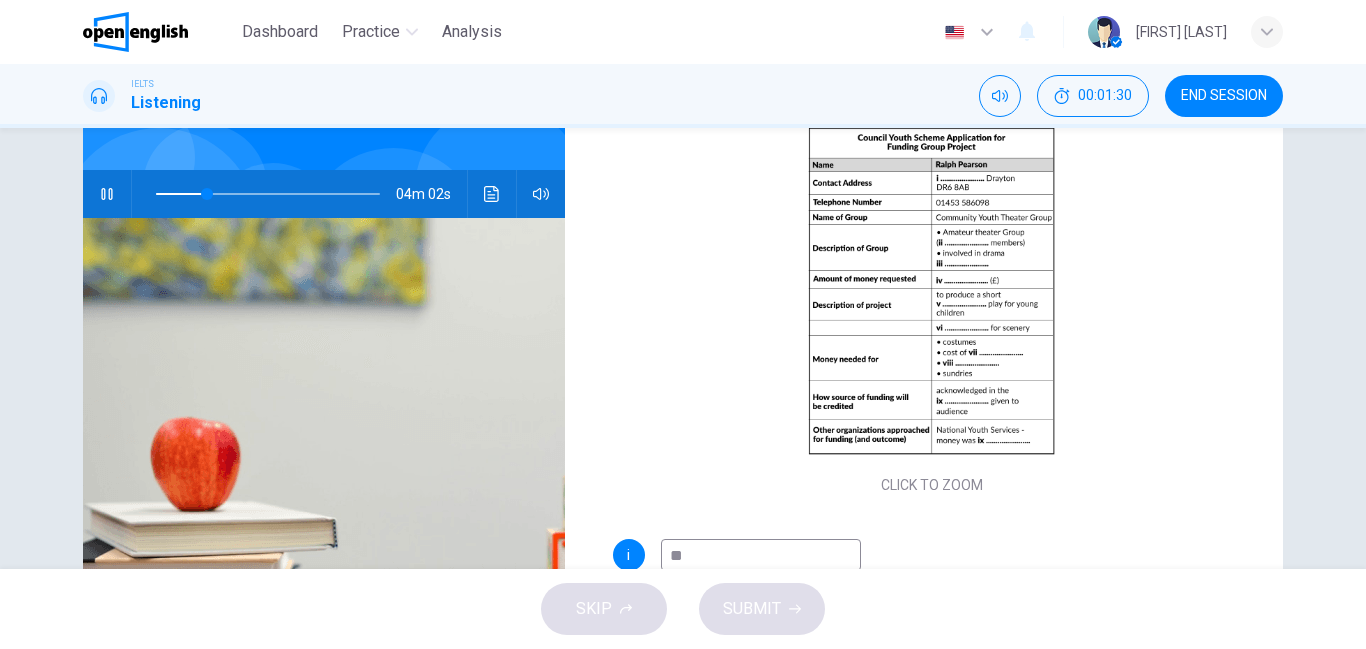type on "***" 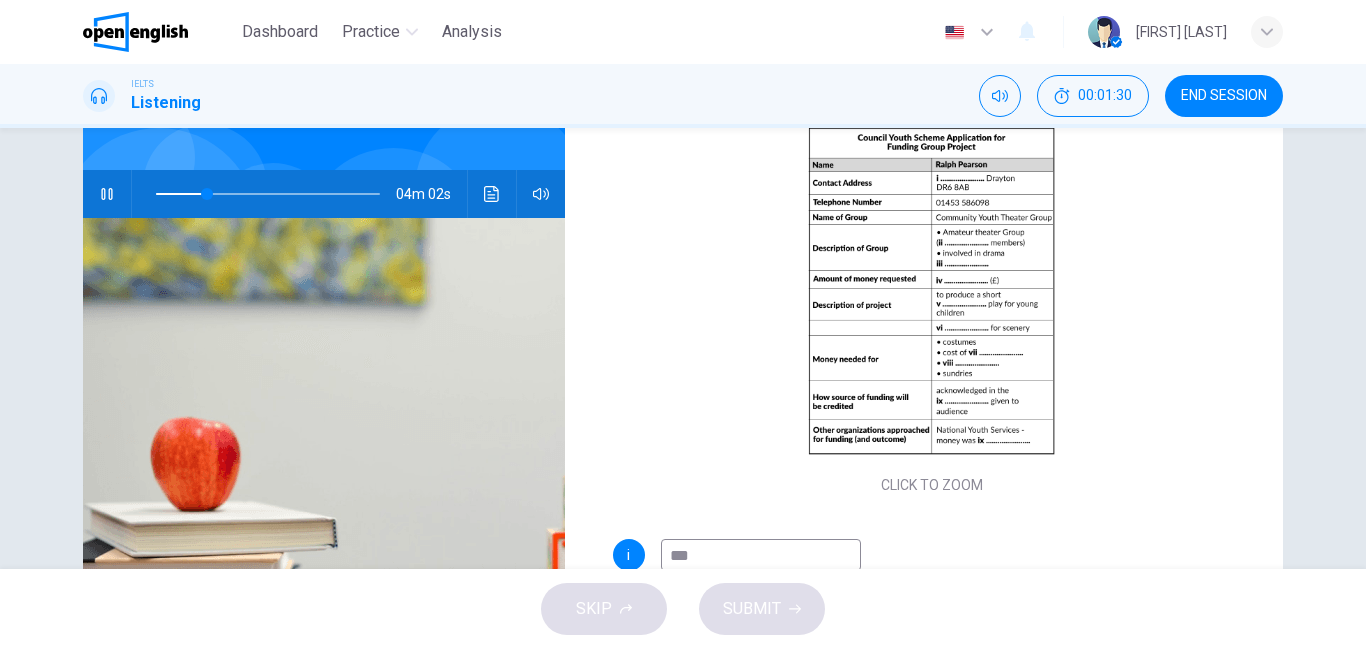 type on "**" 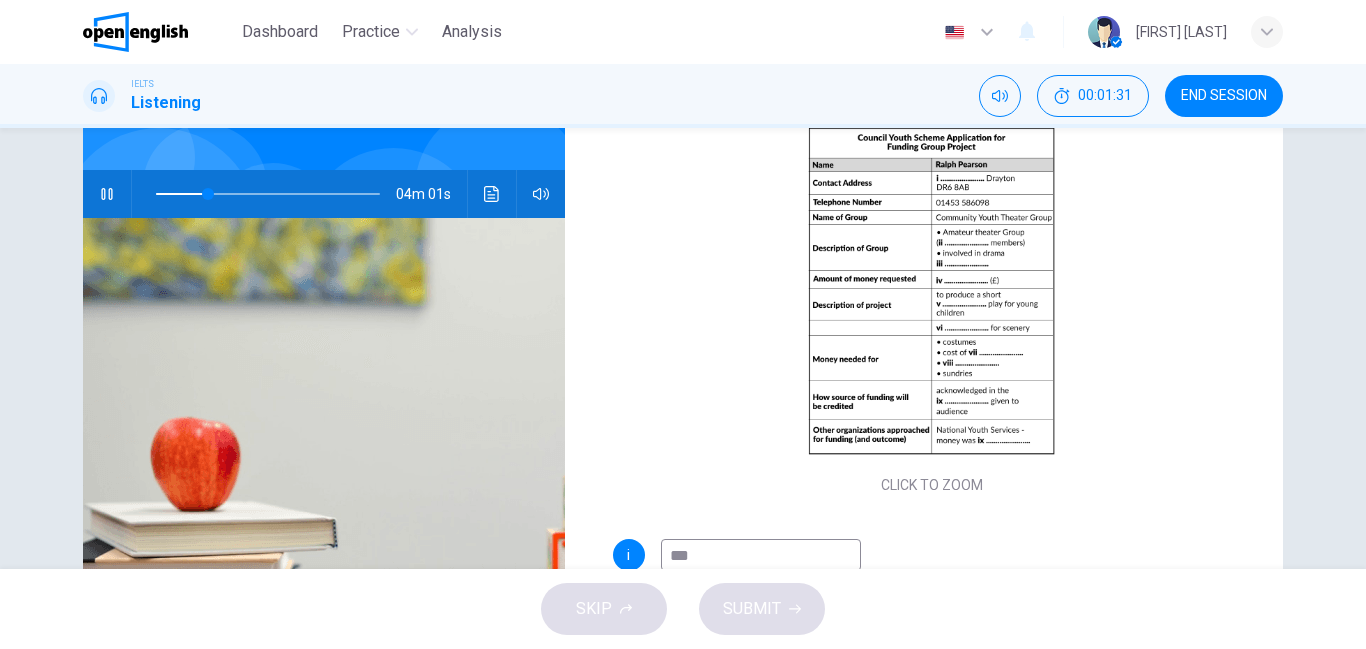 type on "***" 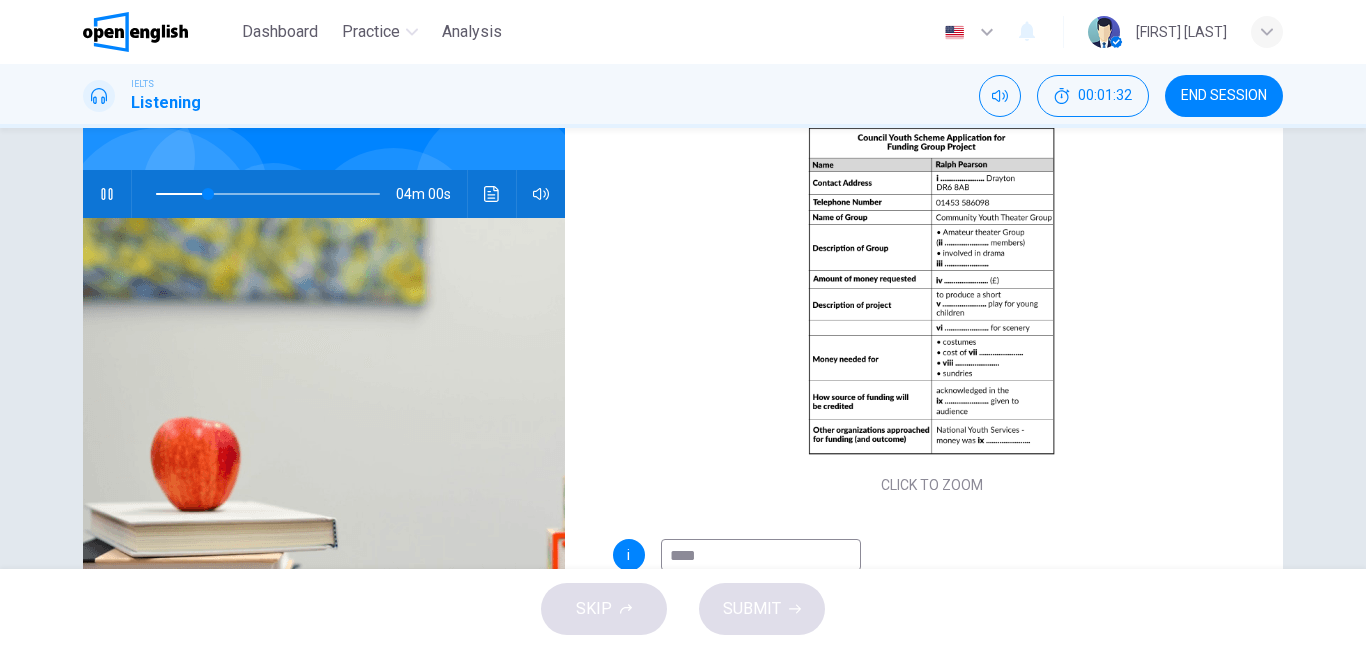 type on "**" 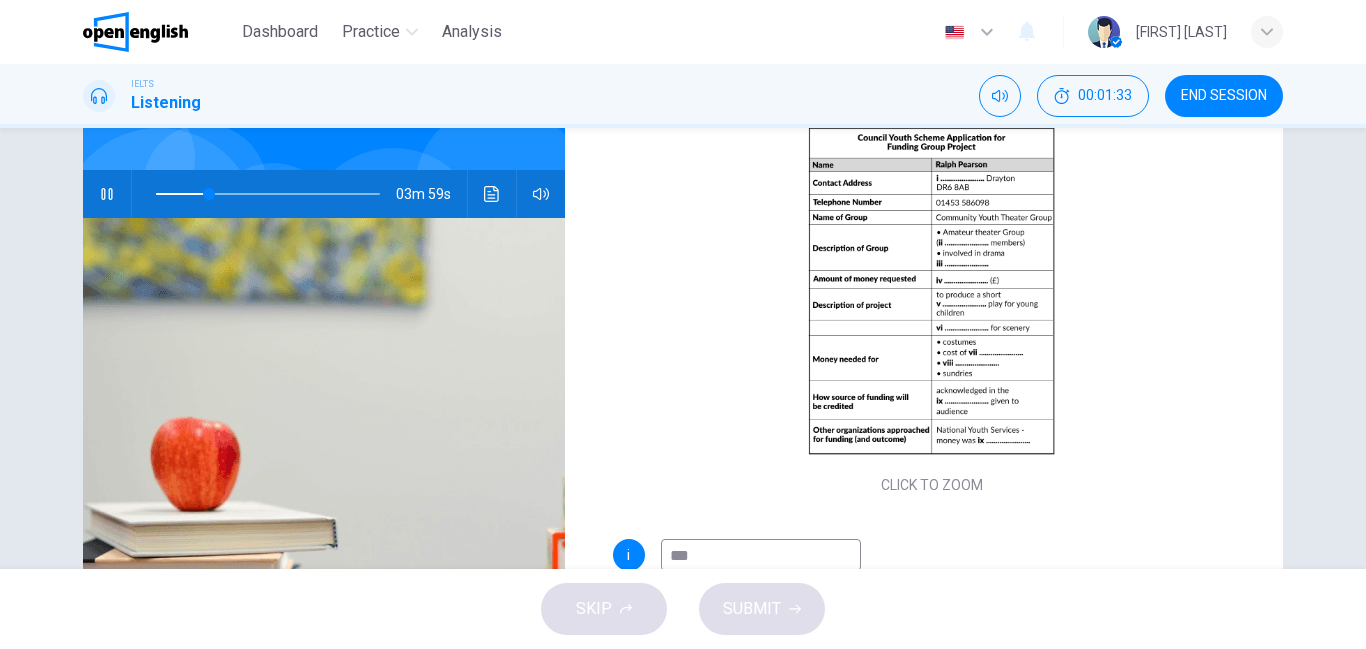 type on "**" 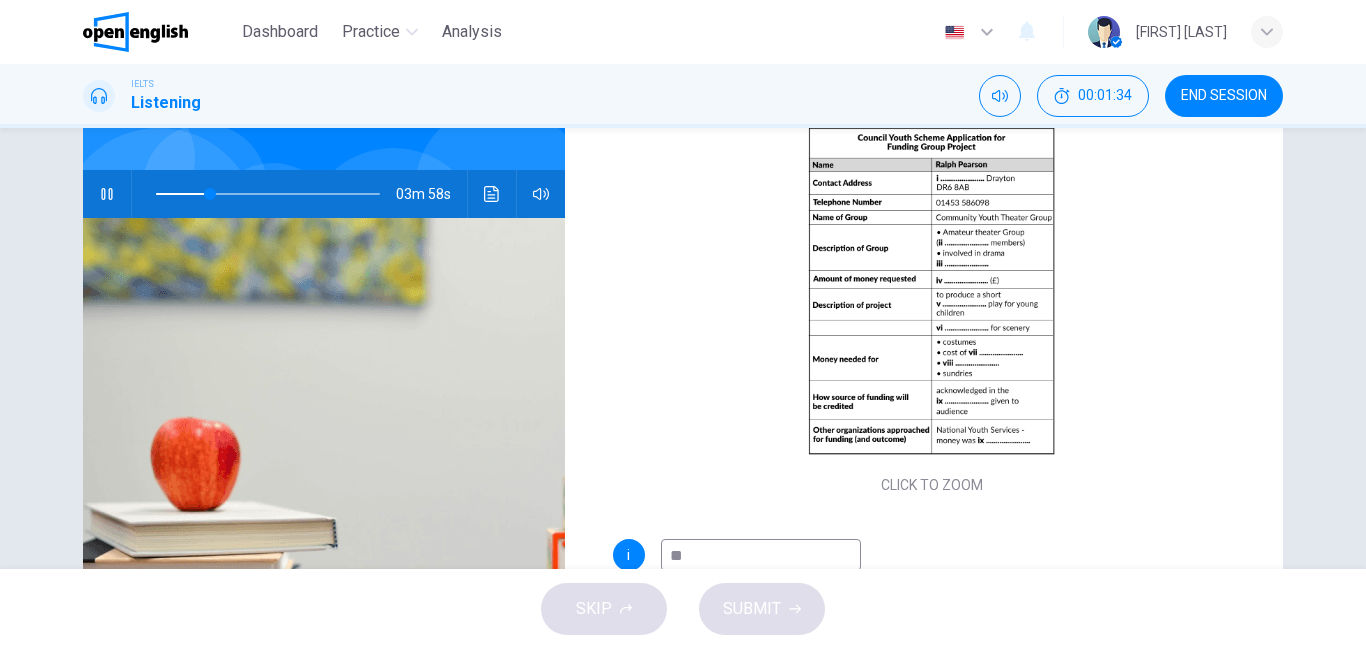 type on "*" 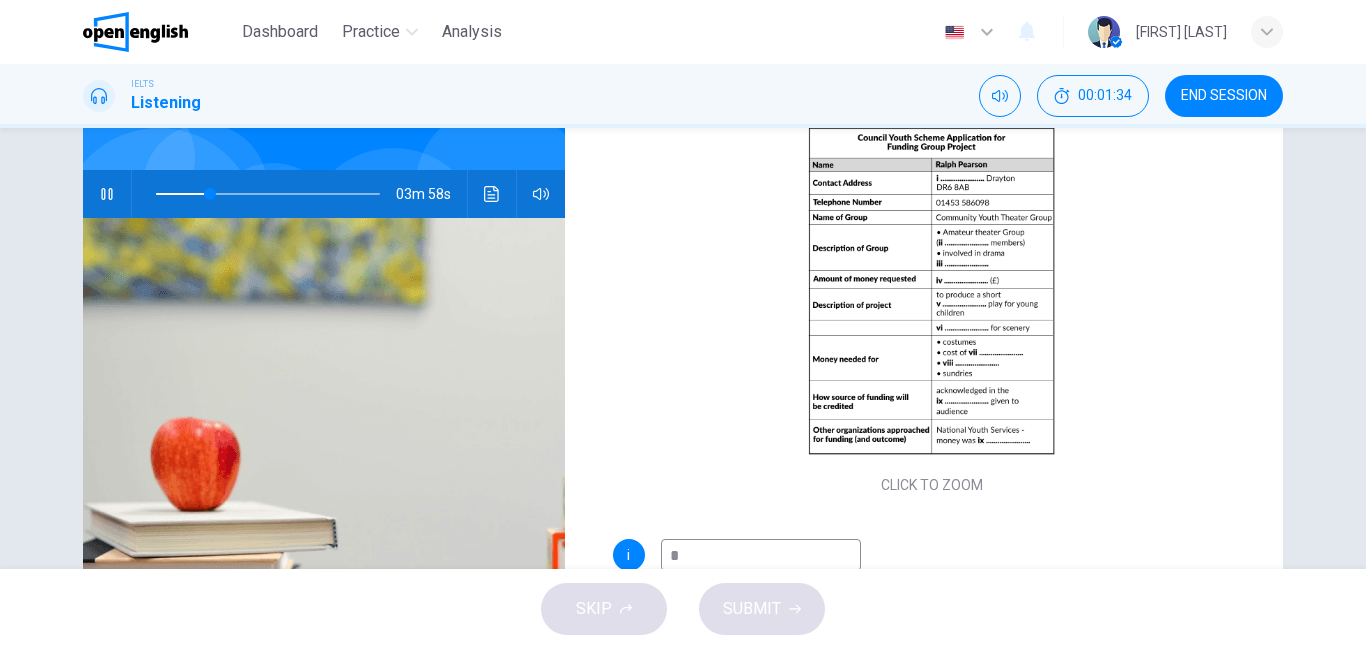 type 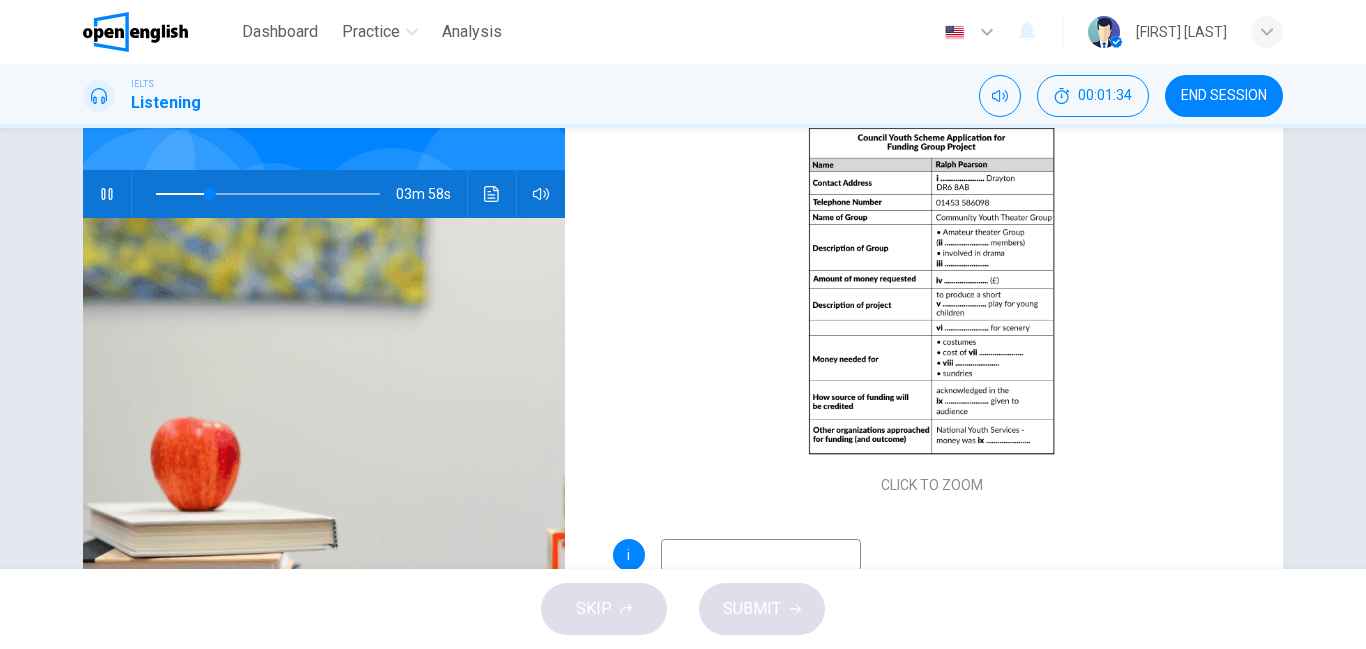 type on "**" 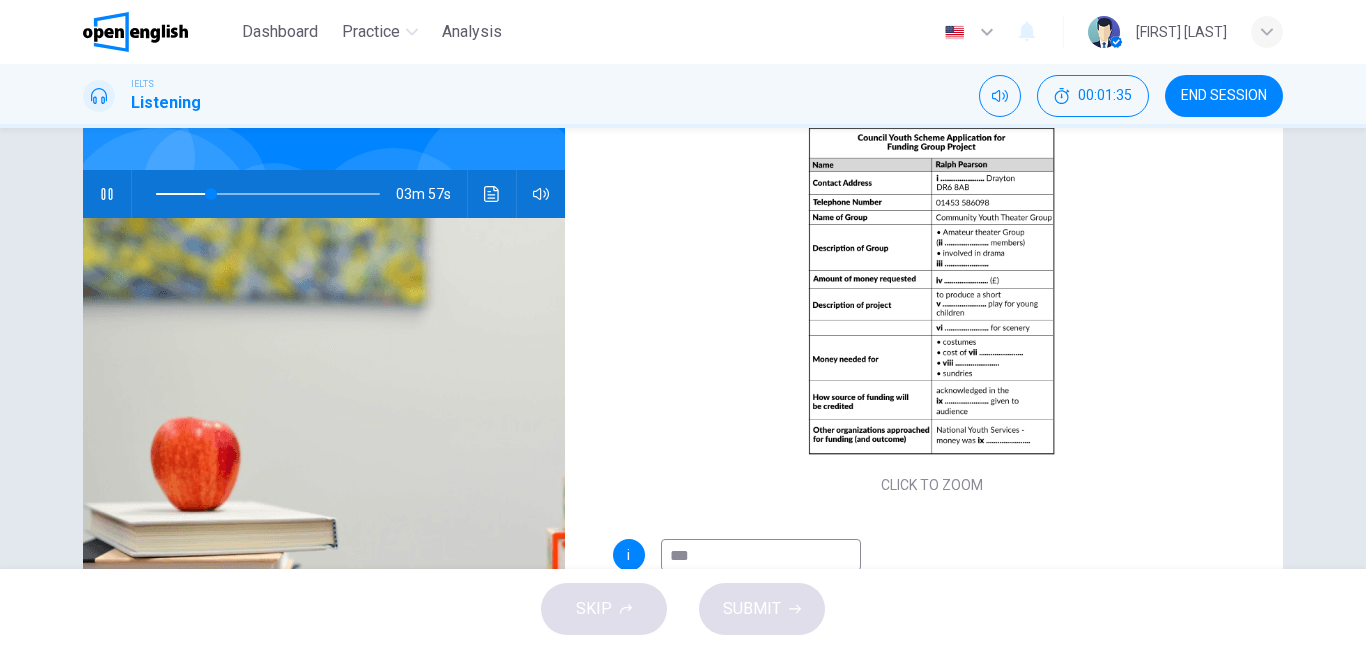 type on "****" 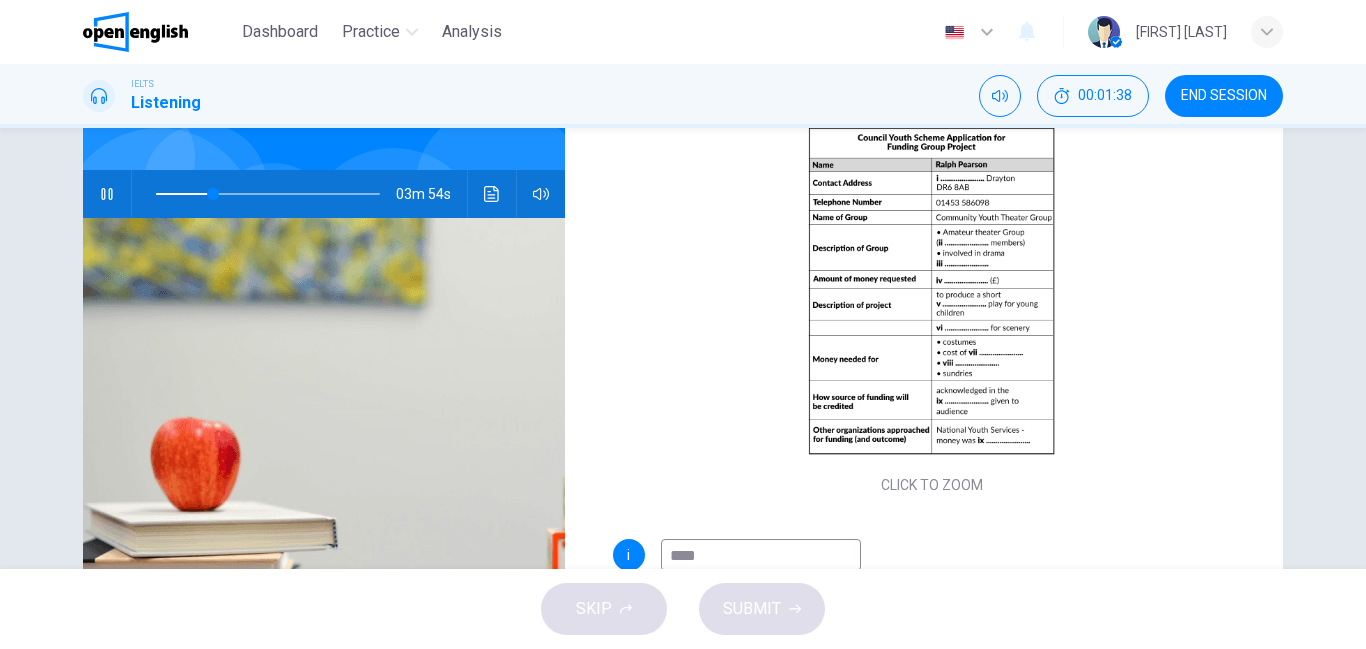 type on "**" 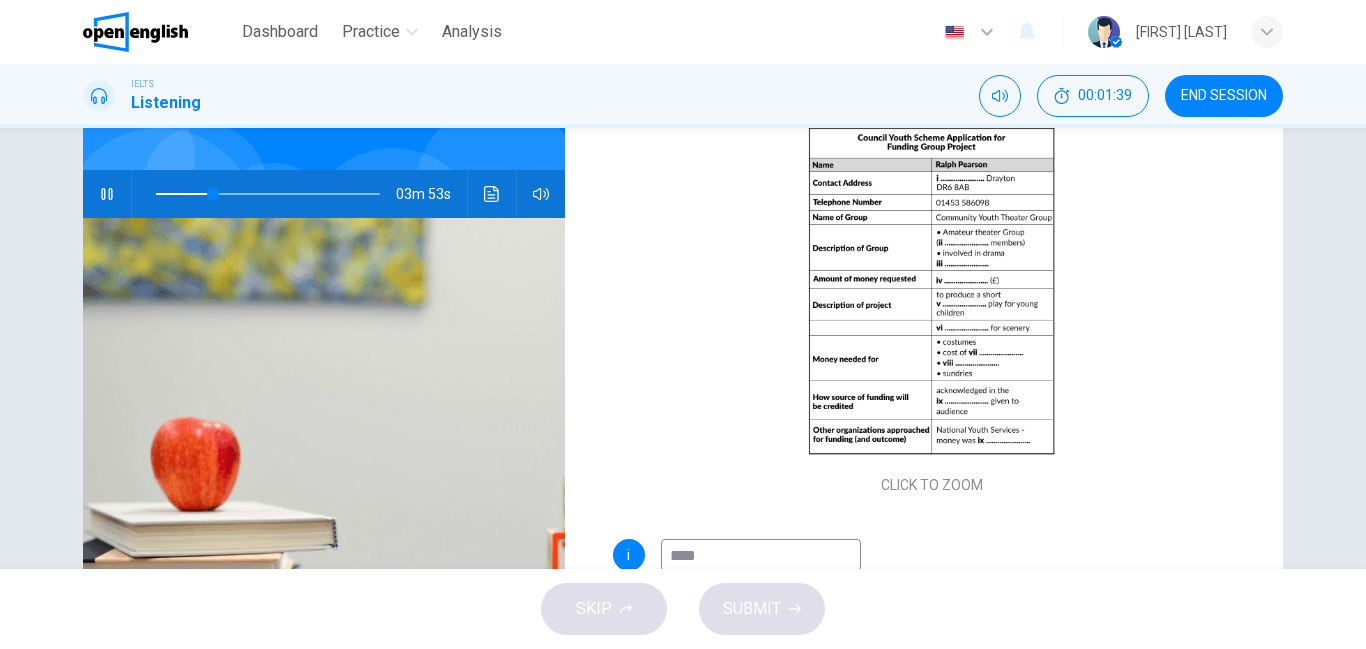 type on "***" 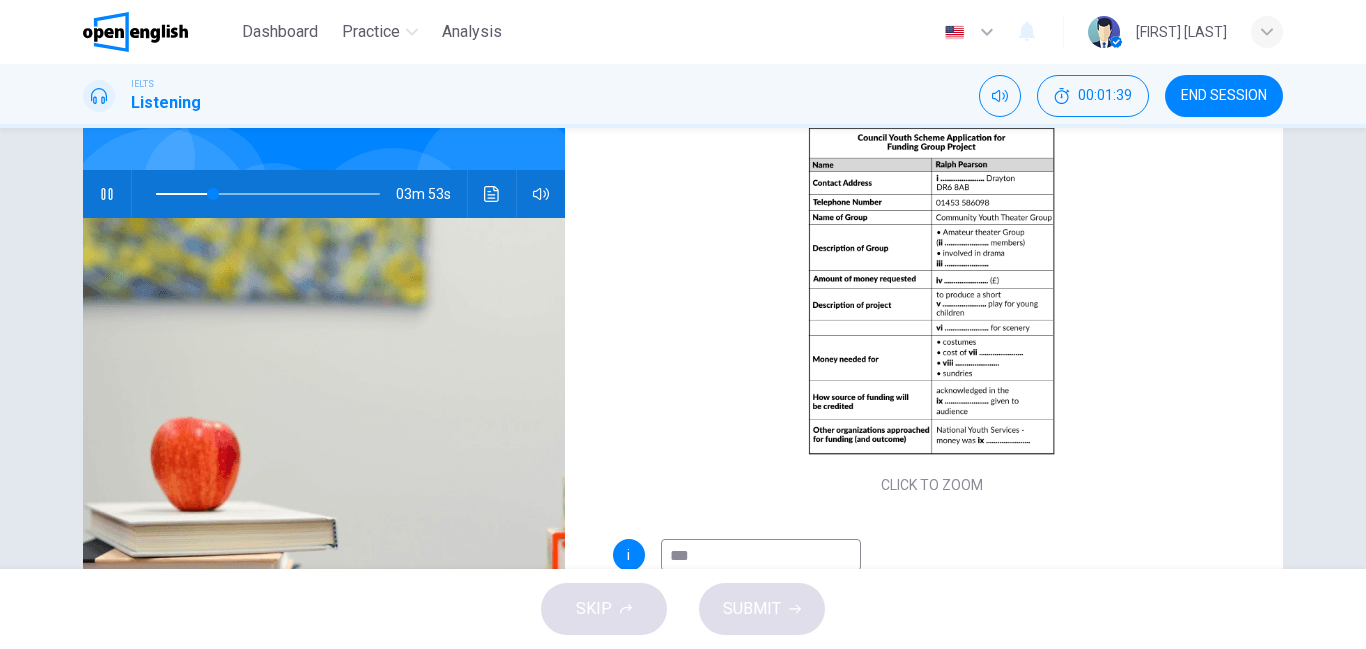 type on "**" 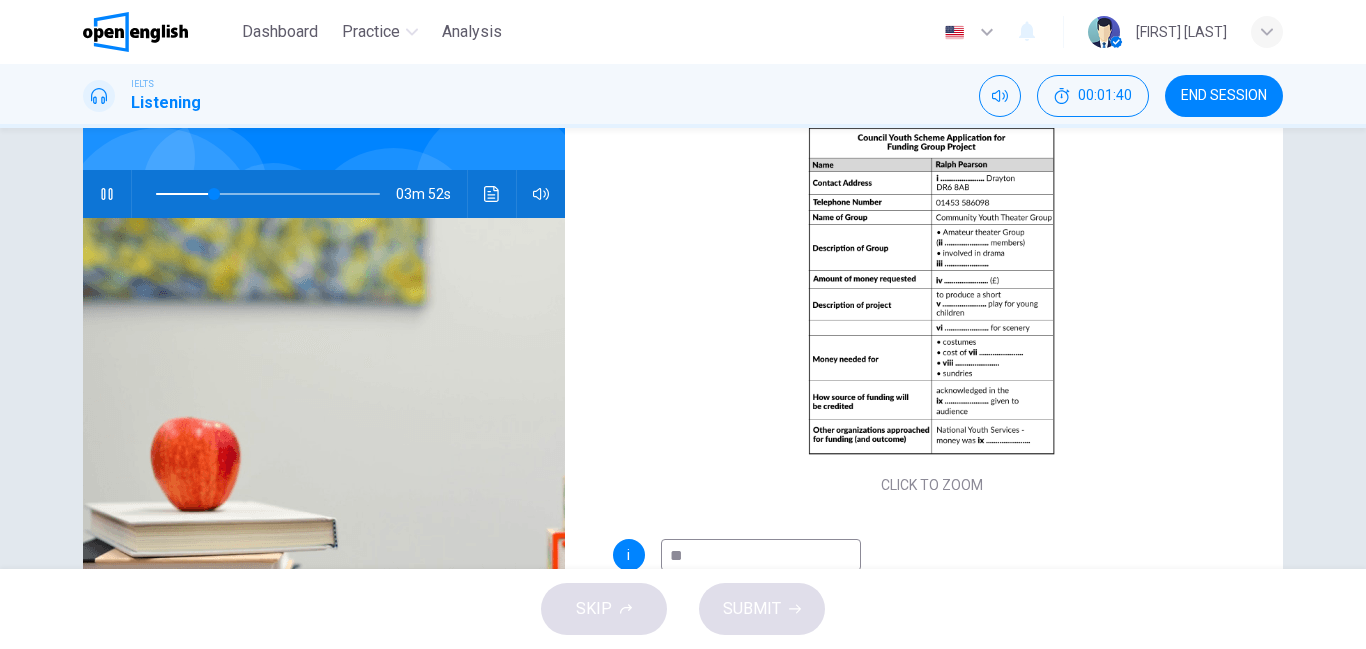 type on "*" 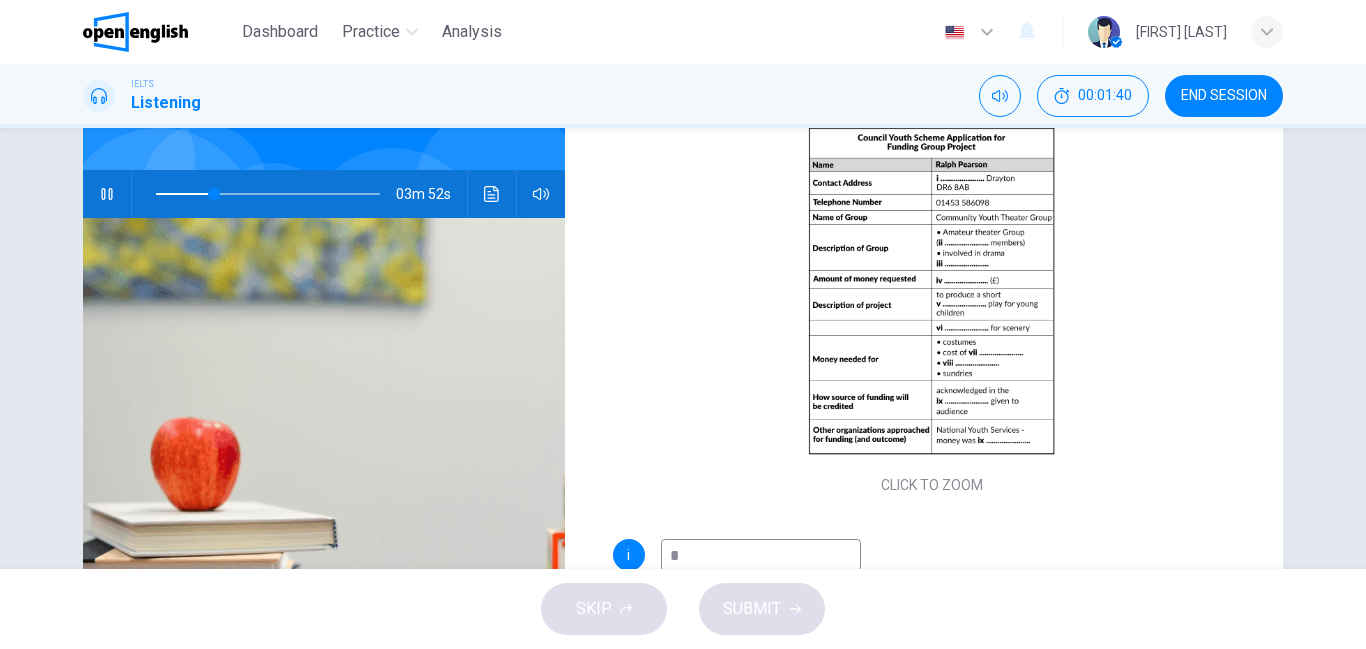type 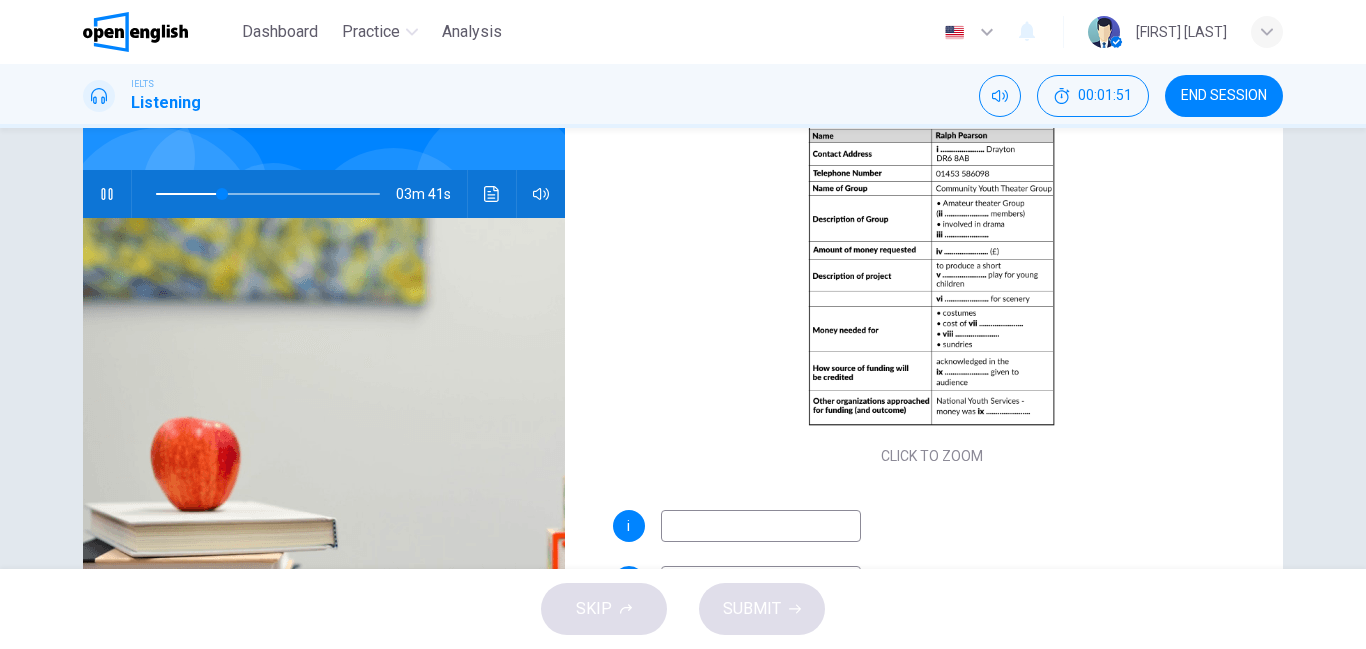 scroll, scrollTop: 140, scrollLeft: 0, axis: vertical 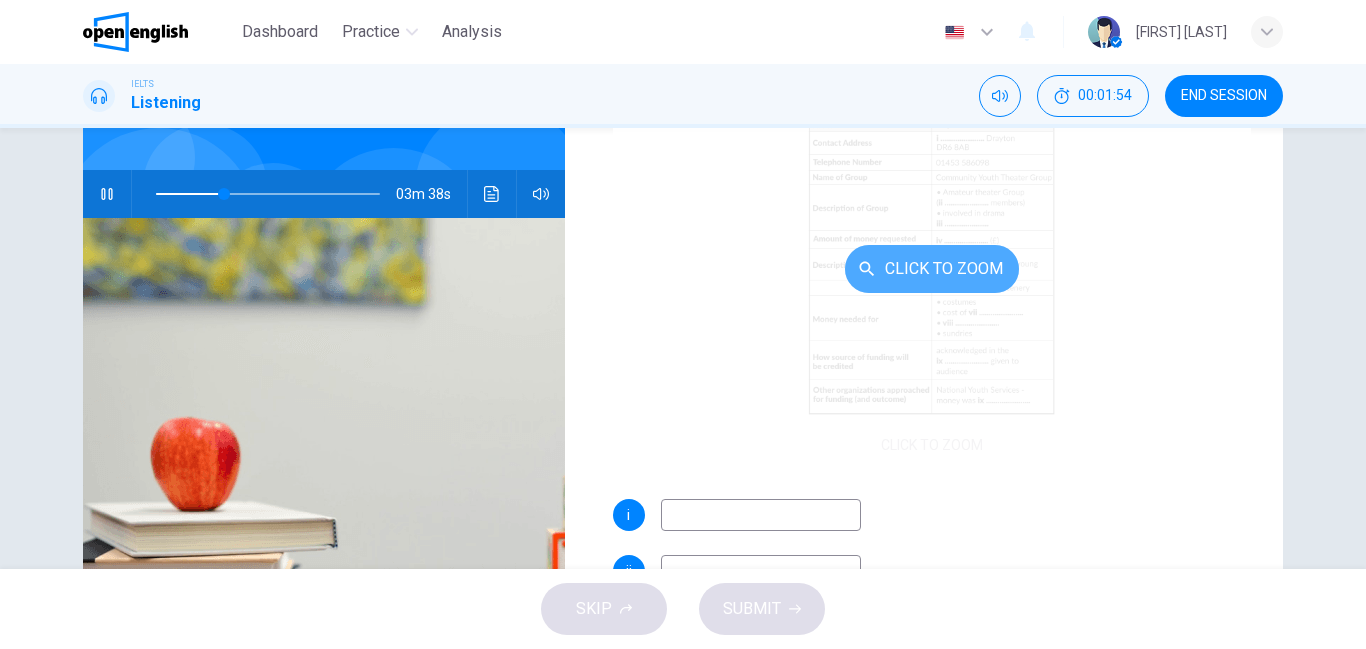 click on "Click to Zoom" at bounding box center (932, 269) 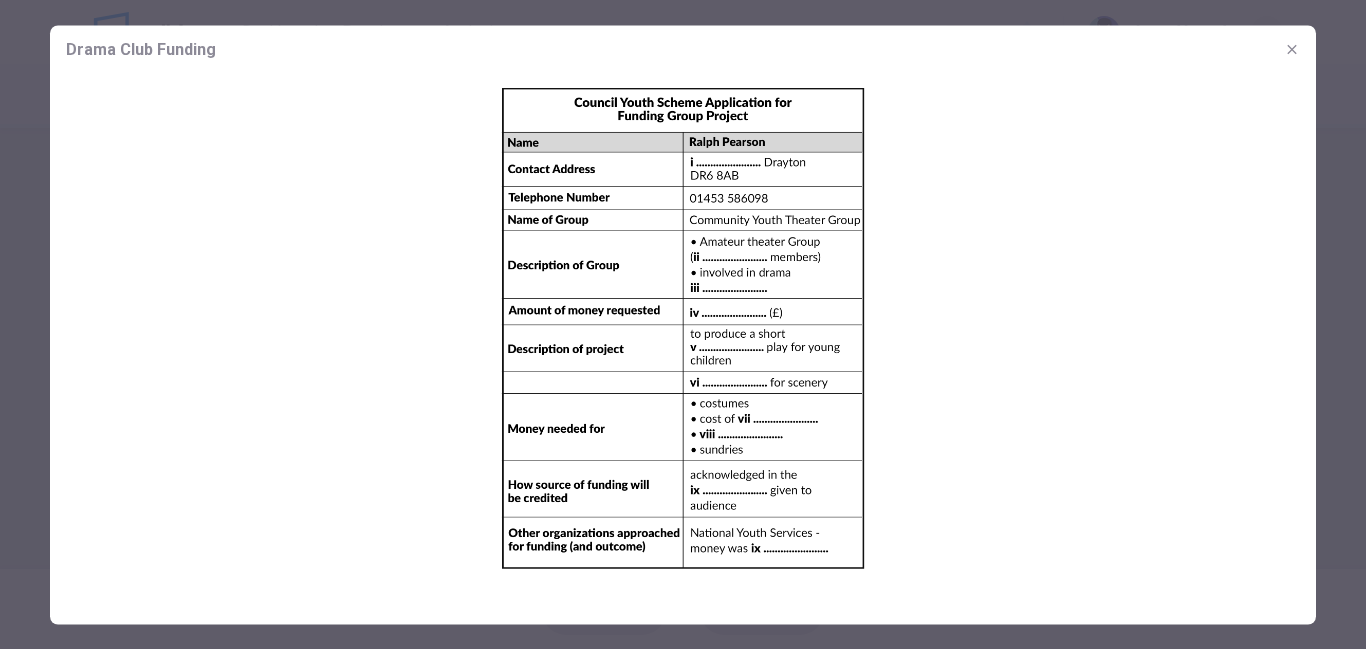 click 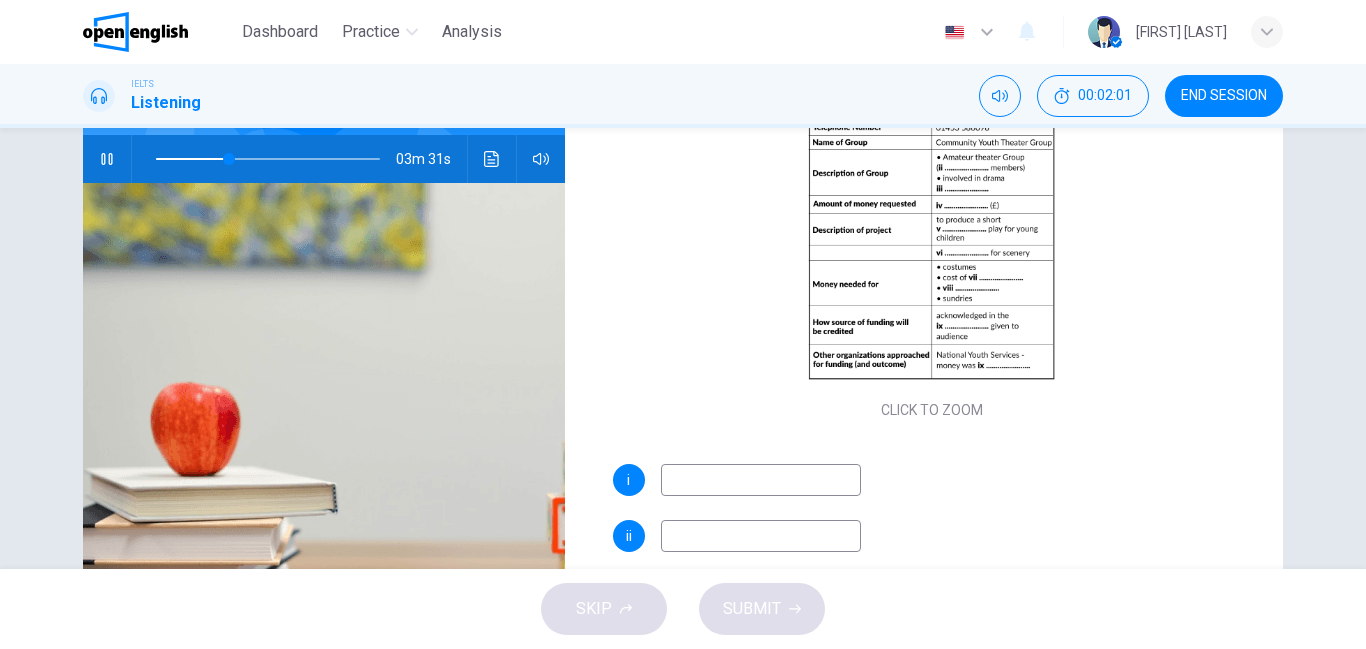 scroll, scrollTop: 158, scrollLeft: 0, axis: vertical 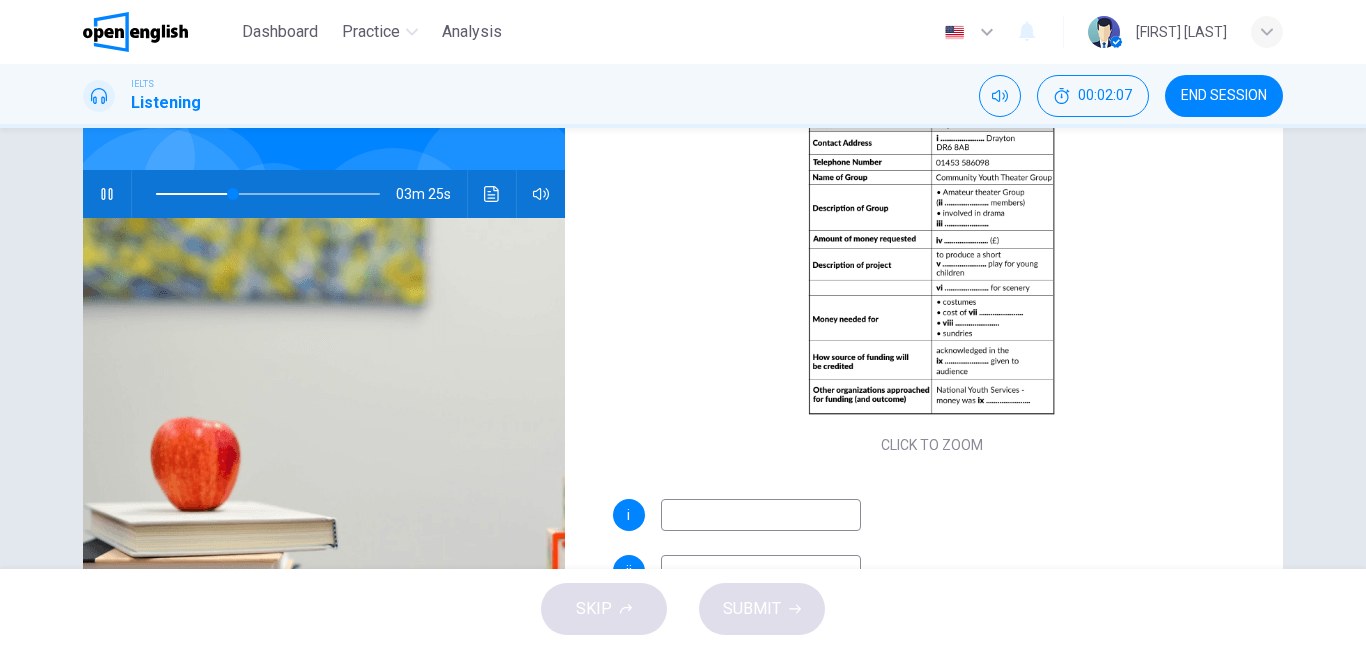 click at bounding box center [761, 571] 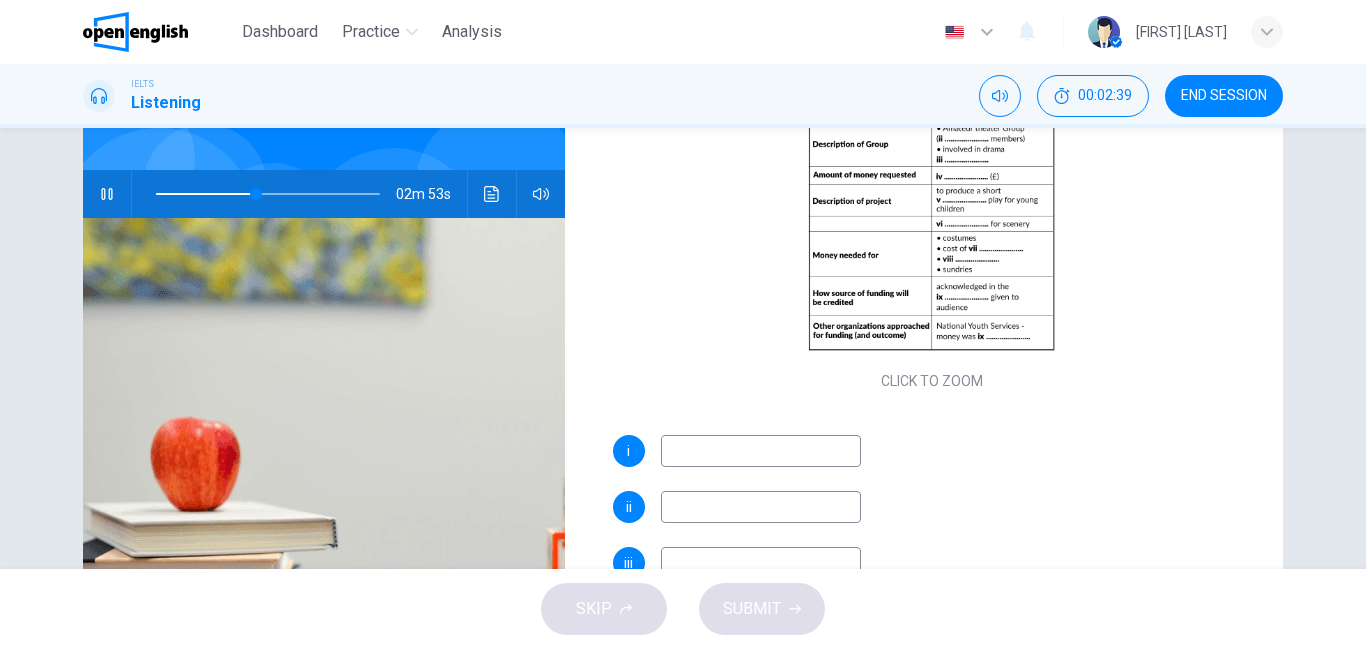 scroll, scrollTop: 240, scrollLeft: 0, axis: vertical 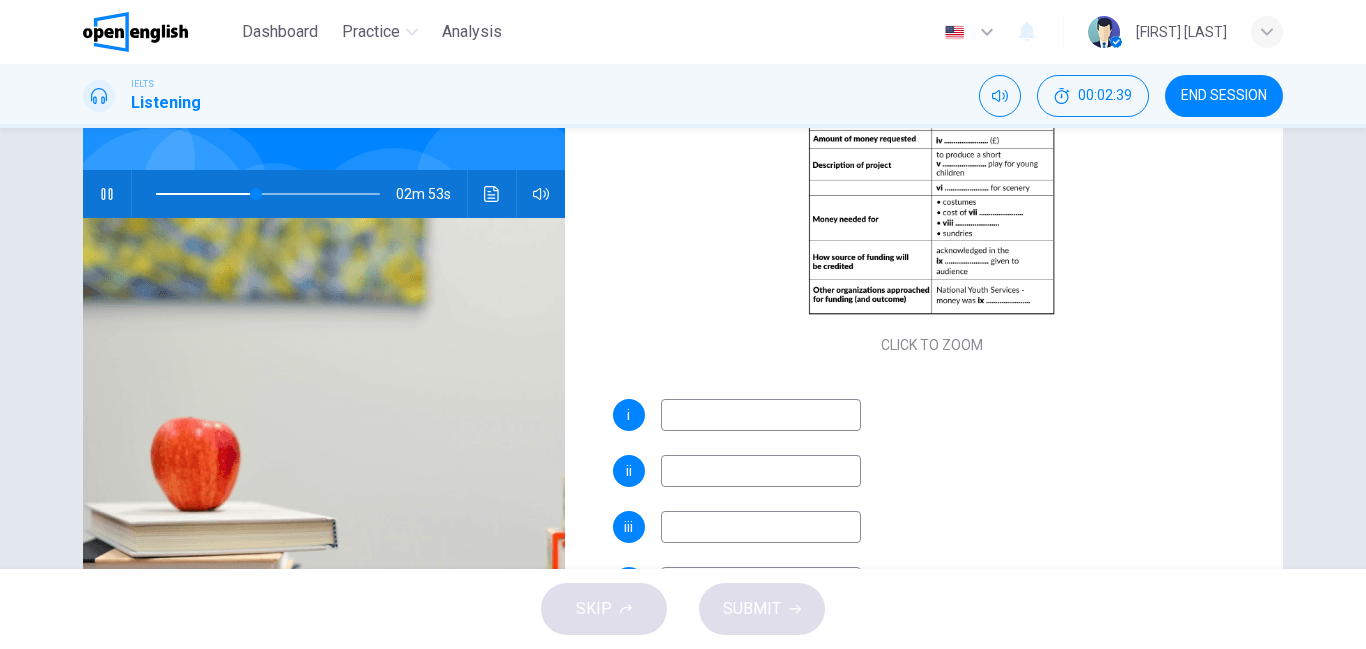 type on "**" 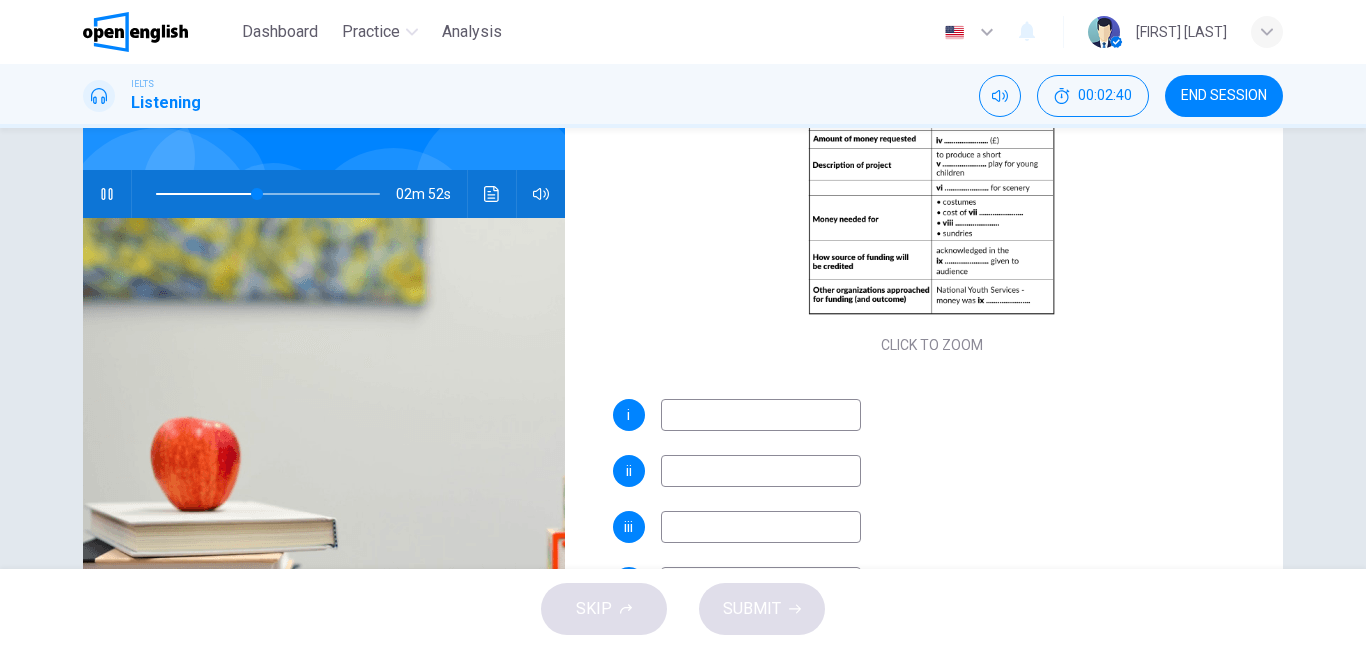 click at bounding box center (761, 527) 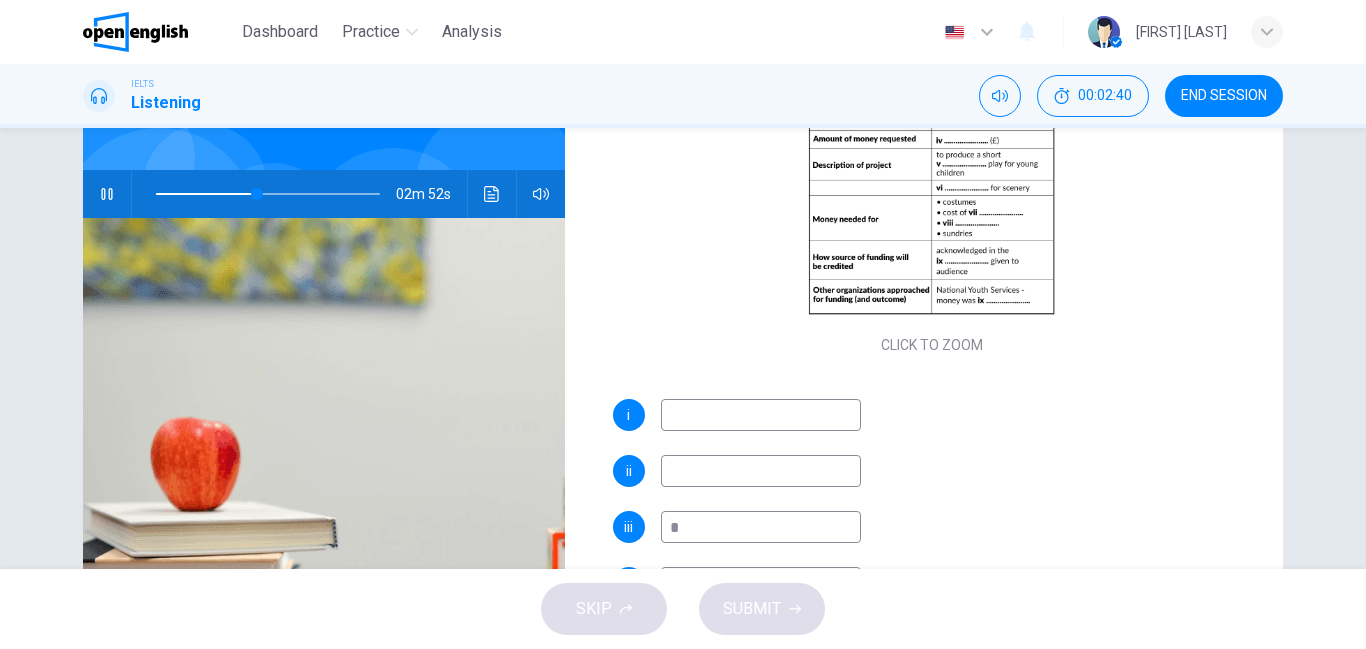 type on "**" 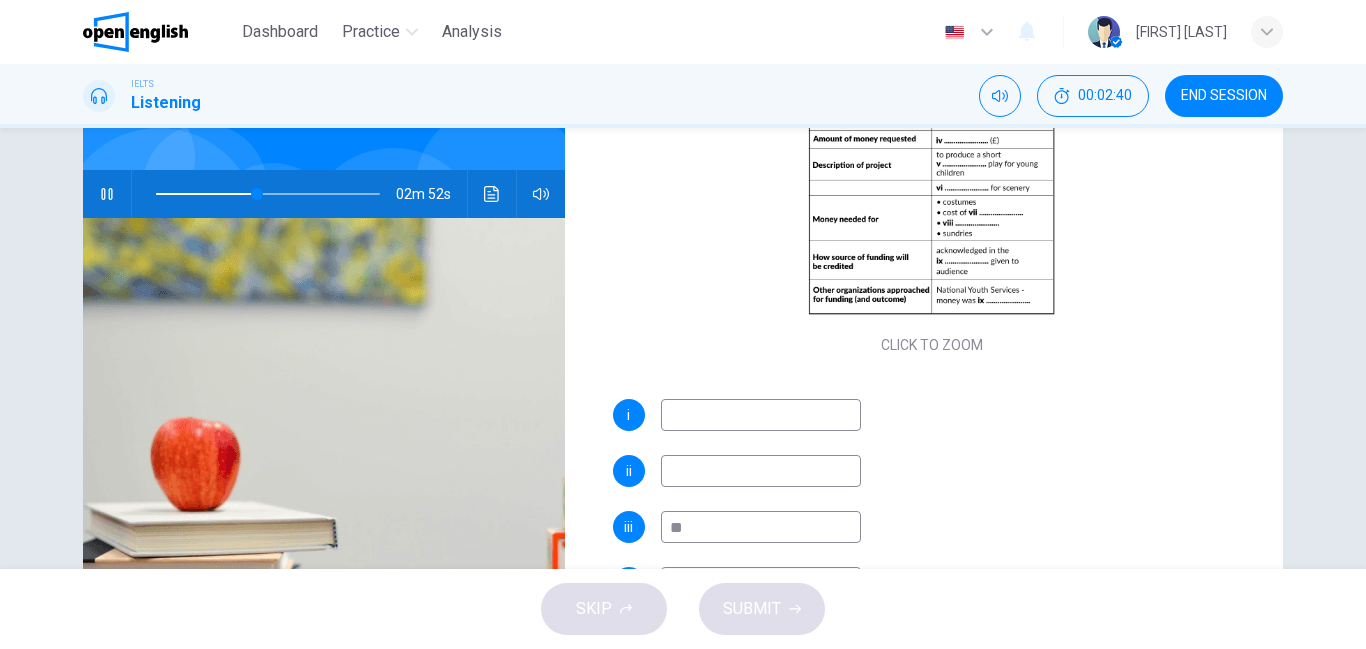 type on "**" 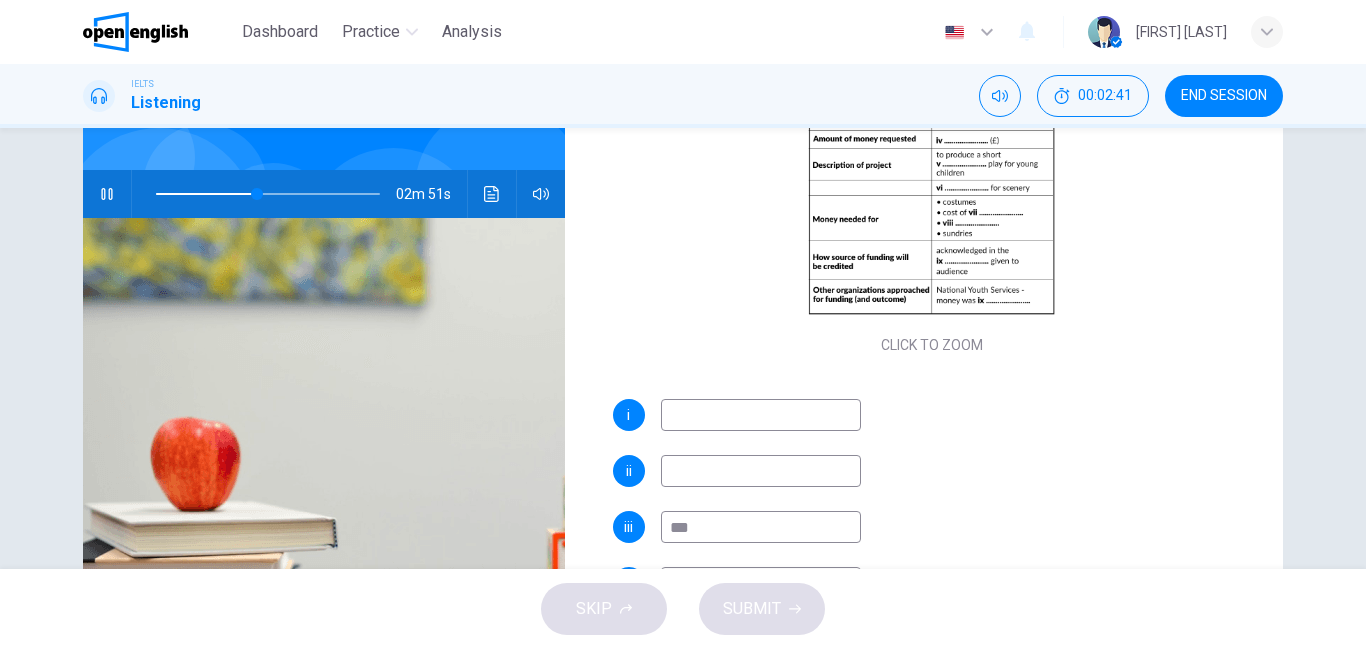 type on "****" 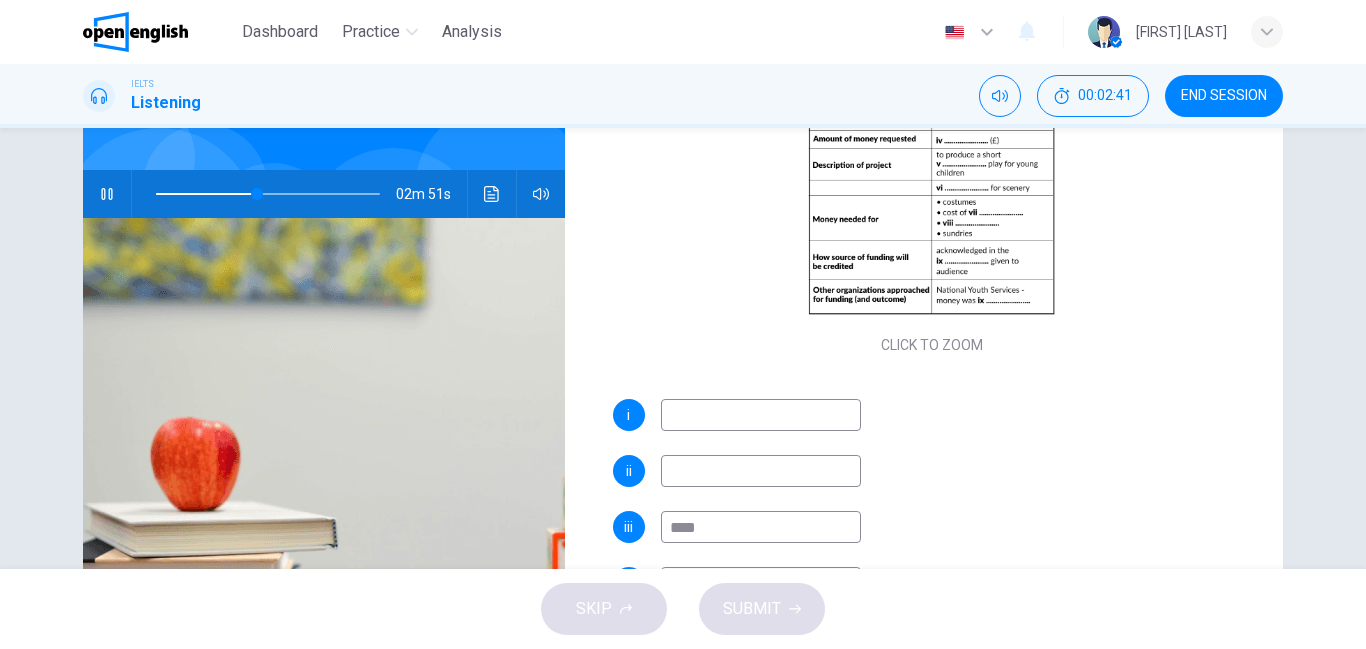 type on "**" 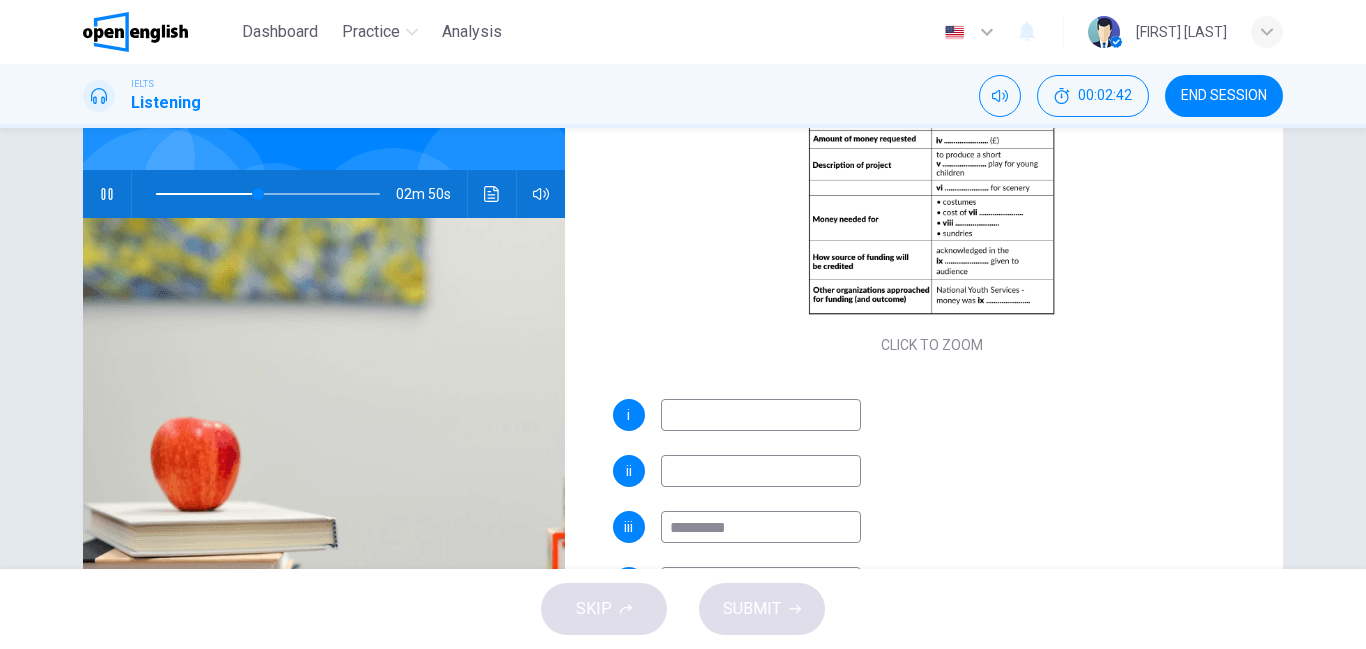 type on "**********" 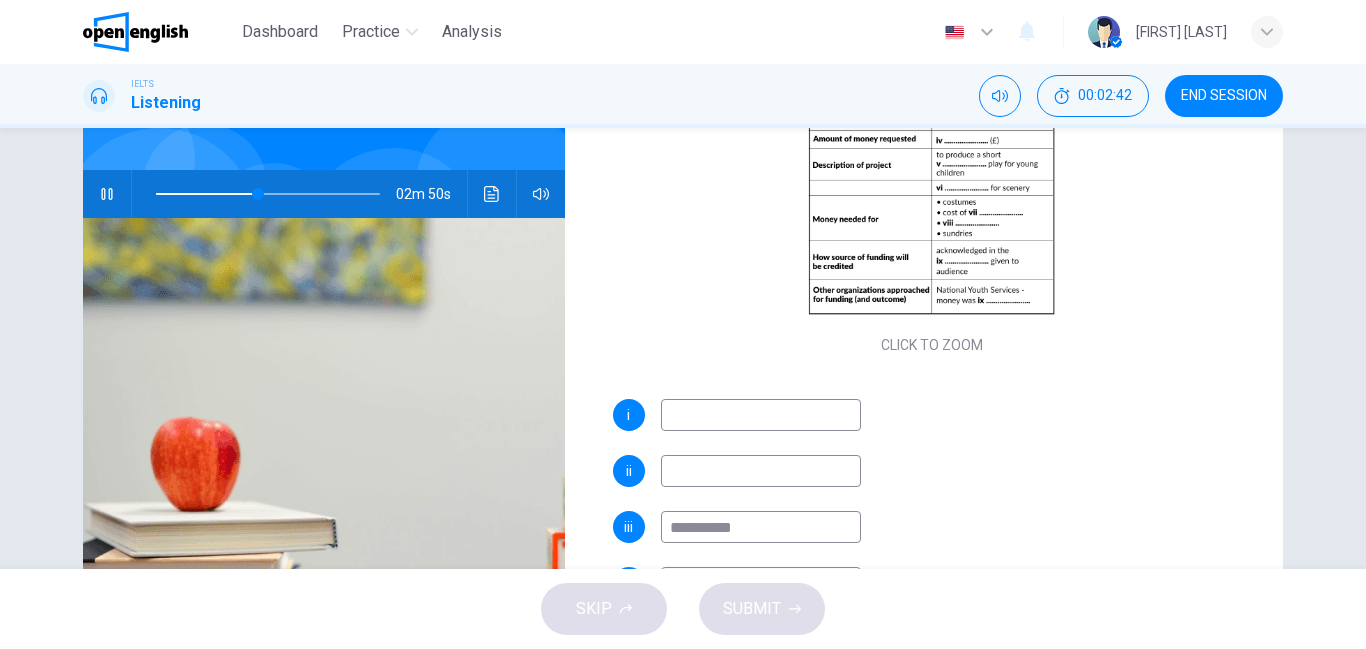 type on "**" 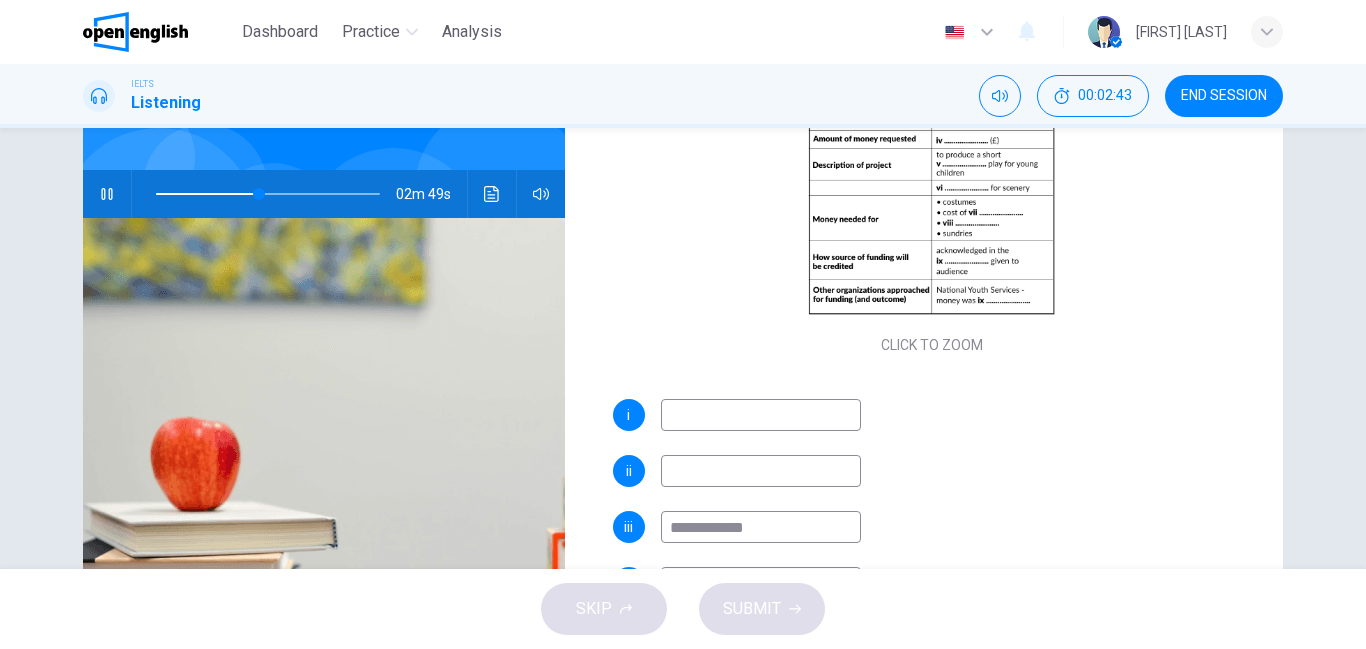 type on "**********" 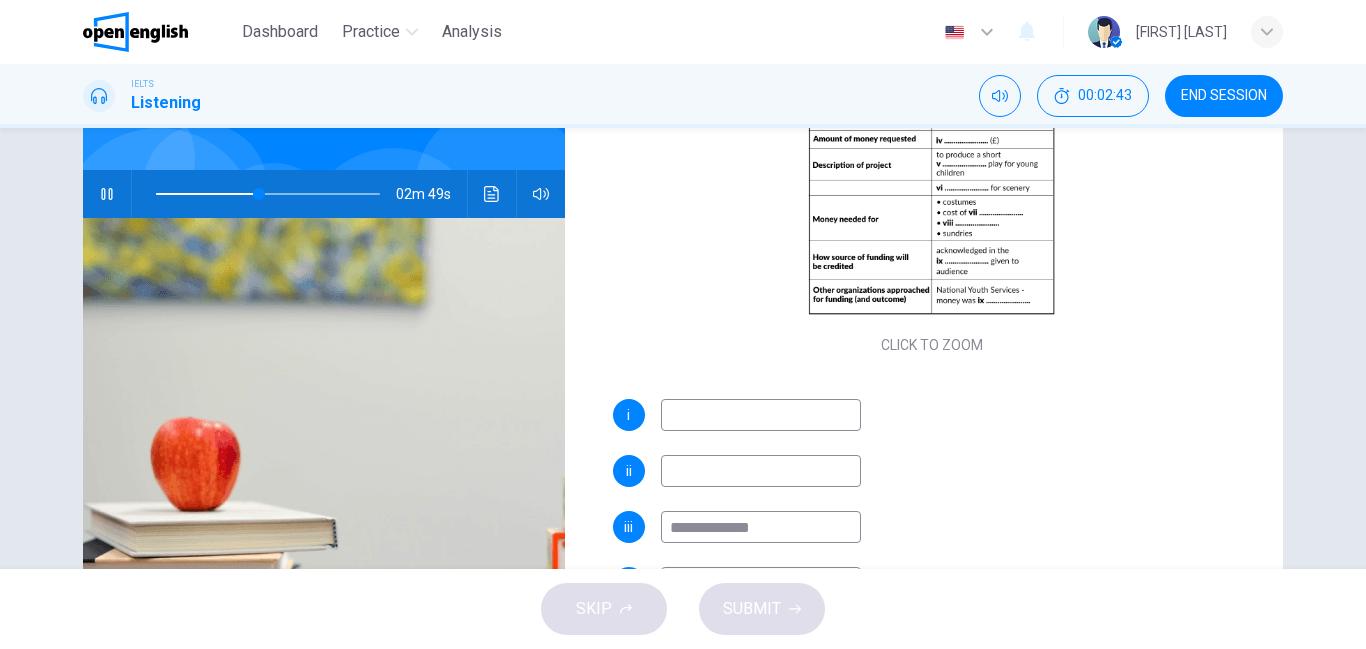 type on "**" 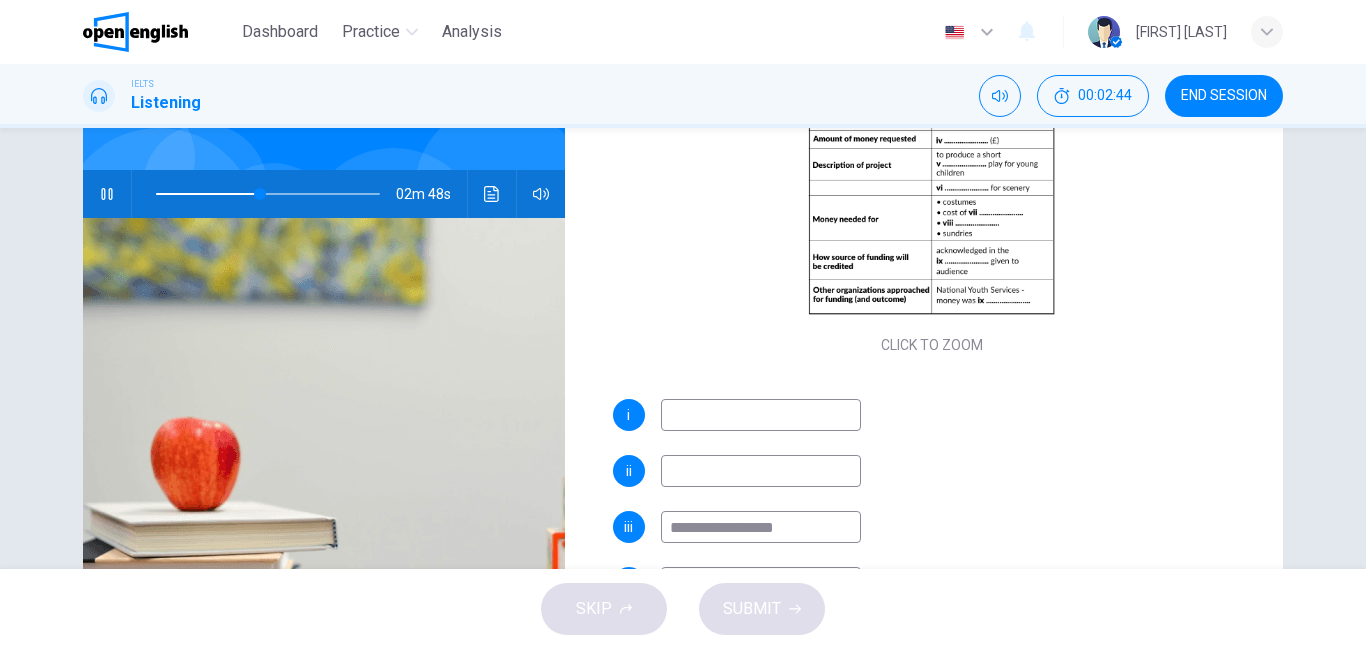 type on "**********" 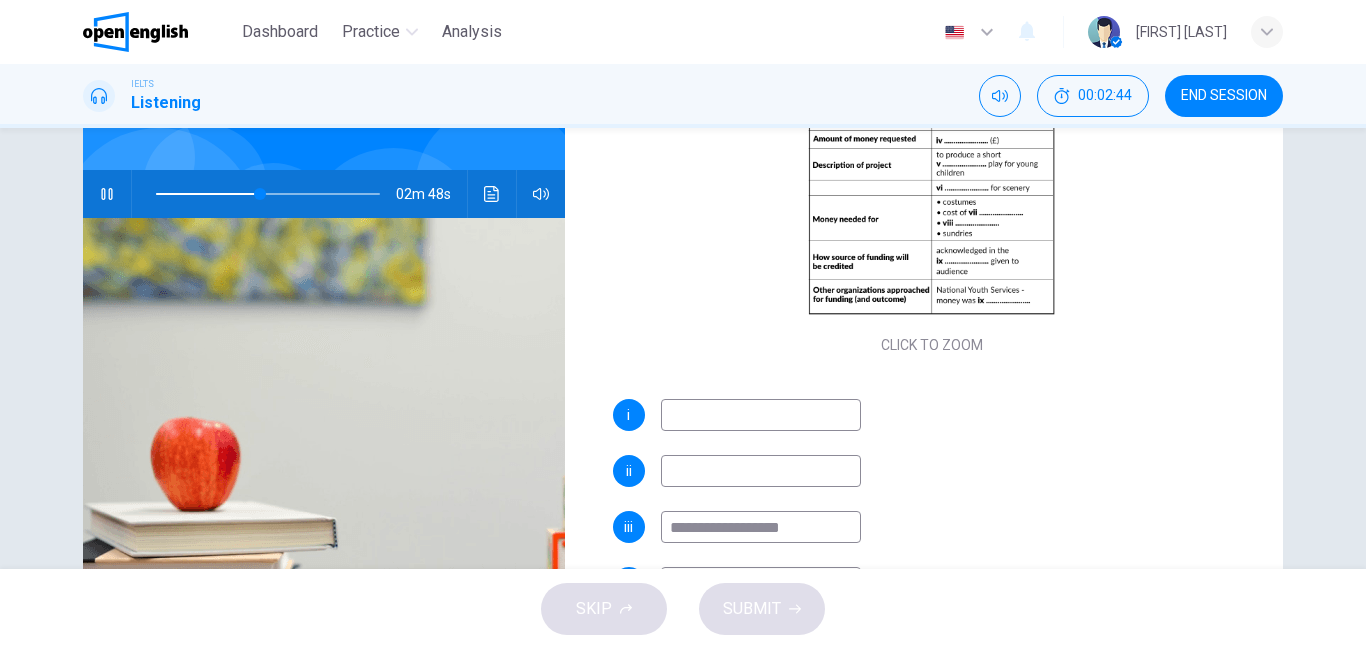 type on "**" 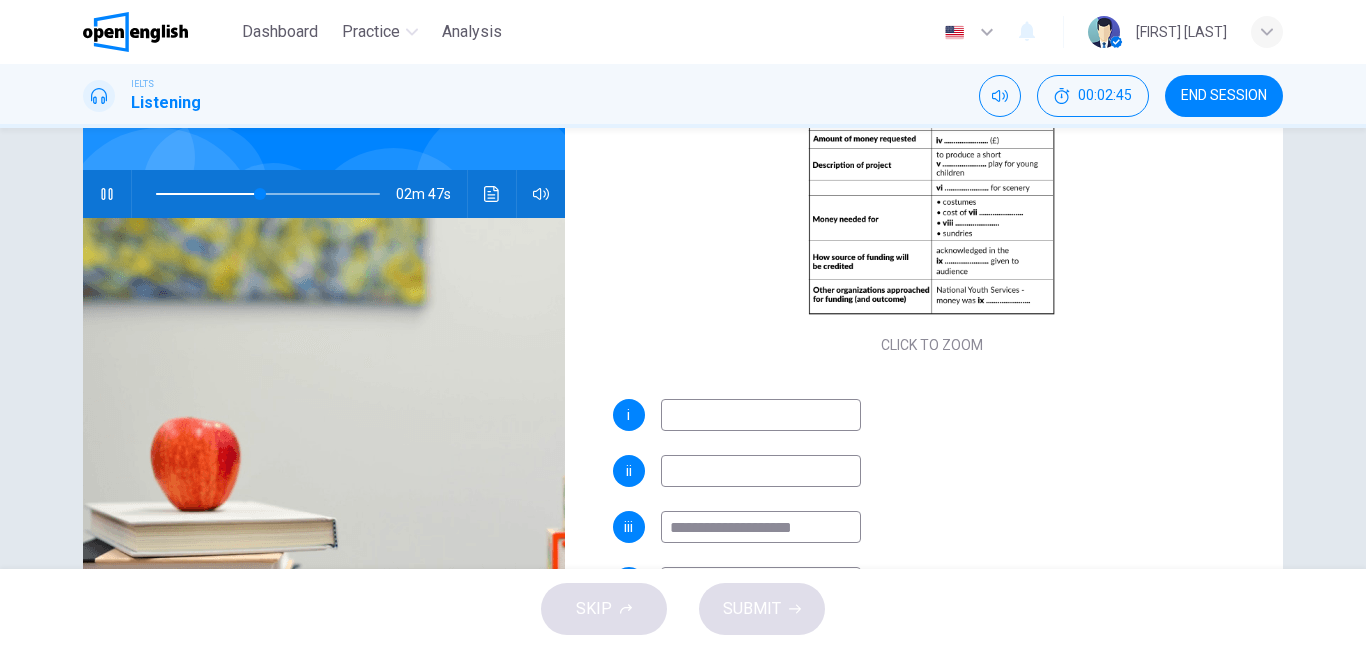 type on "**********" 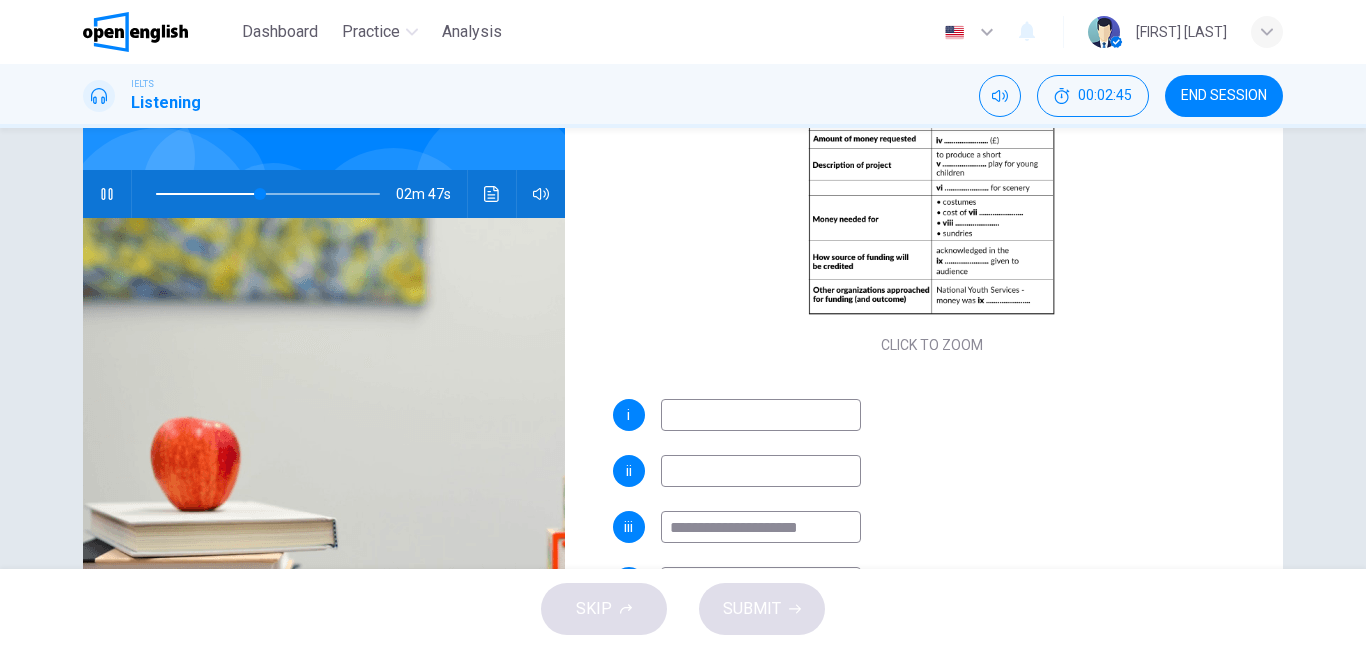 type on "**" 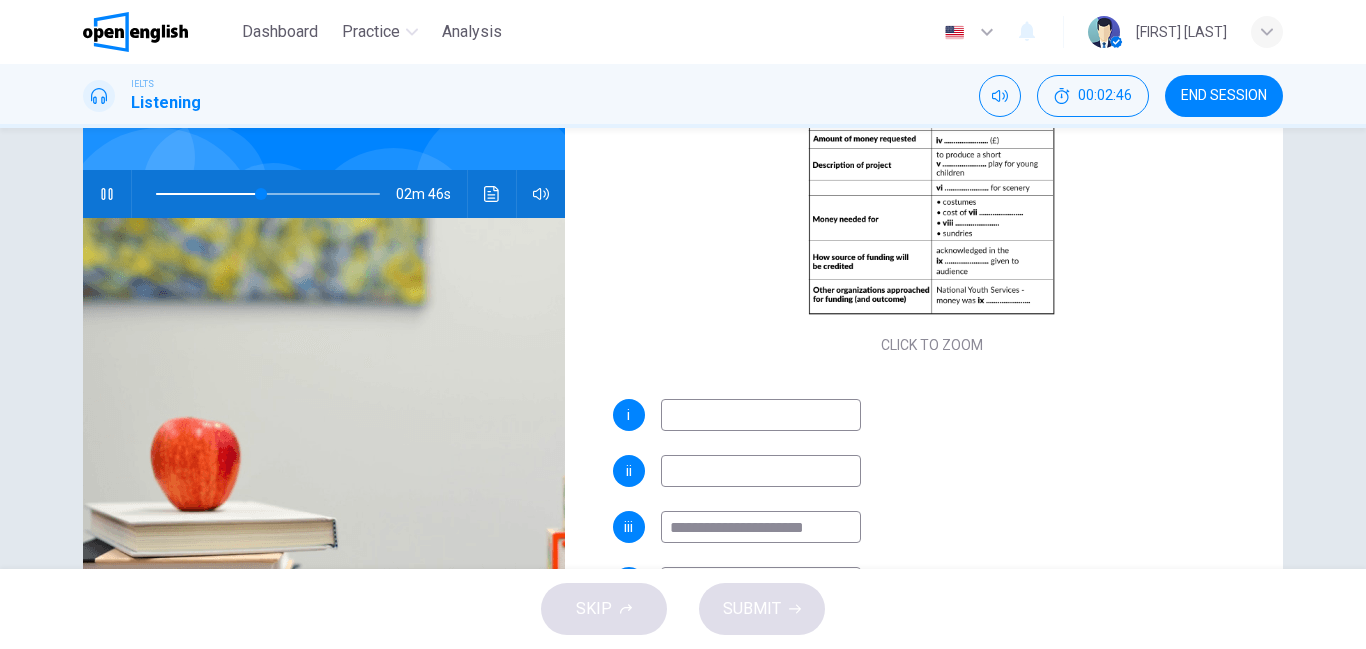 type on "**" 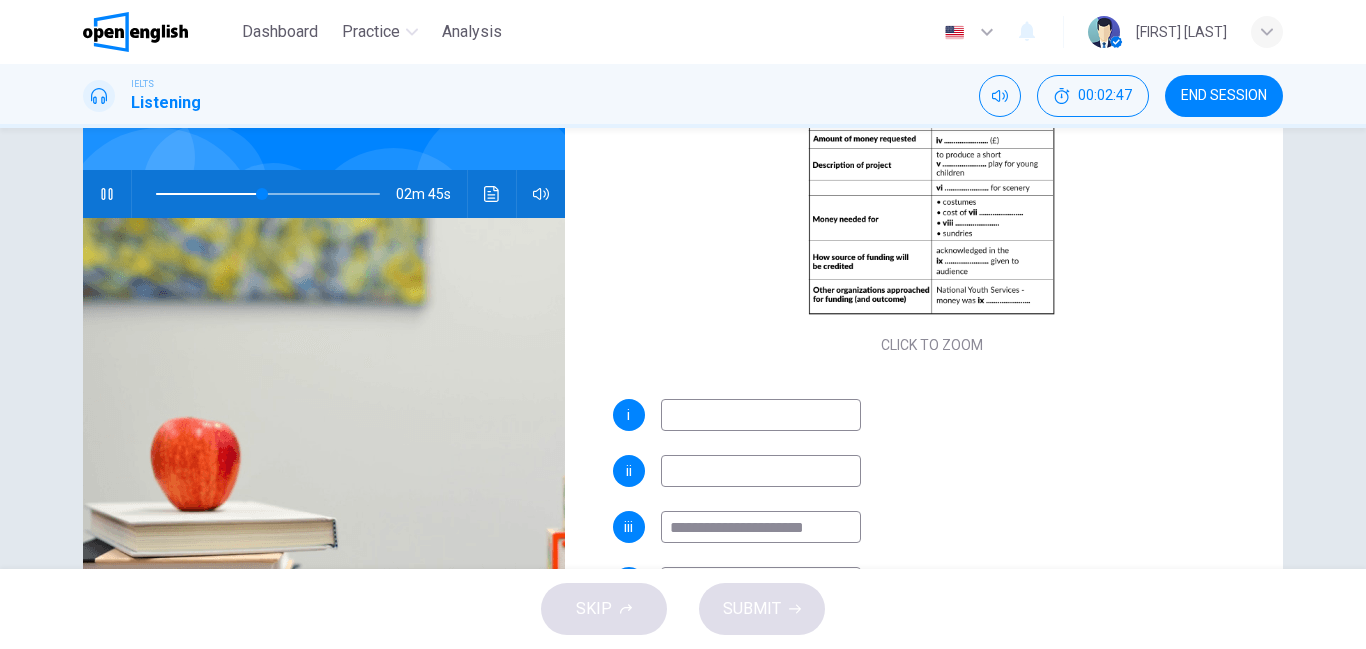 type on "**********" 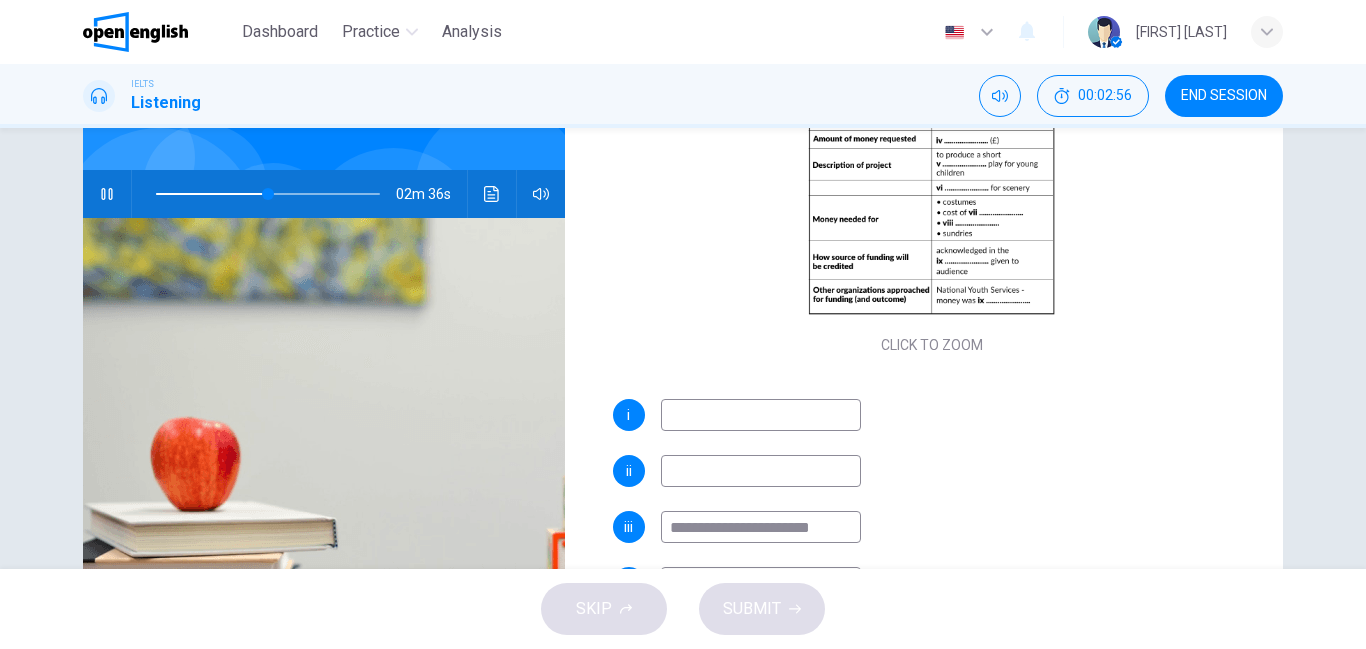 scroll, scrollTop: 340, scrollLeft: 0, axis: vertical 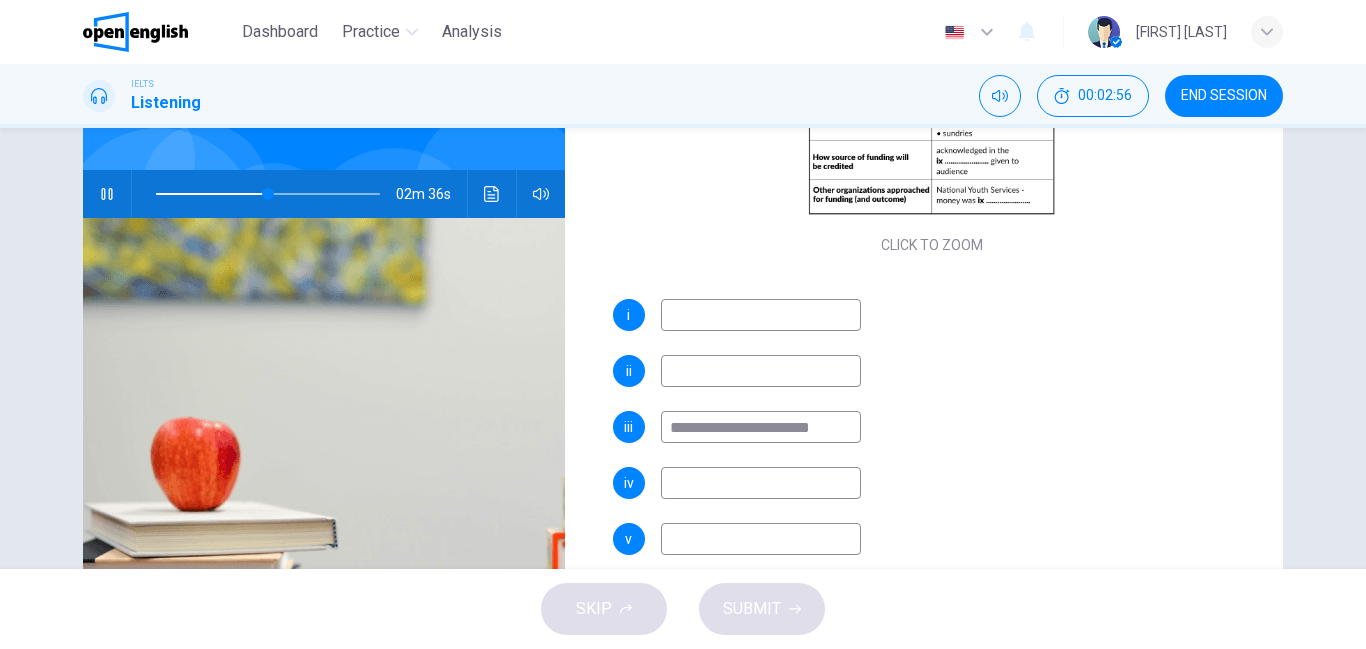 type on "**" 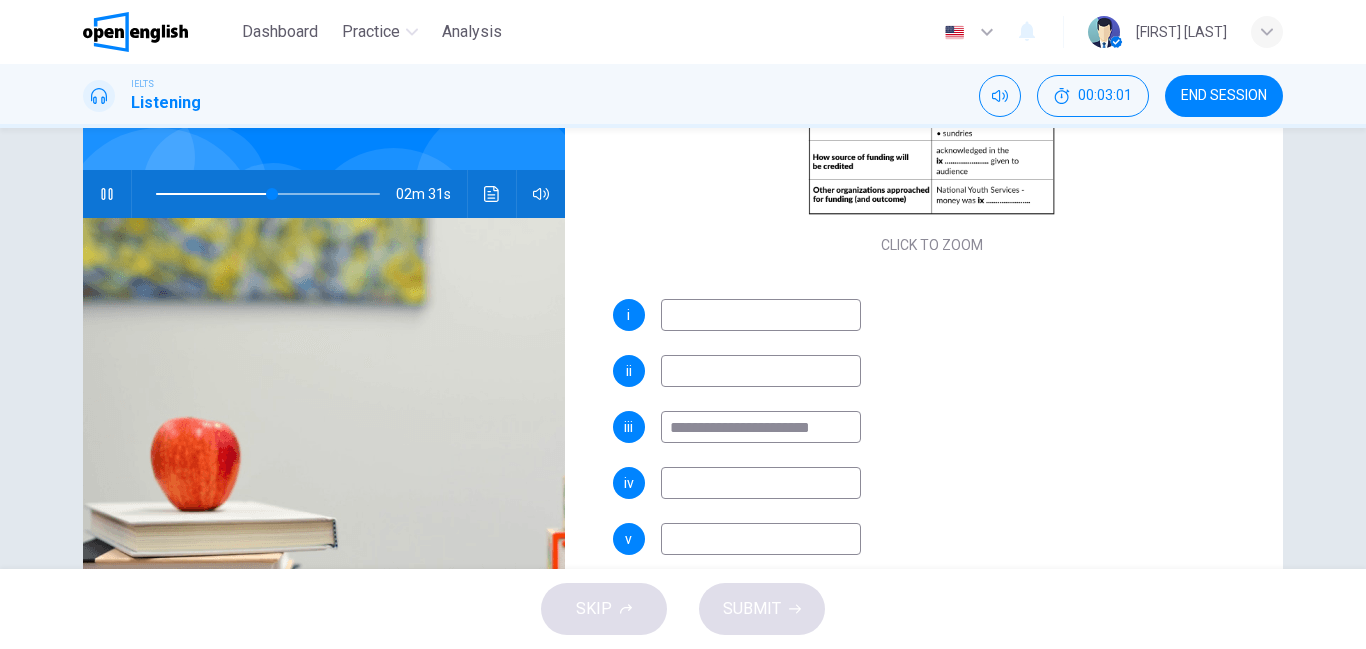 type on "**" 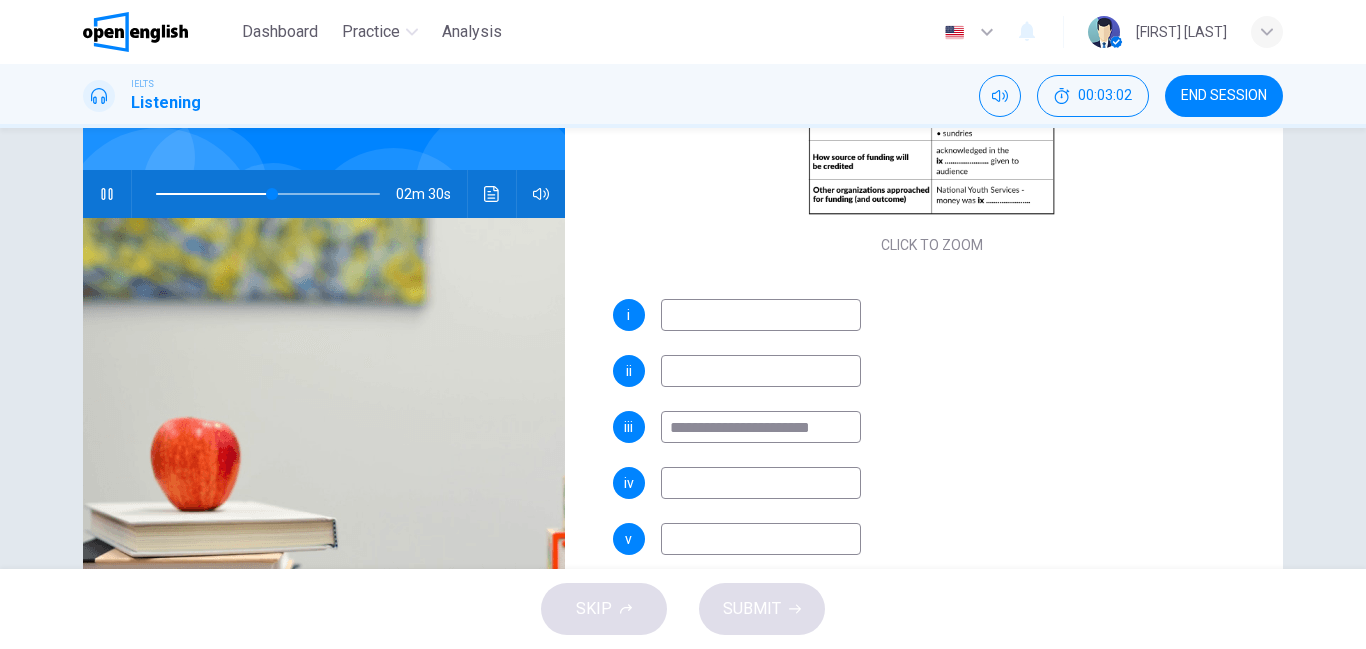 type on "*" 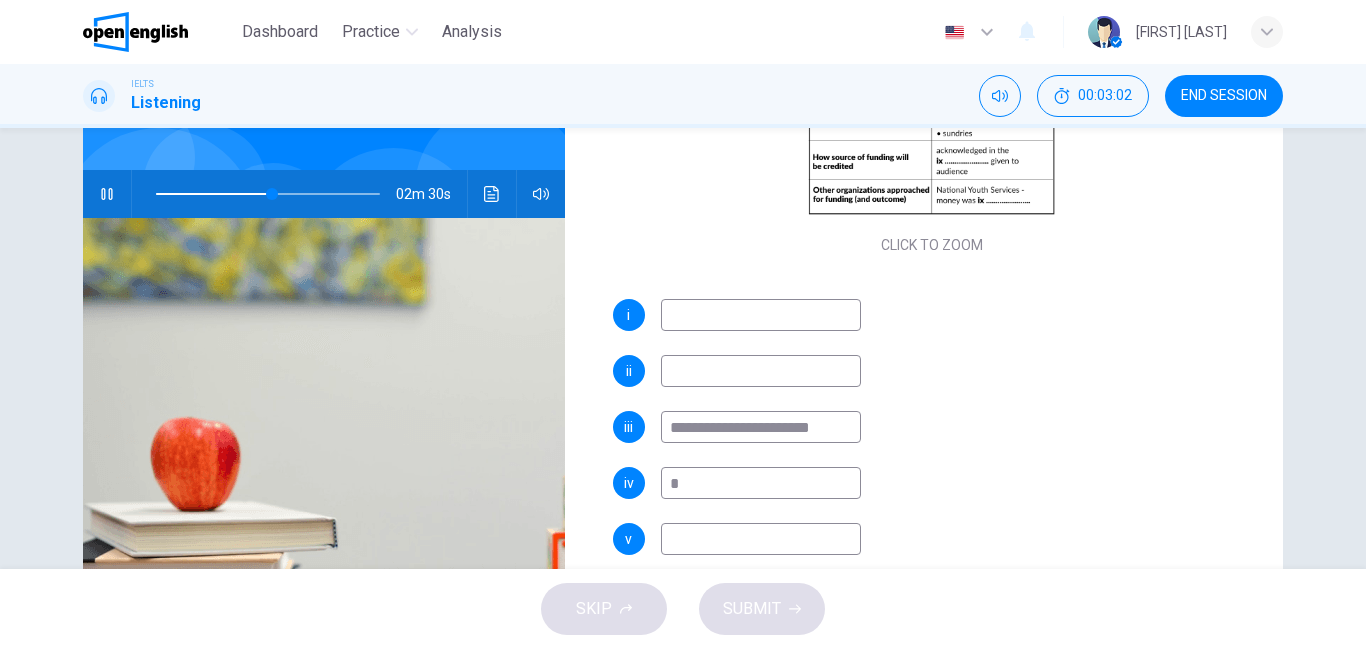 type on "**" 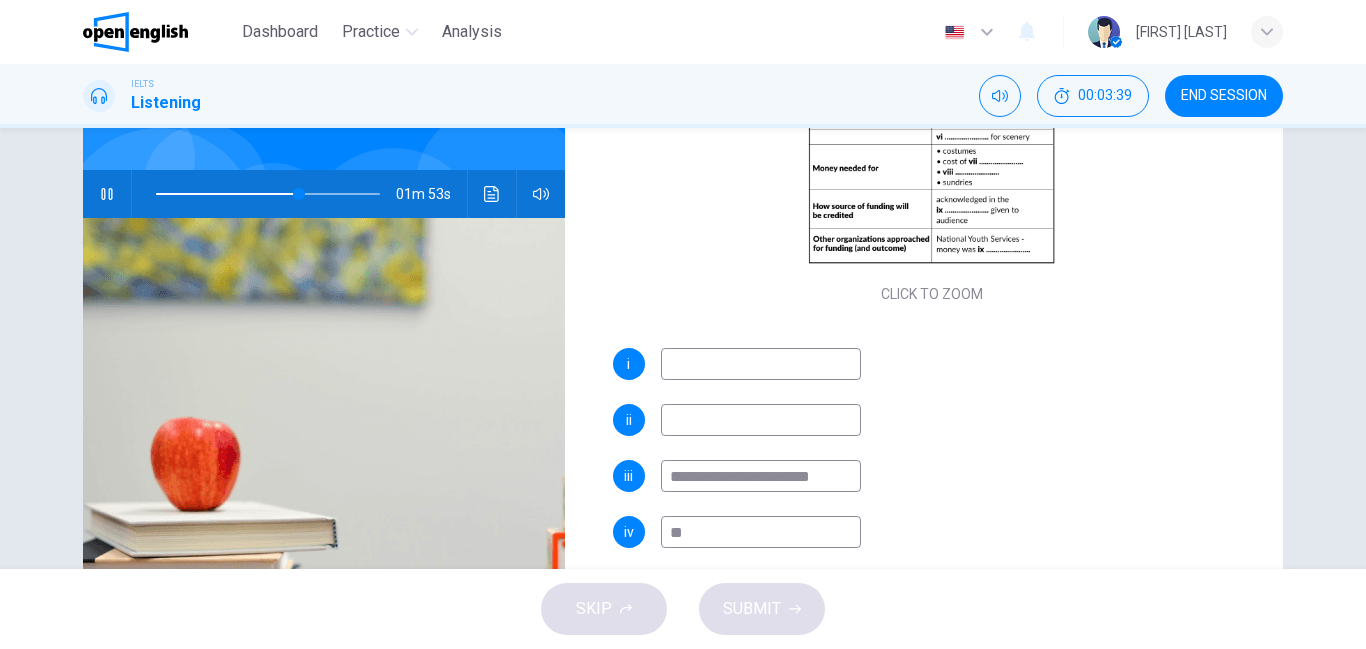 scroll, scrollTop: 340, scrollLeft: 0, axis: vertical 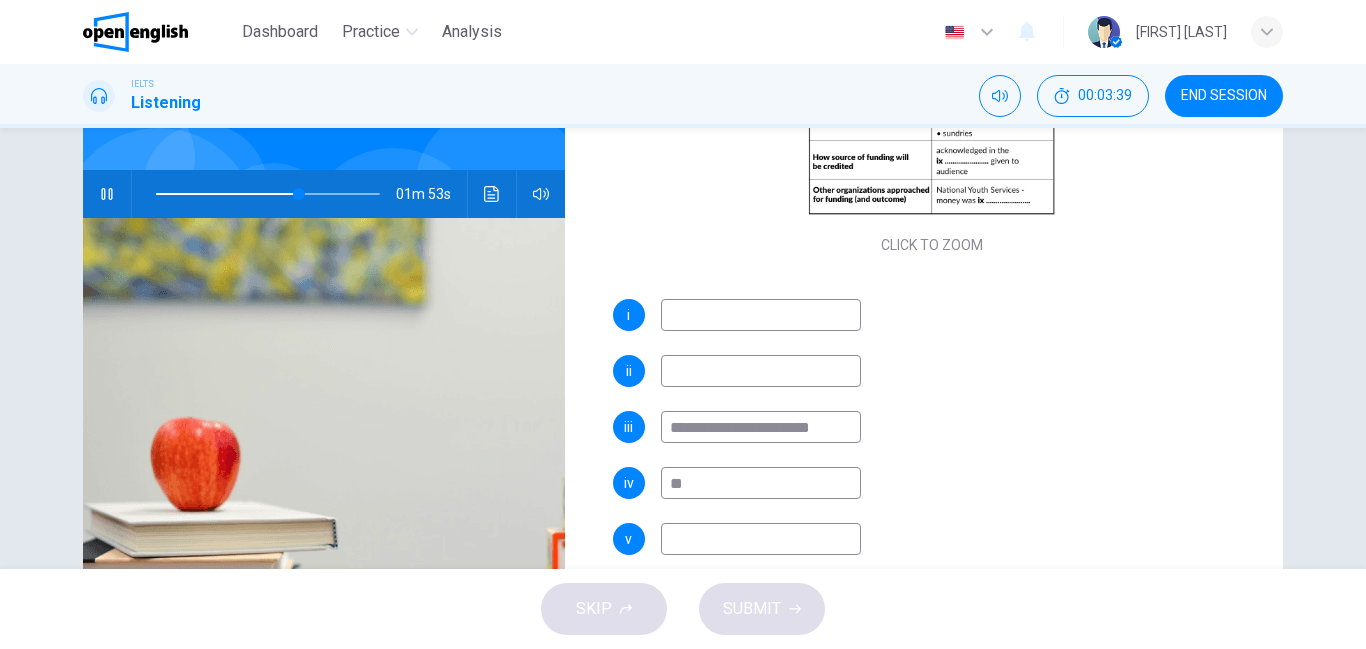 type on "**" 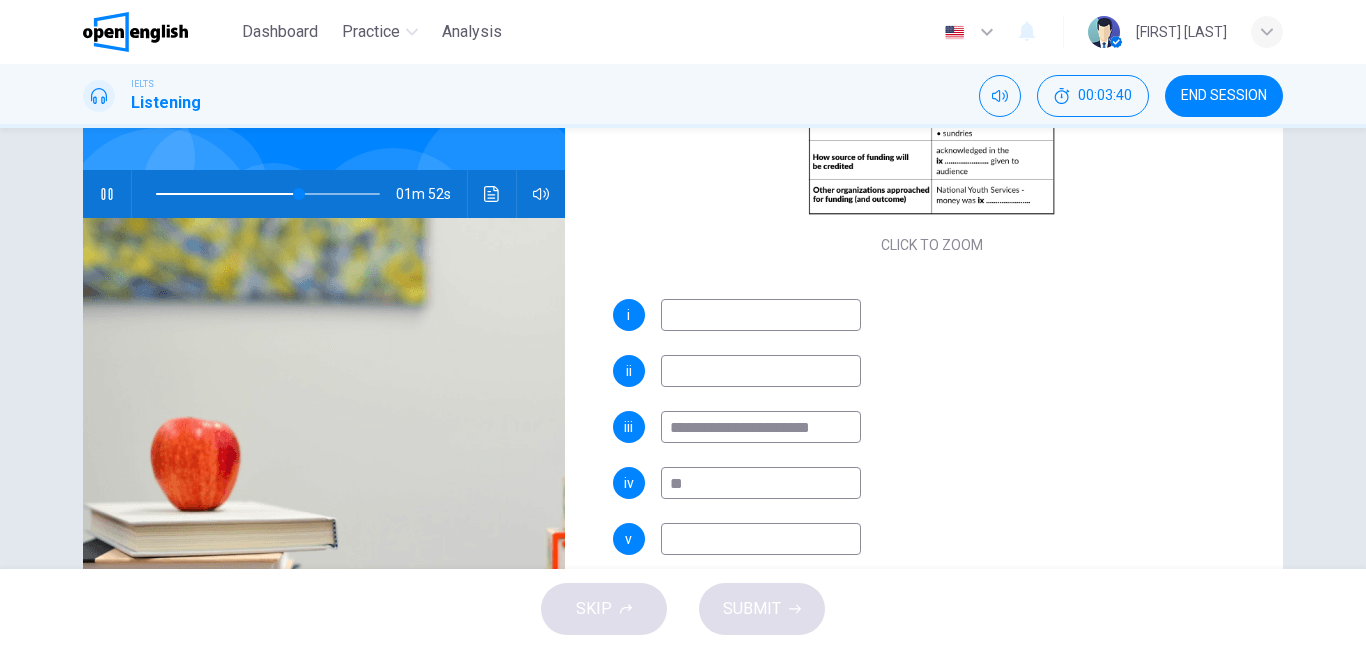 click at bounding box center [761, 539] 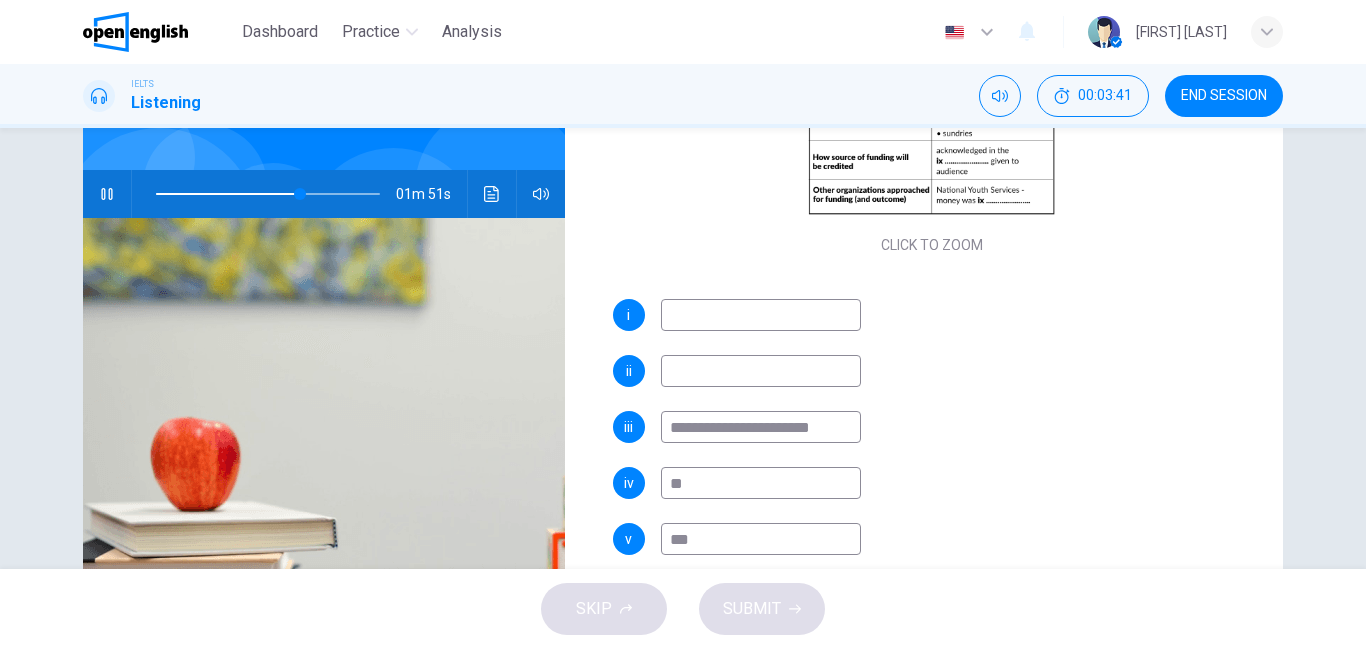 type on "****" 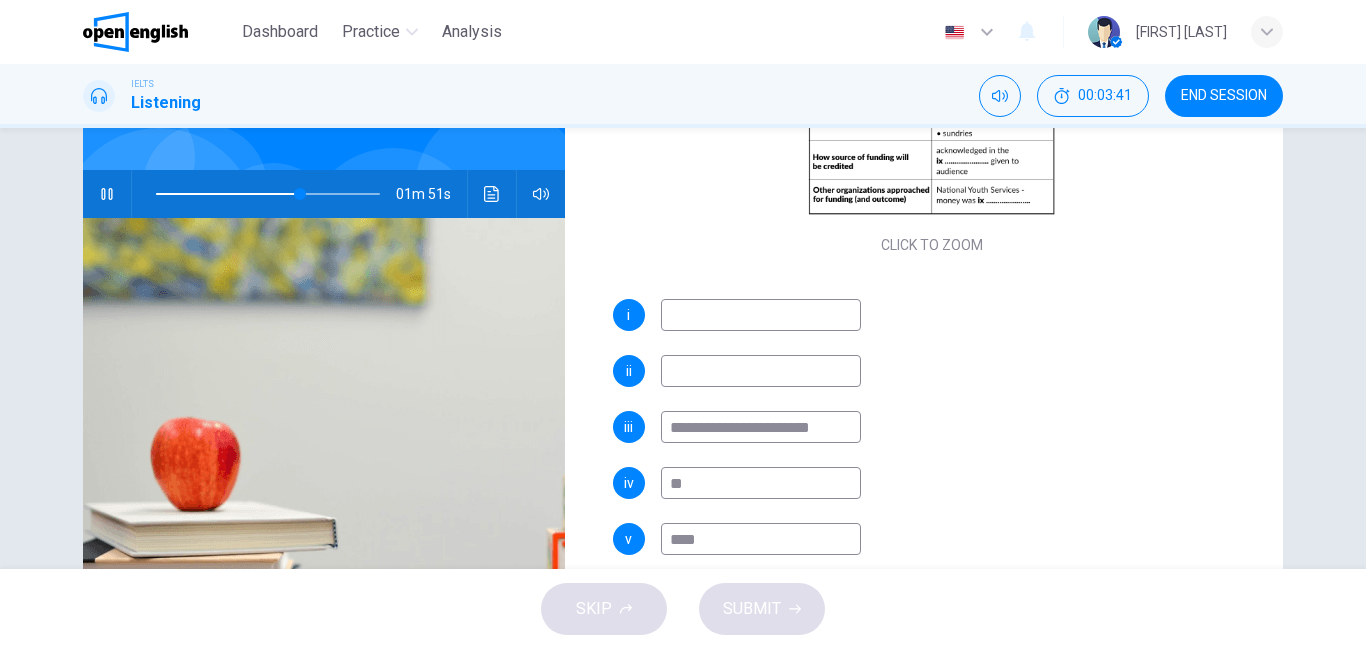type on "**" 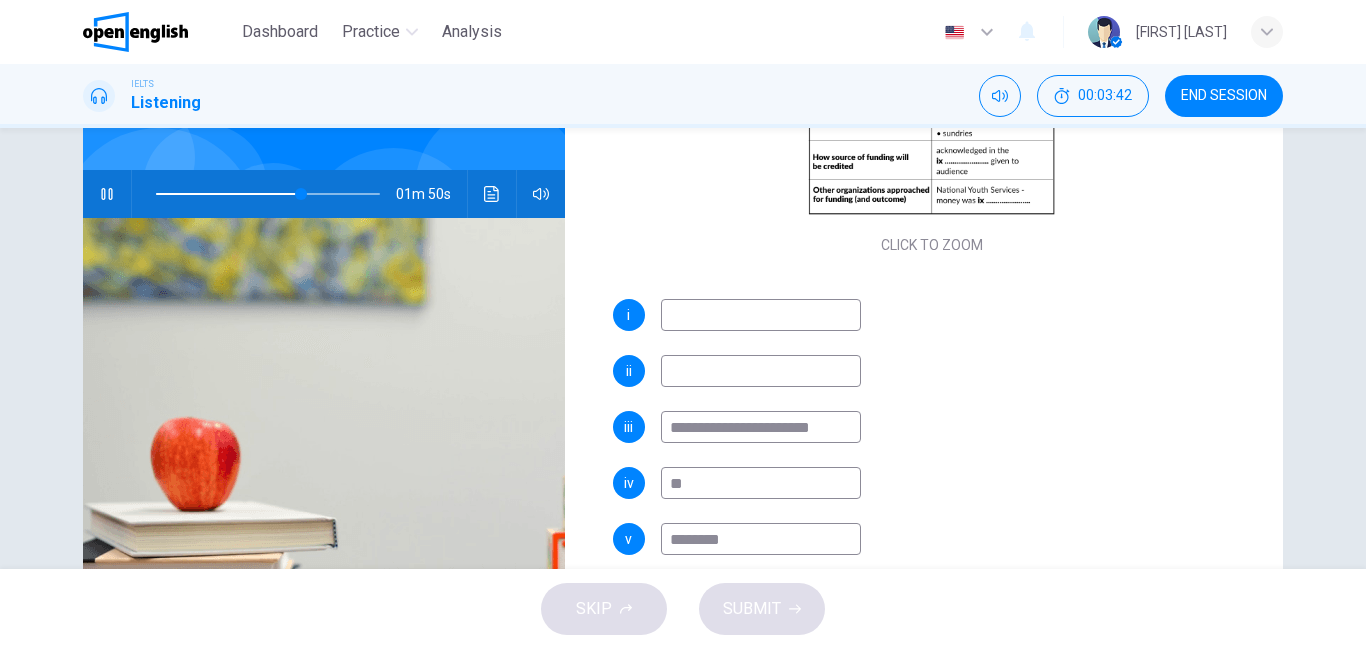 type on "*********" 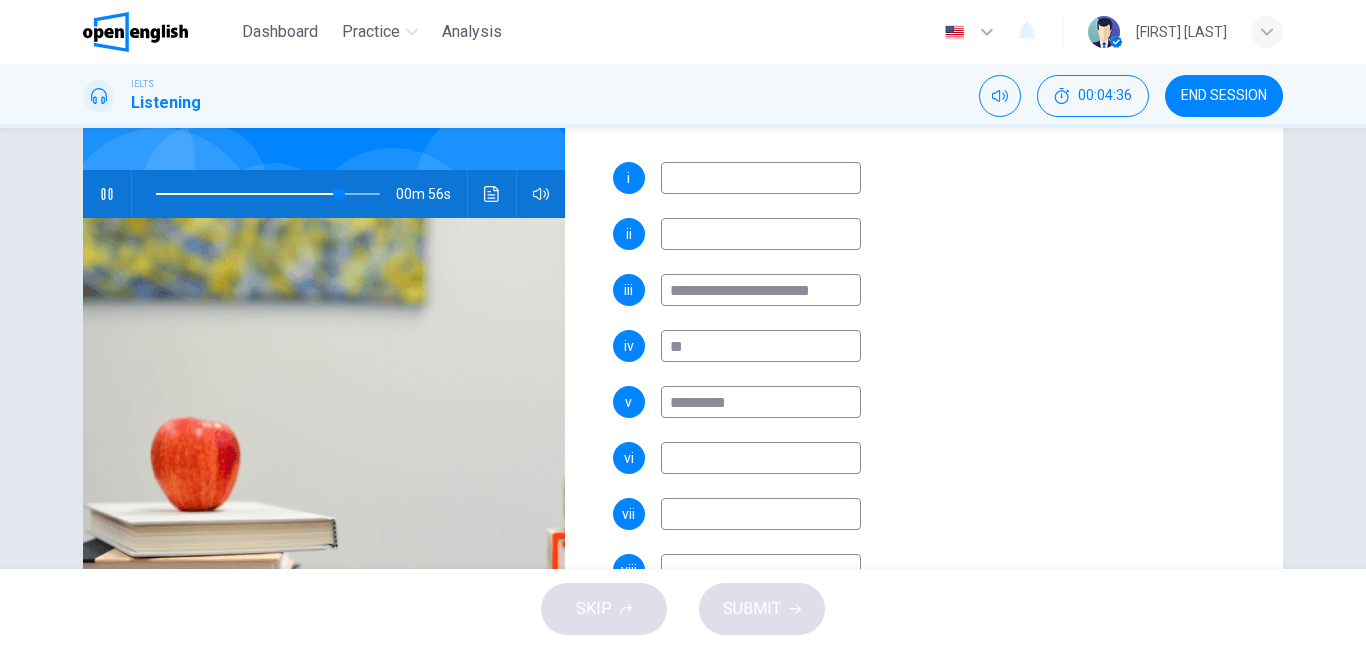 scroll, scrollTop: 510, scrollLeft: 0, axis: vertical 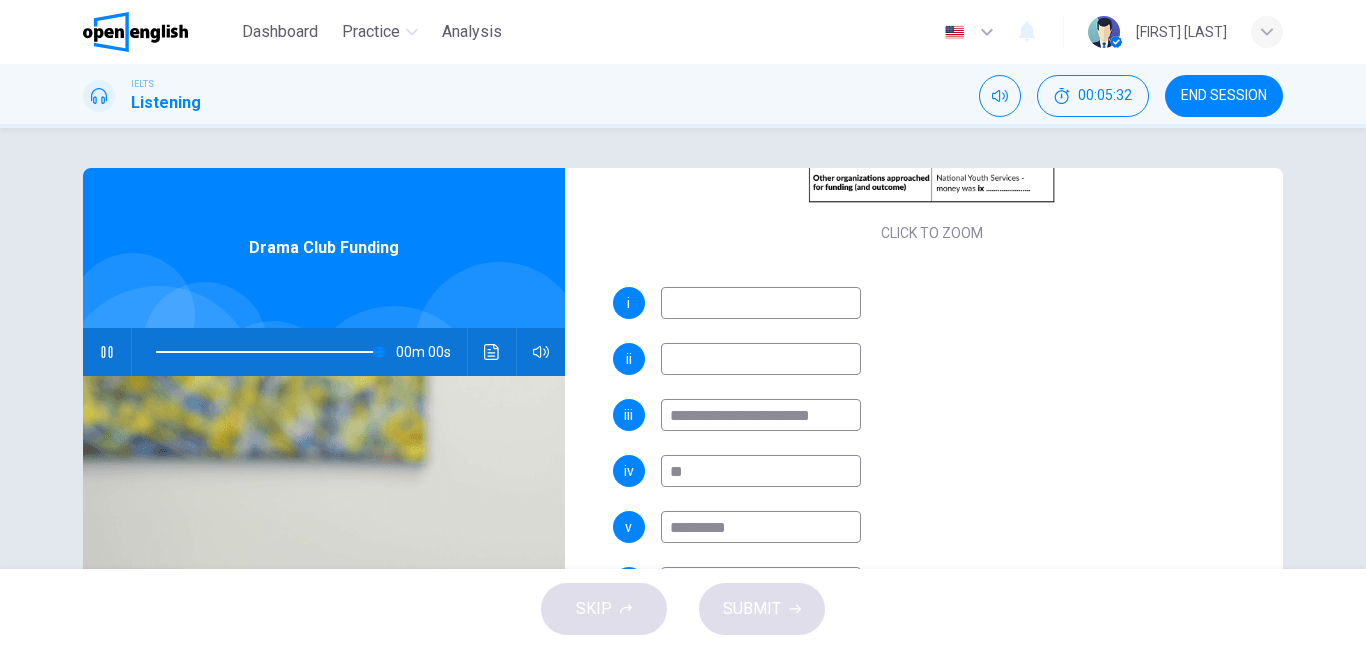 type on "*" 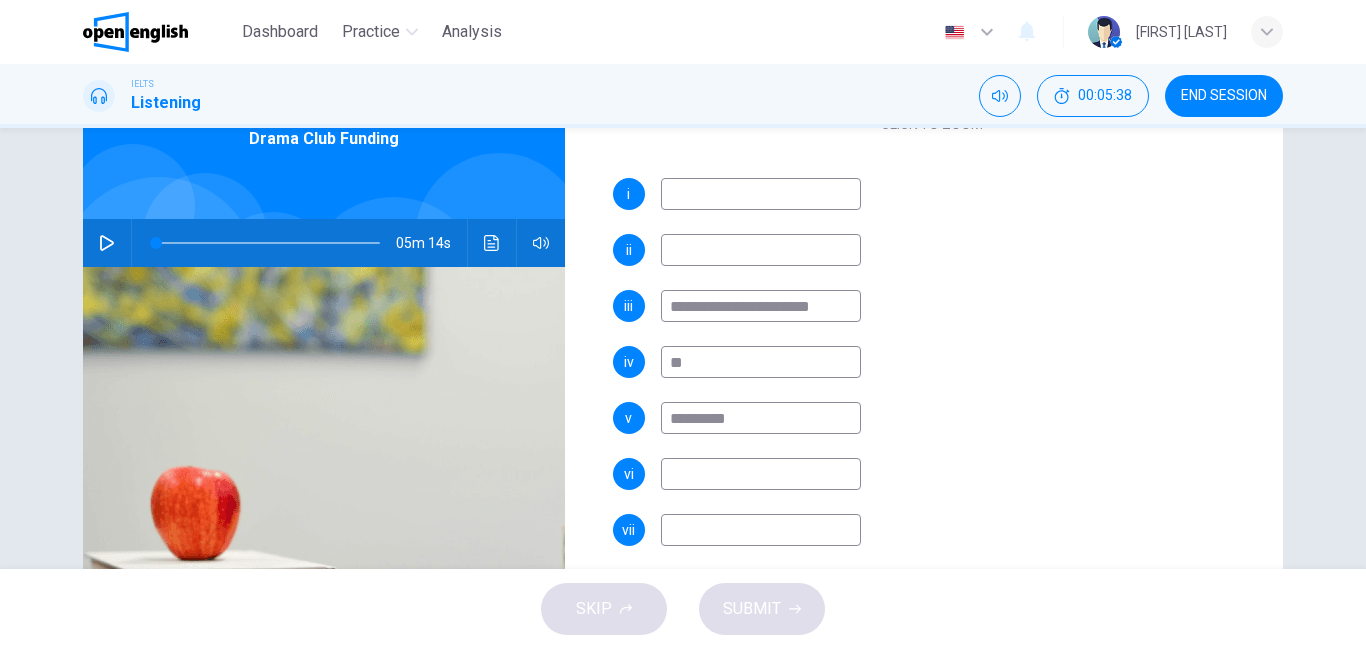 scroll, scrollTop: 108, scrollLeft: 0, axis: vertical 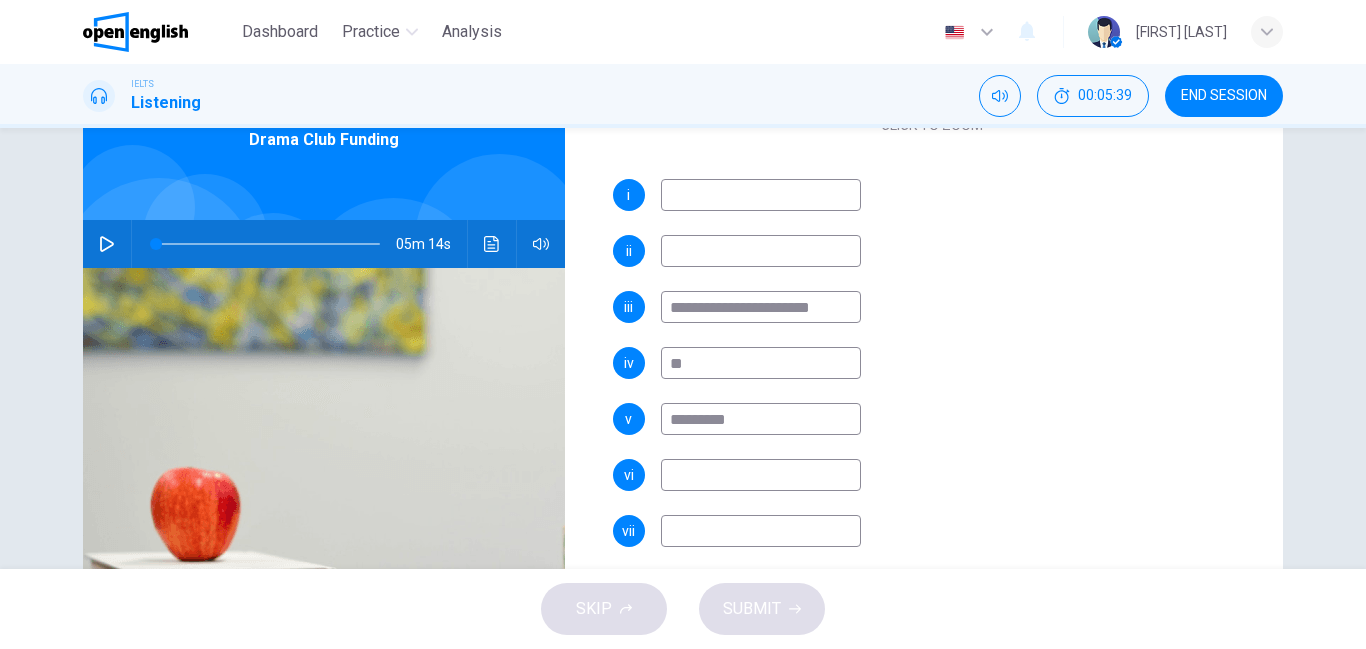 type on "*********" 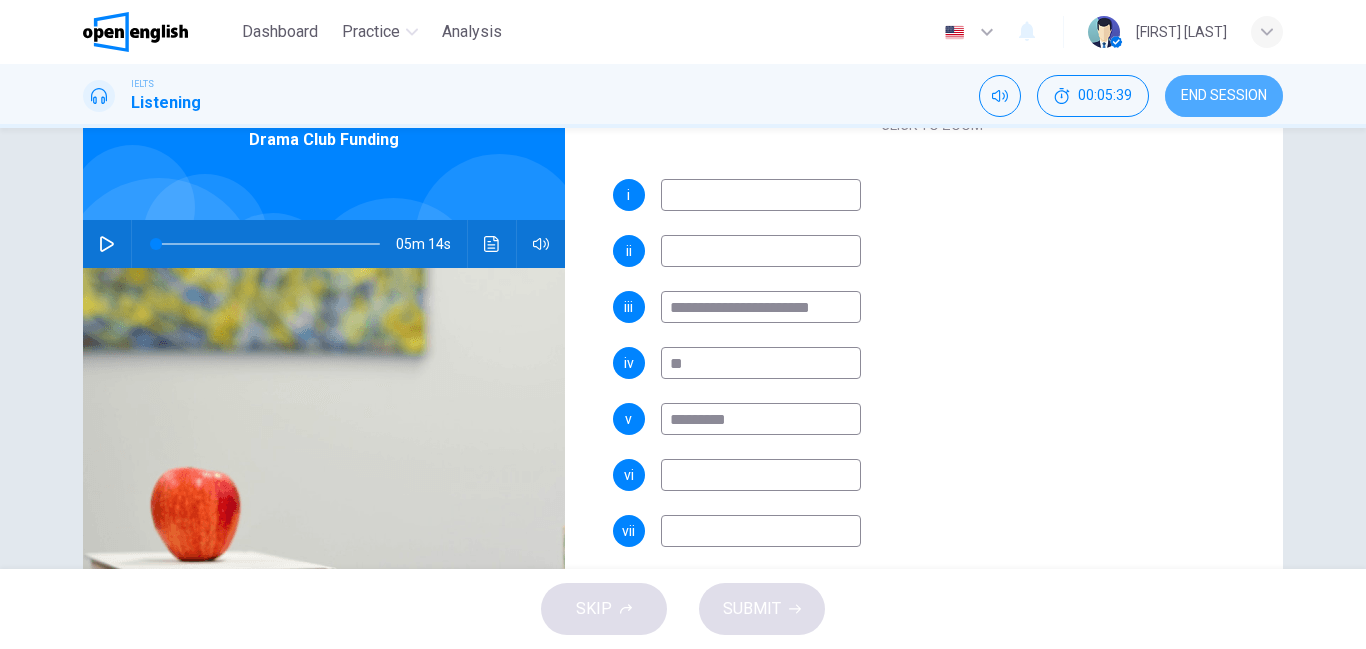 click on "END SESSION" at bounding box center (1224, 96) 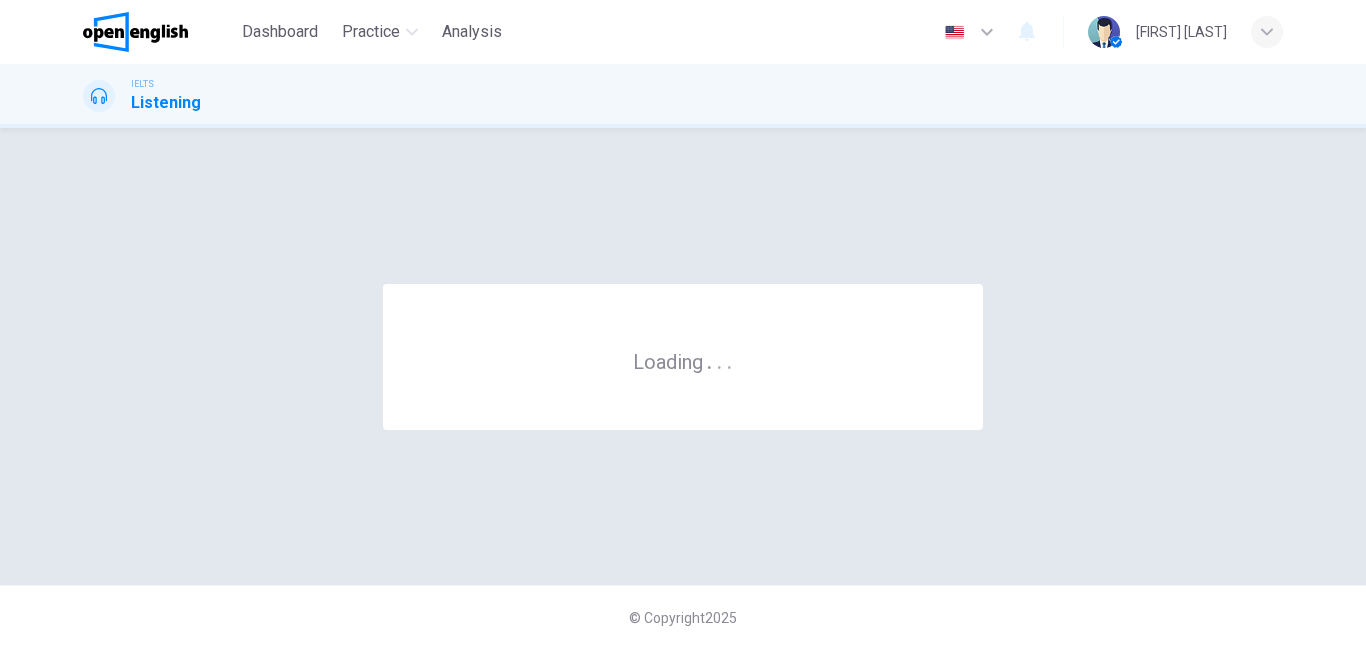 scroll, scrollTop: 0, scrollLeft: 0, axis: both 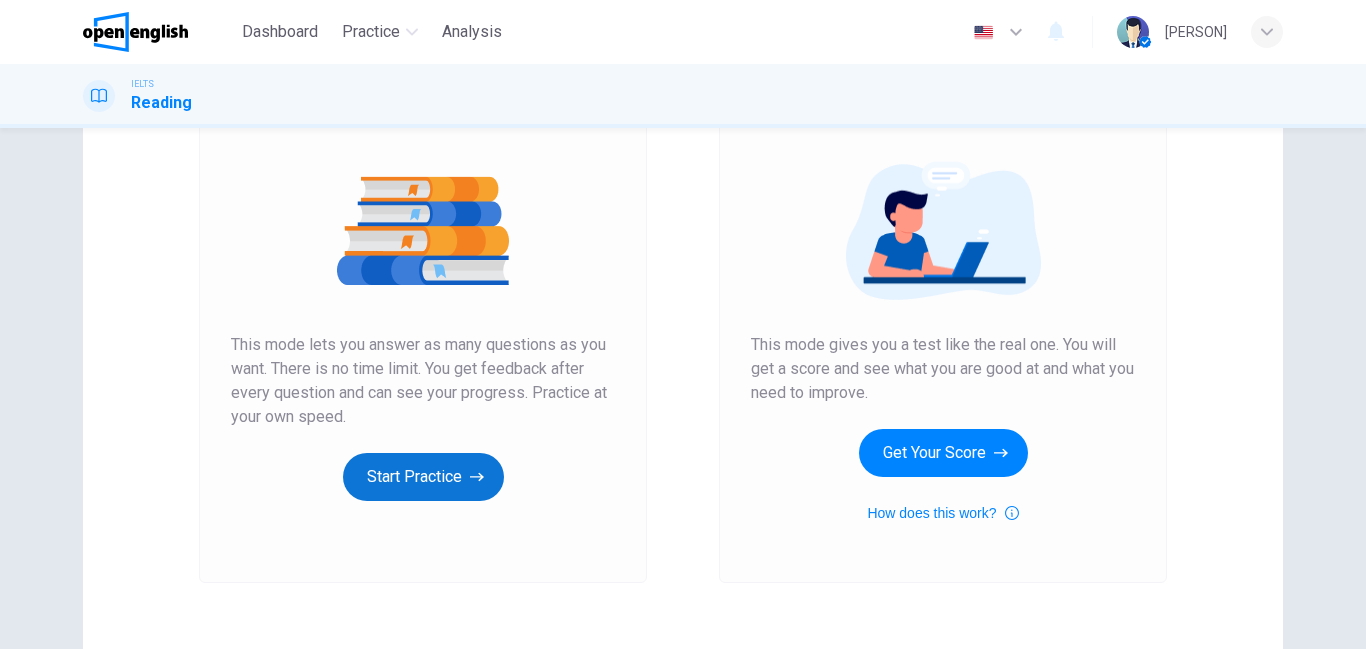 click on "Start Practice" at bounding box center [423, 477] 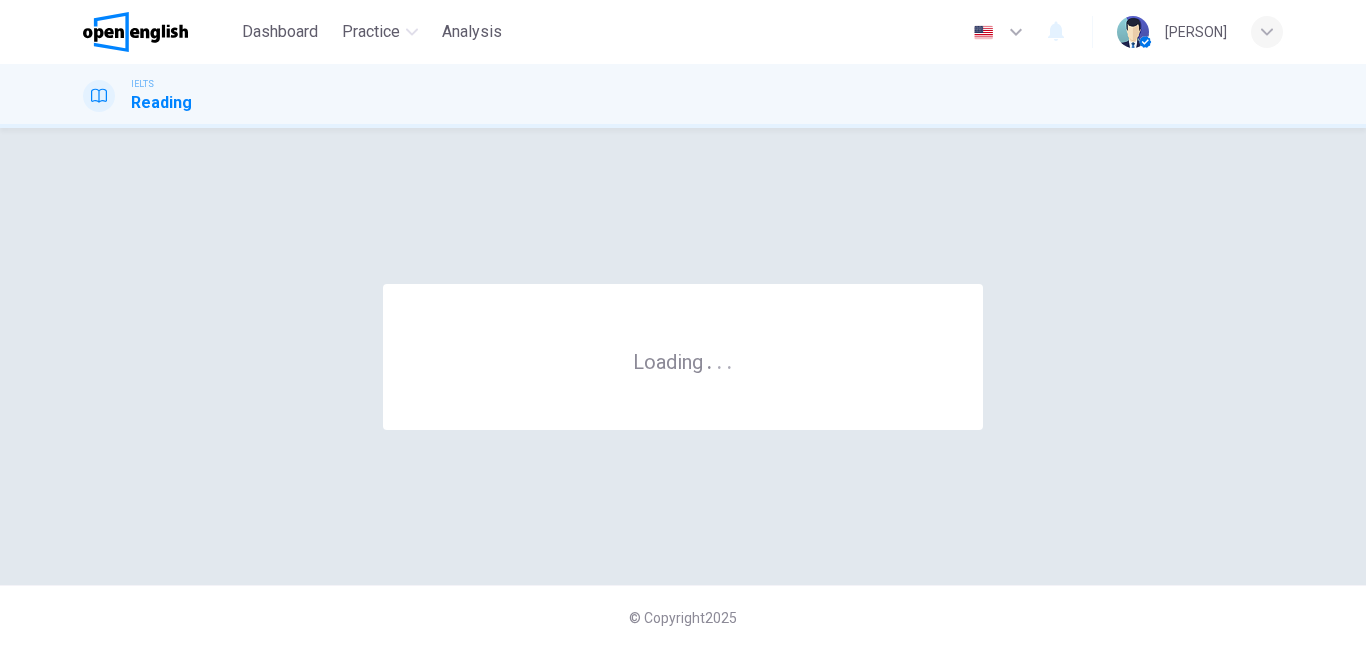scroll, scrollTop: 0, scrollLeft: 0, axis: both 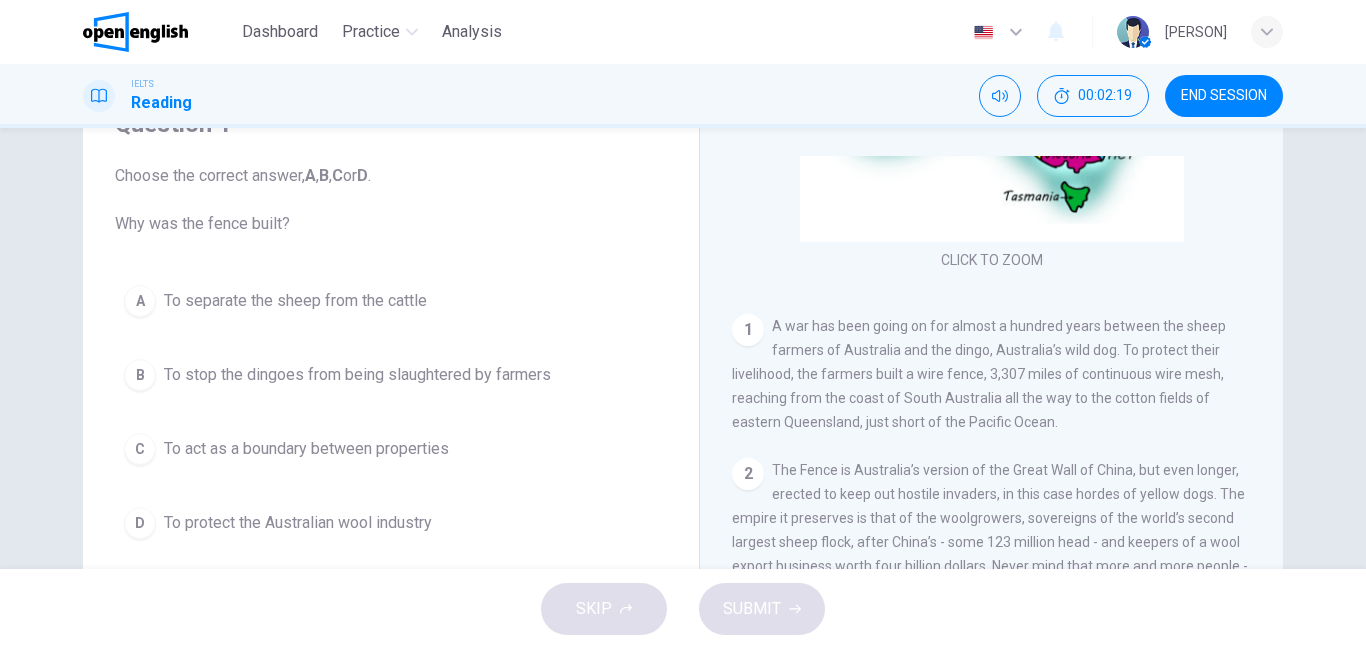 click on "B" at bounding box center (140, 375) 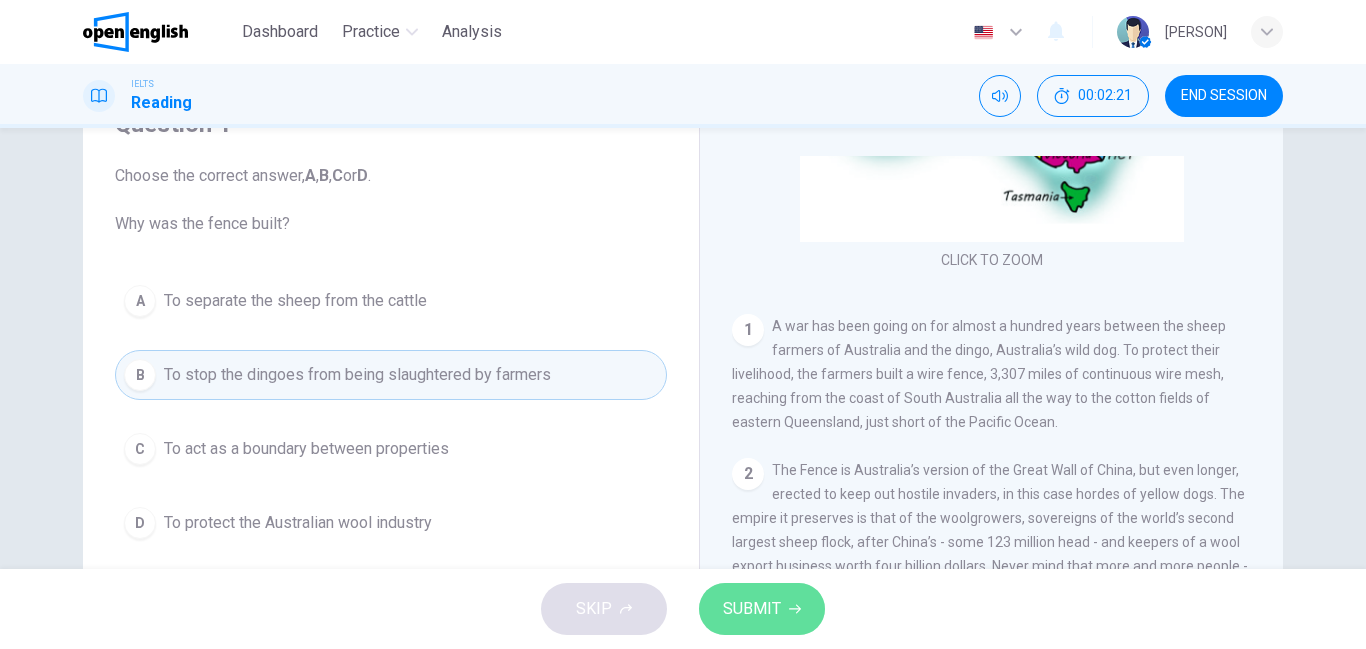 click on "SUBMIT" at bounding box center [752, 609] 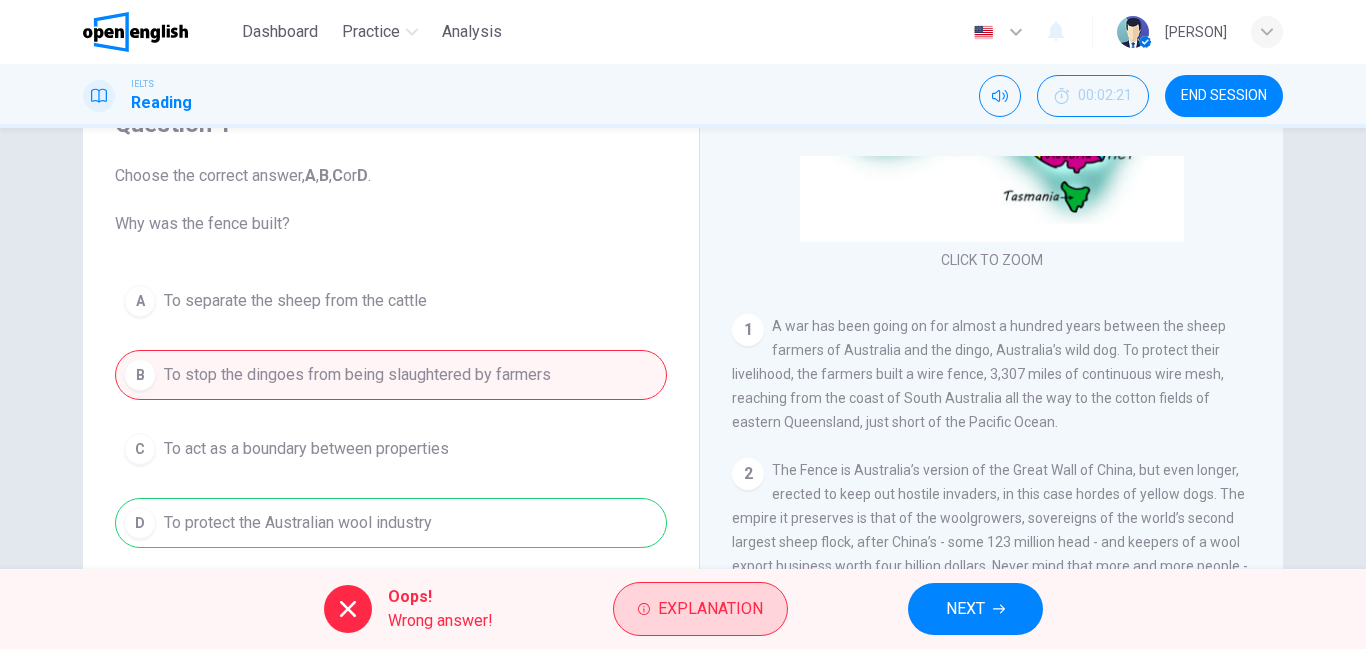 click on "Explanation" at bounding box center (710, 609) 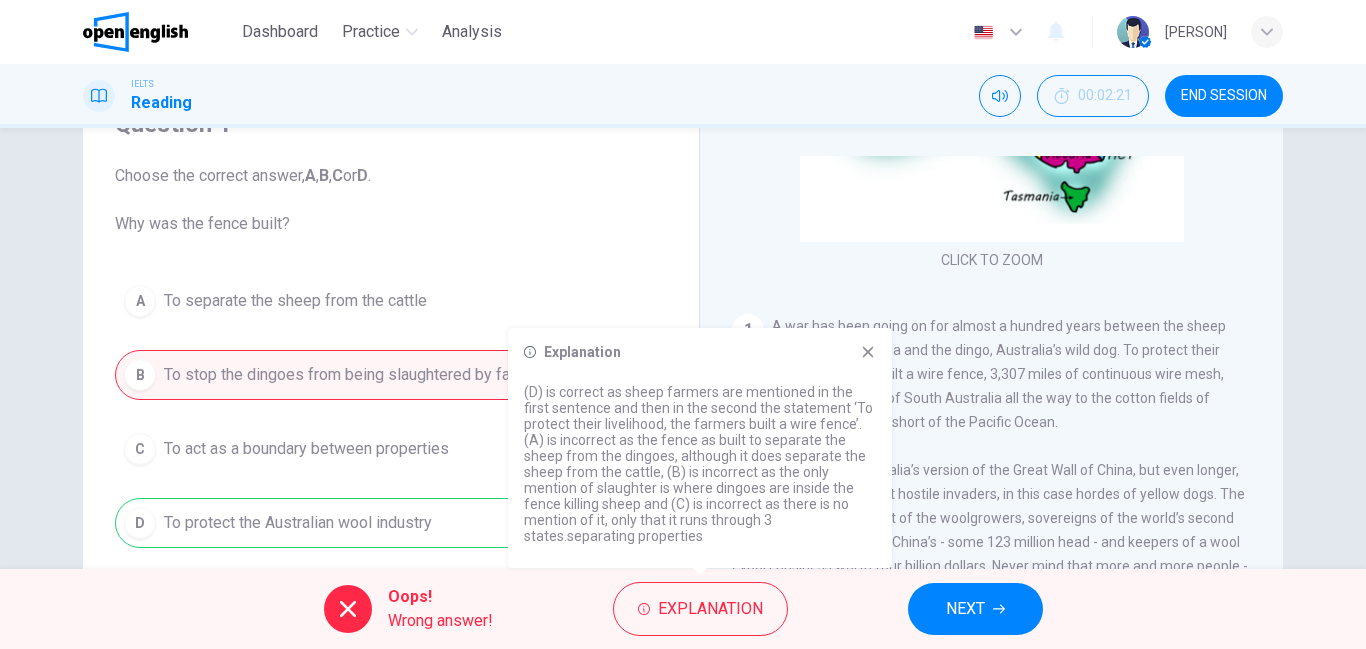 click 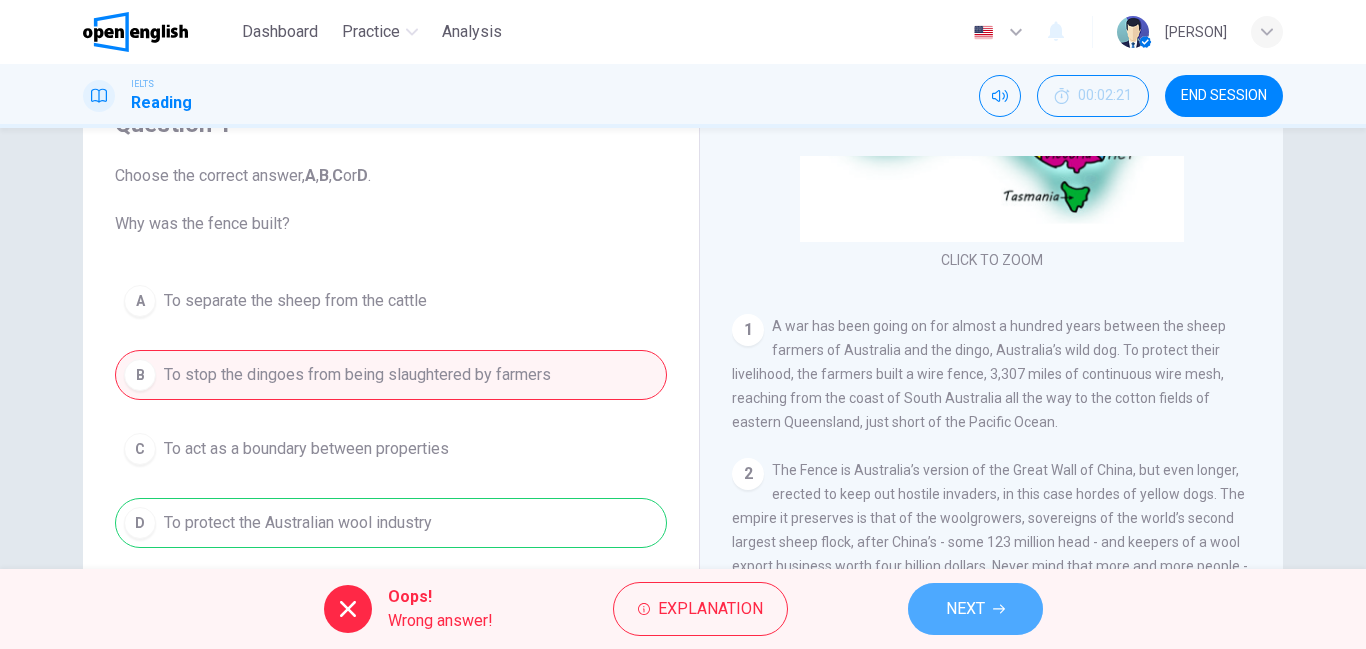 click on "NEXT" at bounding box center (965, 609) 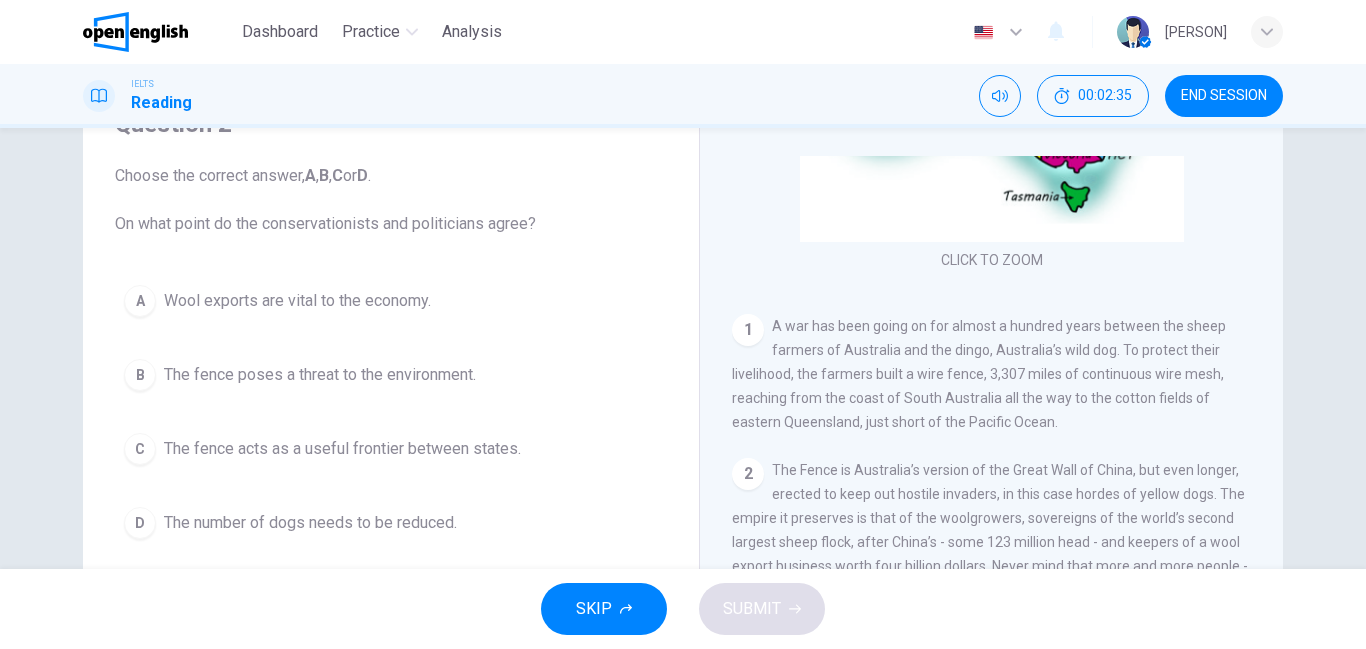 scroll, scrollTop: 200, scrollLeft: 0, axis: vertical 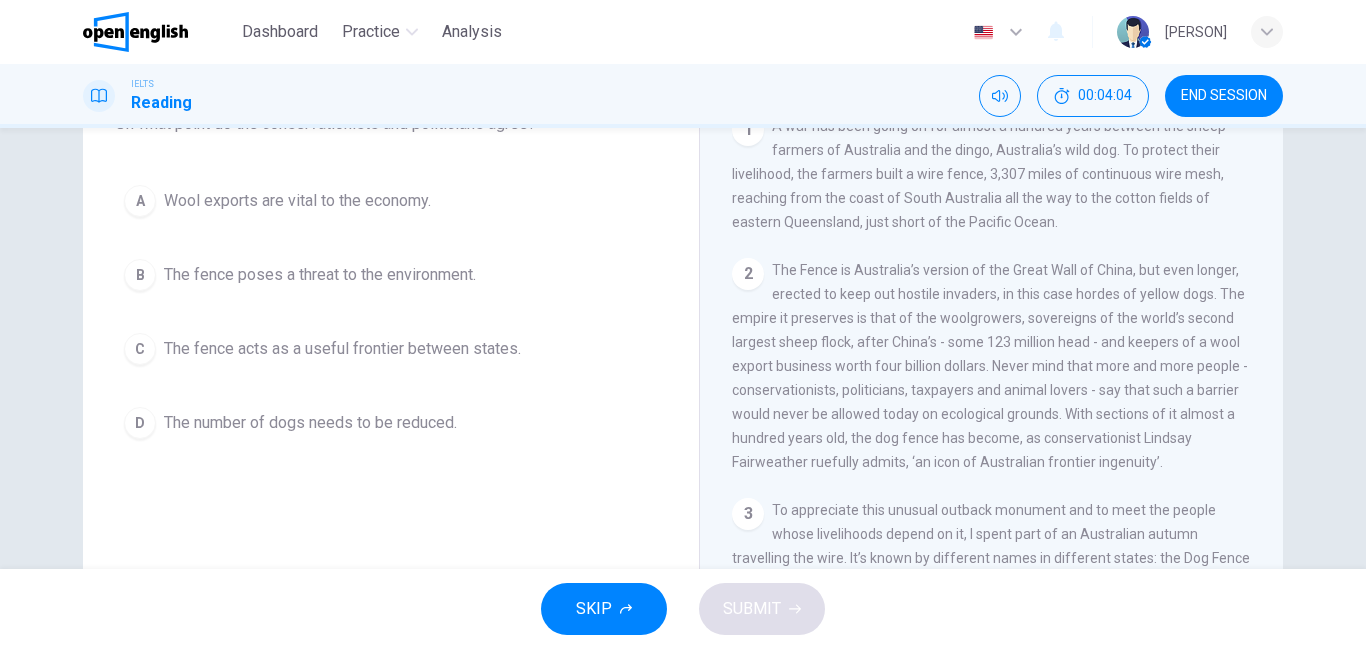 click on "B" at bounding box center [140, 275] 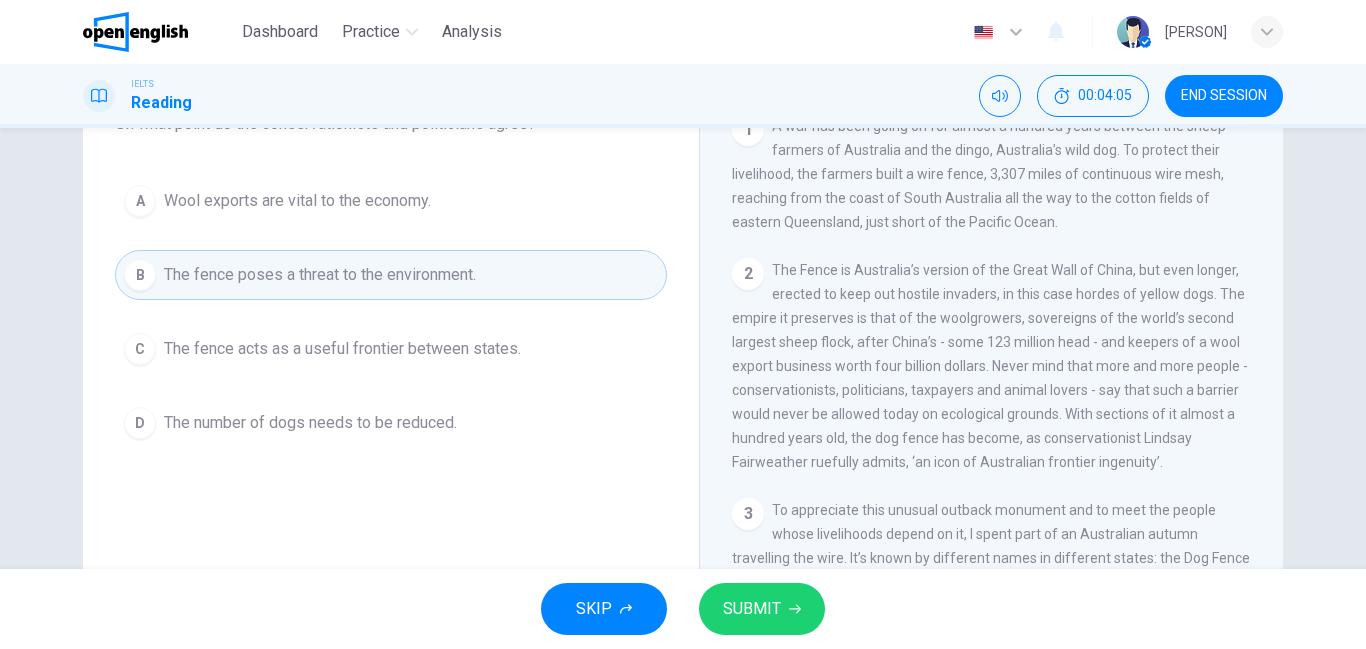 click on "SUBMIT" at bounding box center (752, 609) 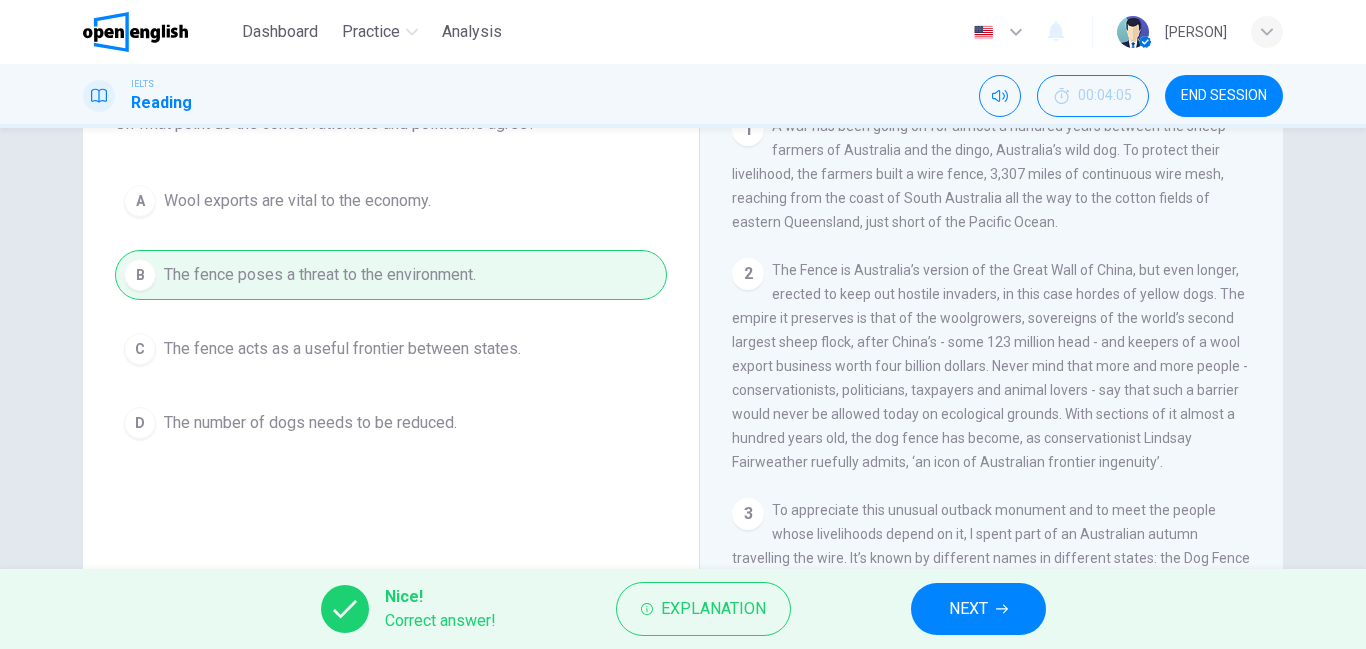 click on "NEXT" at bounding box center [968, 609] 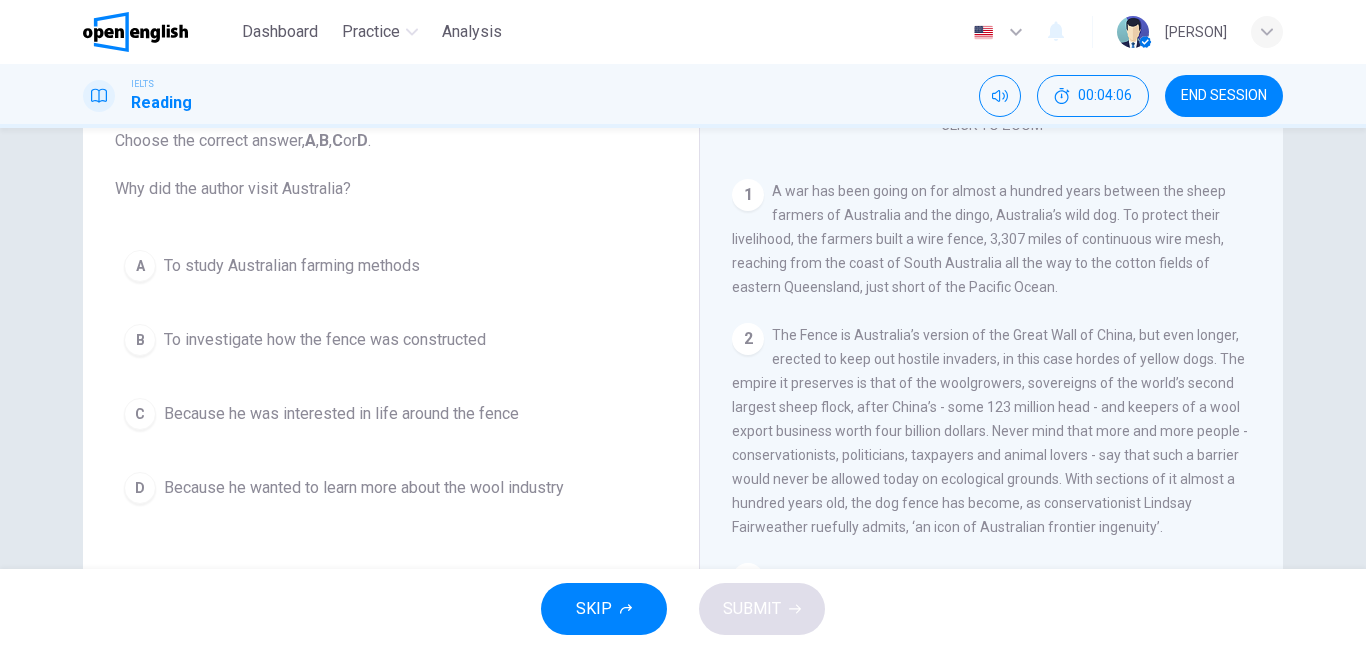 scroll, scrollTop: 100, scrollLeft: 0, axis: vertical 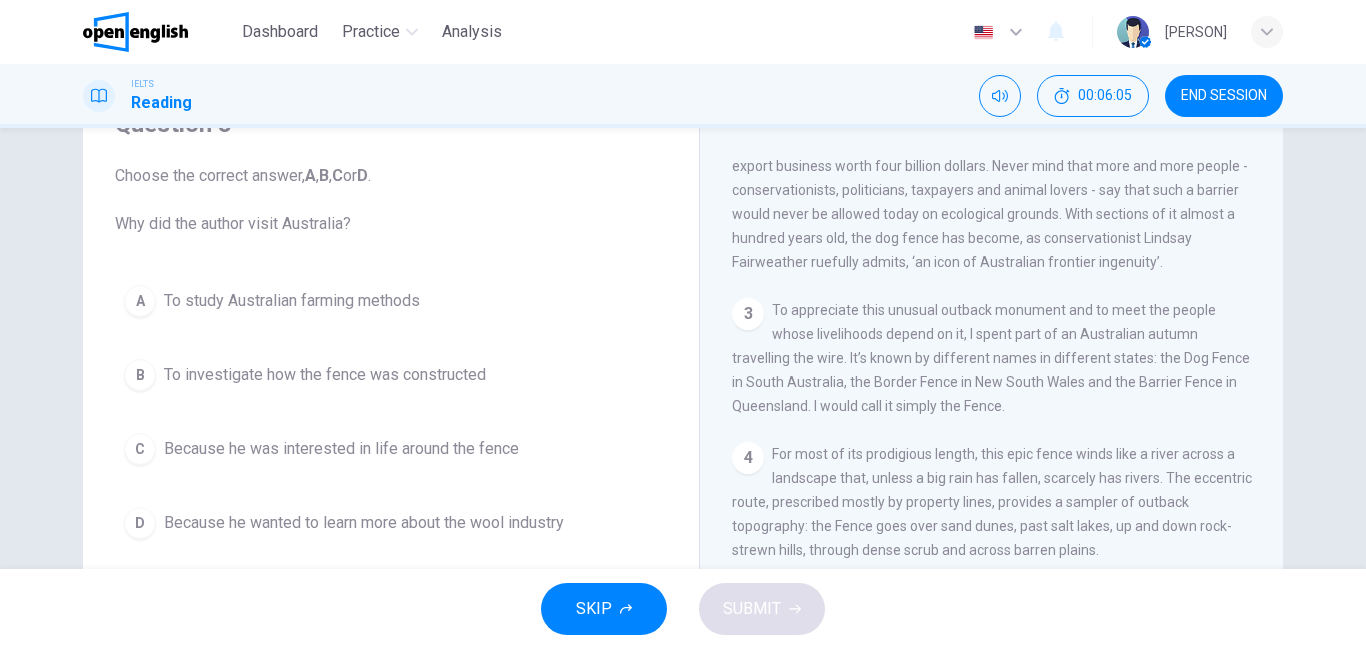 click on "Because he was interested in life around the fence" at bounding box center [341, 449] 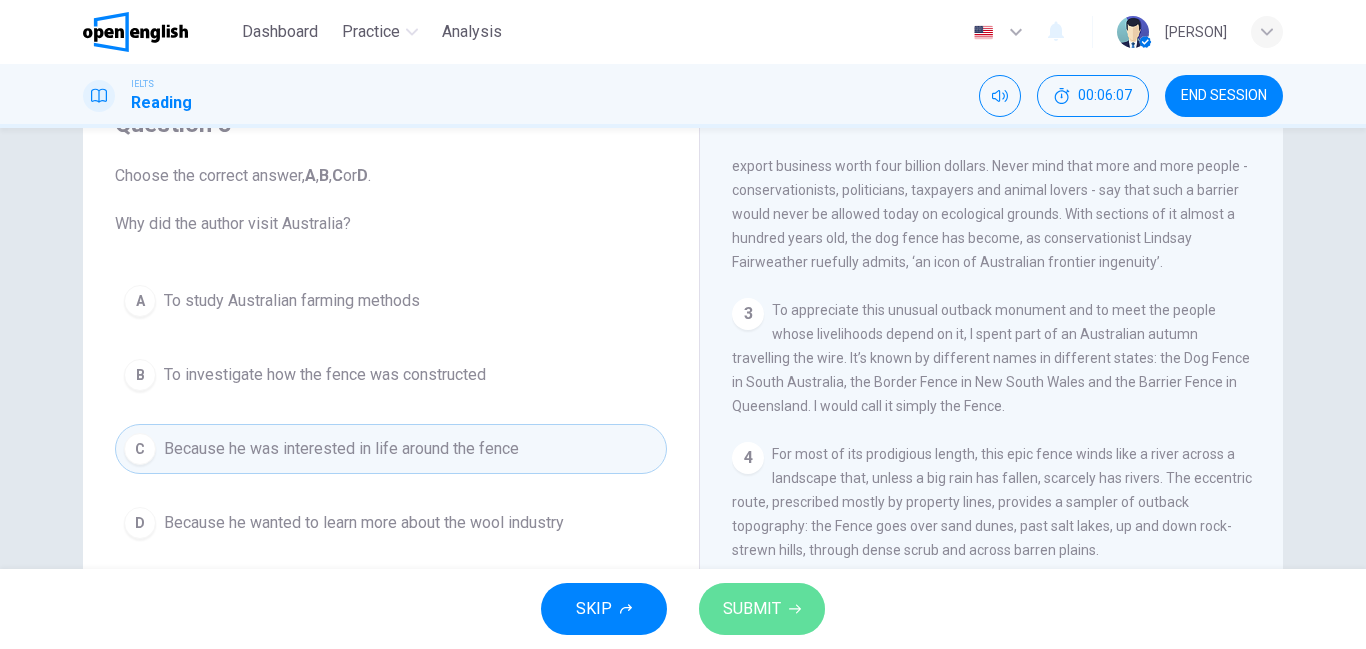 click on "SUBMIT" at bounding box center (752, 609) 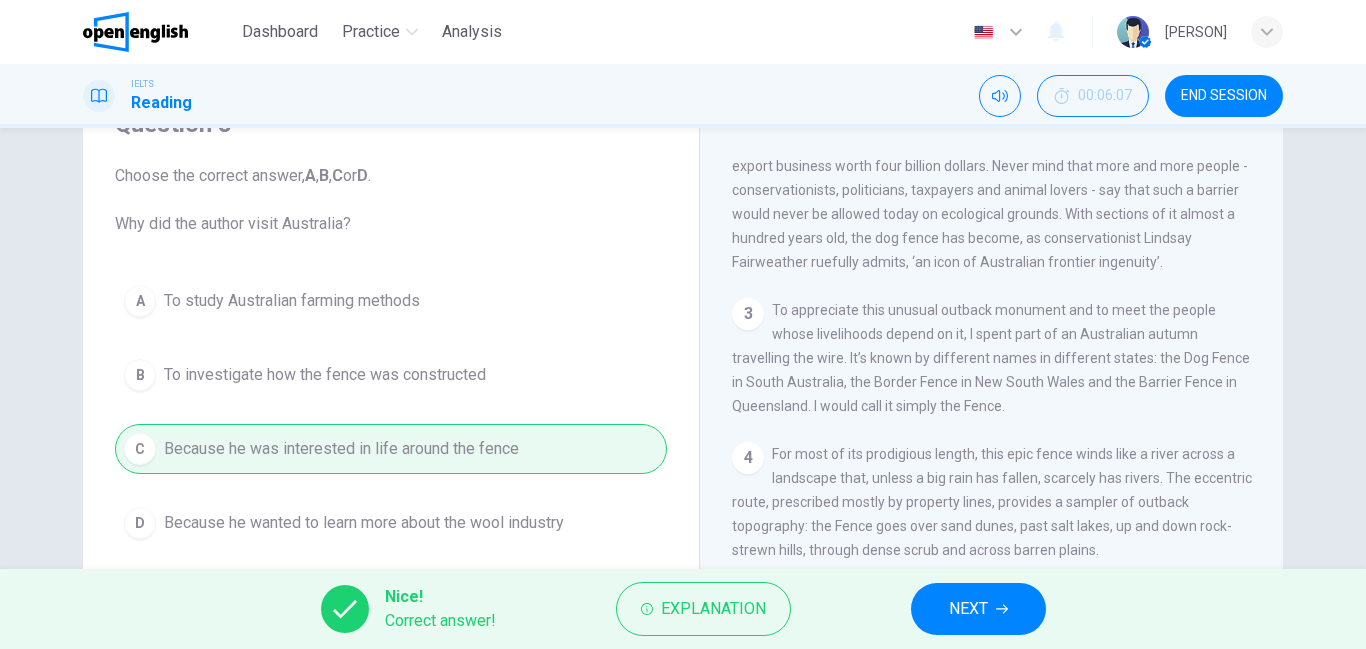click on "NEXT" at bounding box center [968, 609] 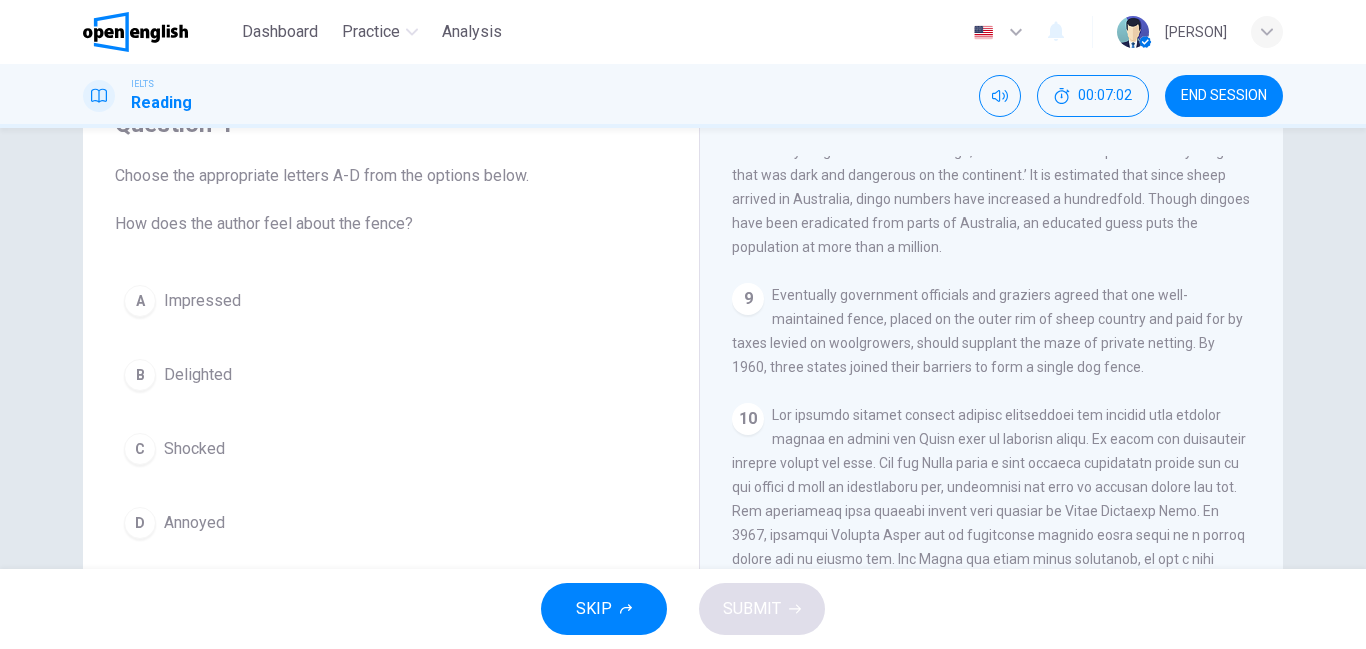 scroll, scrollTop: 1854, scrollLeft: 0, axis: vertical 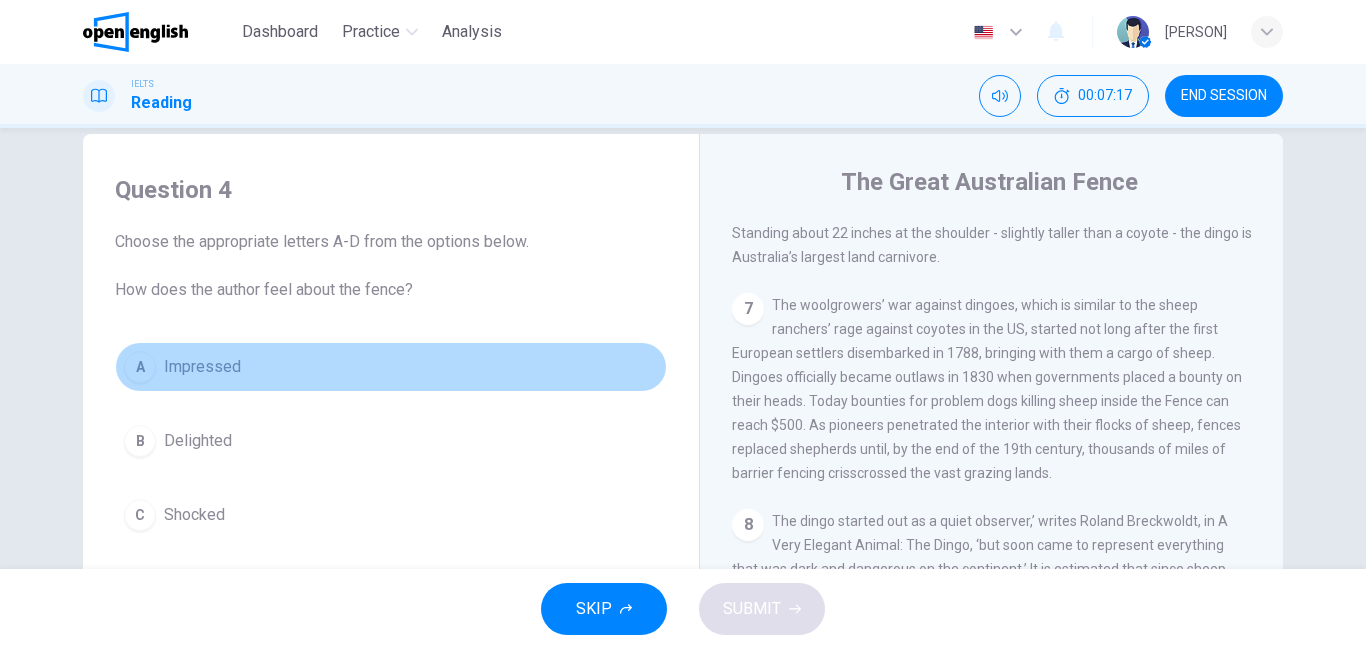 click on "Impressed" at bounding box center (202, 367) 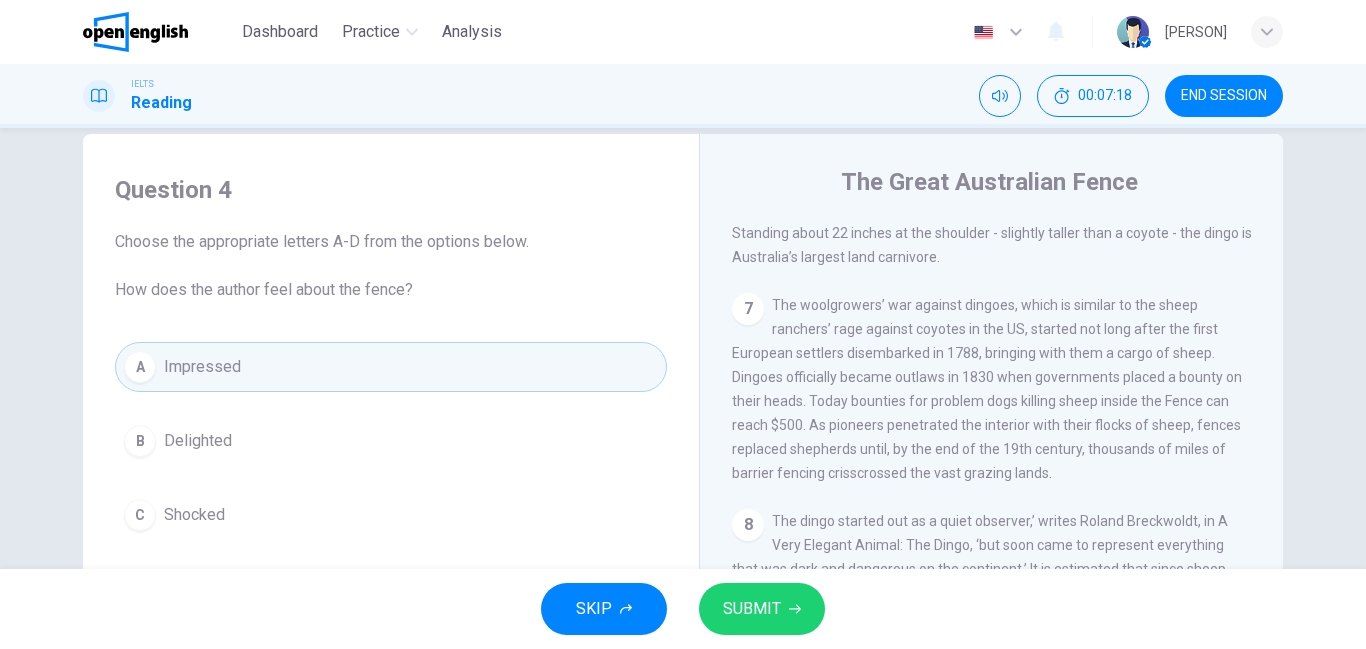 click on "SUBMIT" at bounding box center (752, 609) 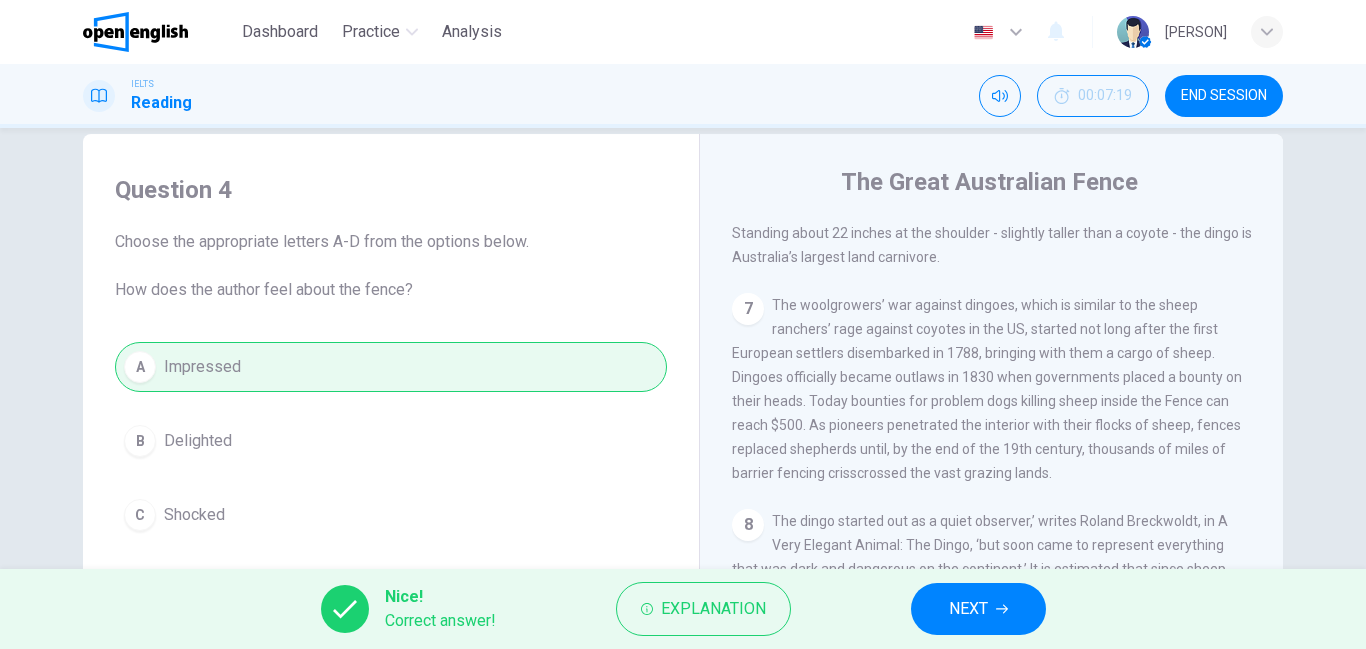 click on "NEXT" at bounding box center (968, 609) 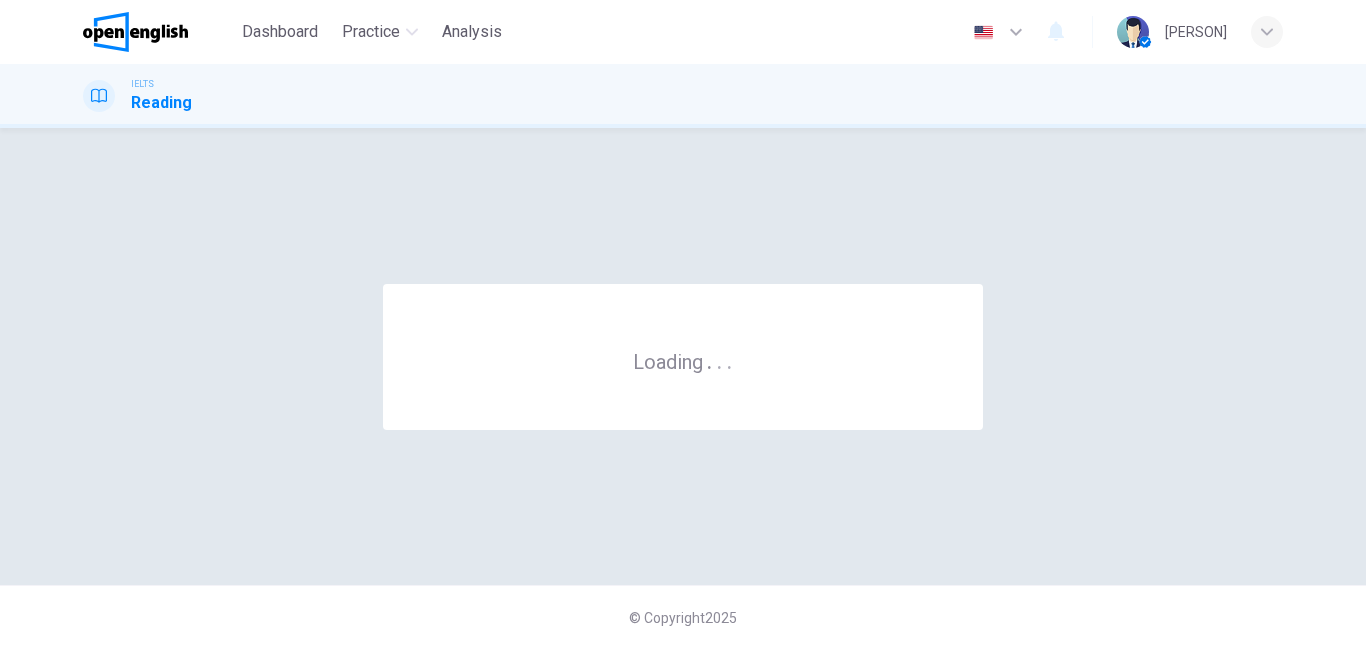 scroll, scrollTop: 0, scrollLeft: 0, axis: both 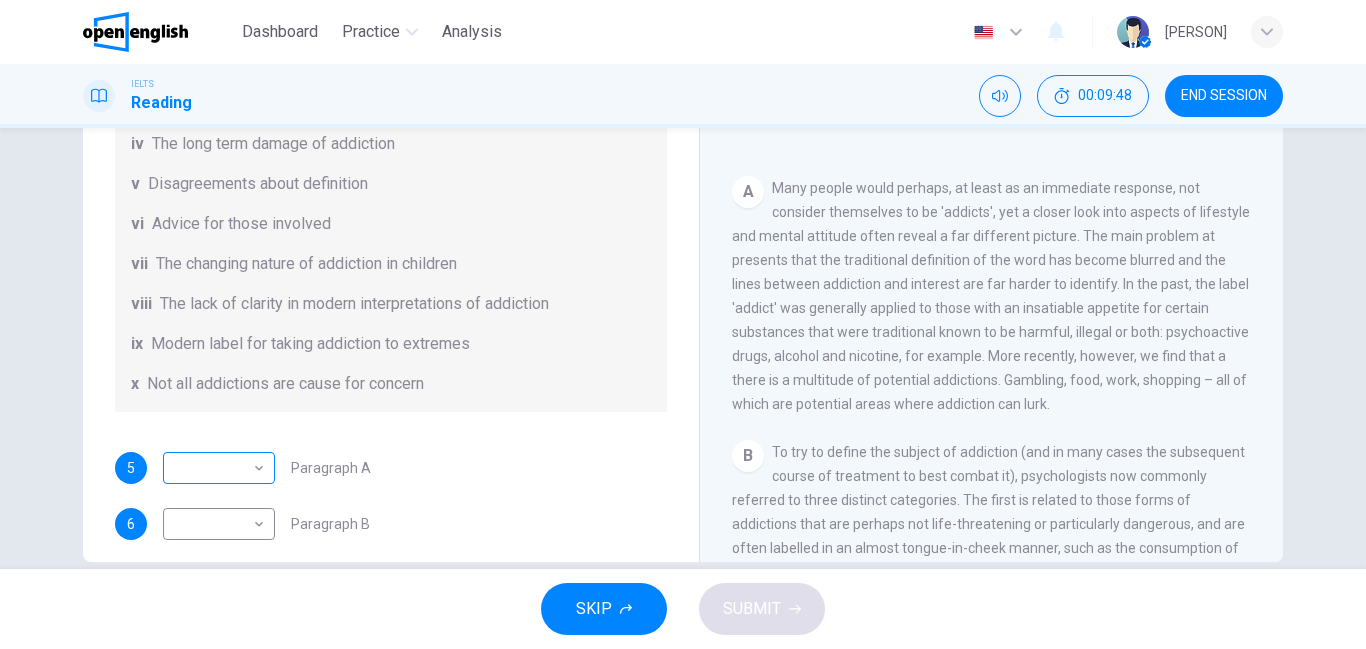 click on "This site uses cookies, as explained in our  Privacy Policy . If you agree to the use of cookies, please click the Accept button and continue to browse our site.   Privacy Policy Accept This site uses cookies, as explained in our  Privacy Policy . If you agree to the use of cookies, please click the Accept button and continue to browse our site.   Privacy Policy Accept Dashboard Practice Analysis English ** ​ Muratcan T. IELTS Reading 00:09:48 END SESSION Questions 5 - 10 The Reading Passage has seven paragraphs  A-G .
Choose the correct heading for paragraphs A to F from the list of headings
below.
Write the correct number i-x in the boxes below. List of Headings i A change in methods ii The falling level of addiction iii Biological changes and associated risks iv The long term damage of addiction v Disagreements about definition vi Advice for those involved vii The changing nature of addiction in children viii The lack of clarity in modern interpretations of addiction ix x 5 ​ ​ Paragraph A 6 ​ 7" at bounding box center (683, 324) 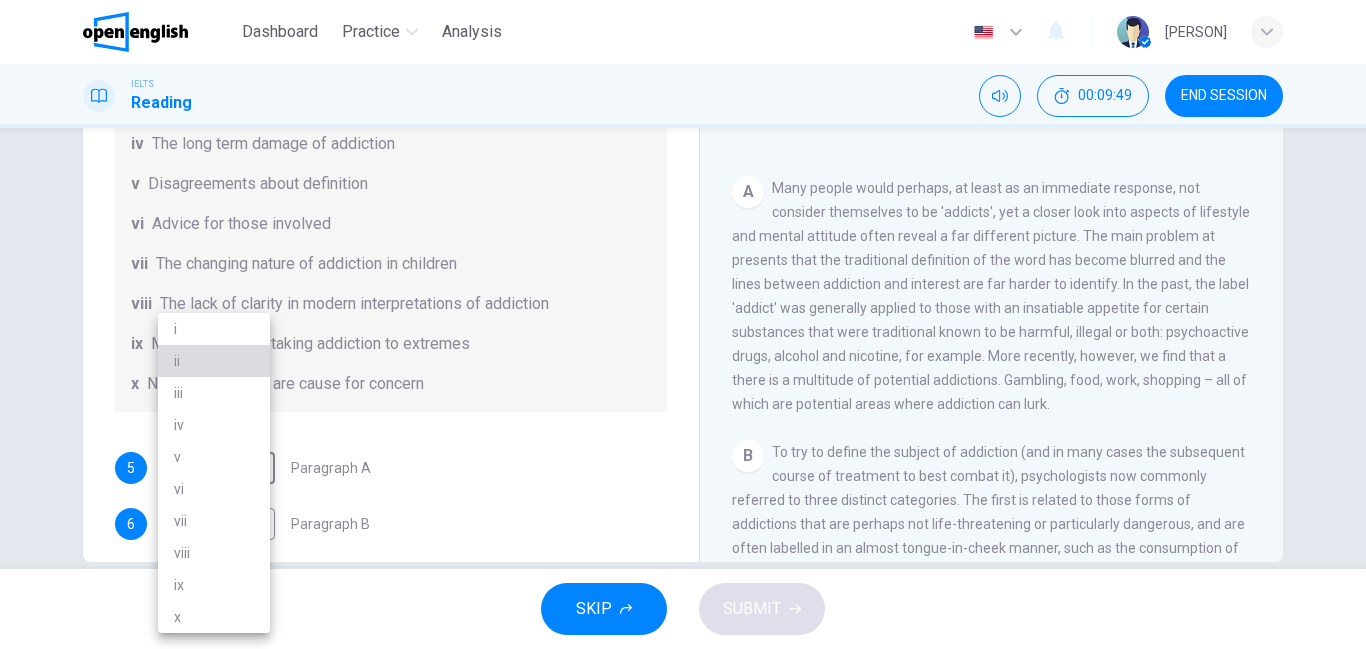 click on "ii" at bounding box center (214, 361) 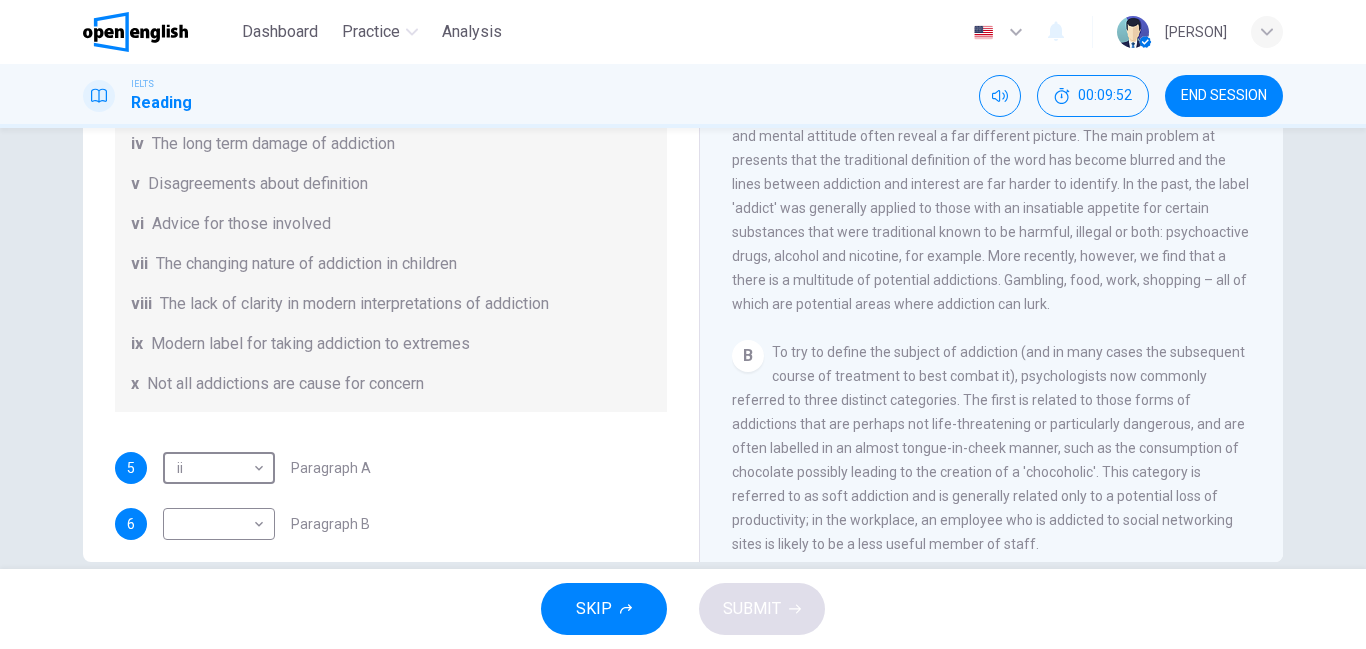scroll, scrollTop: 400, scrollLeft: 0, axis: vertical 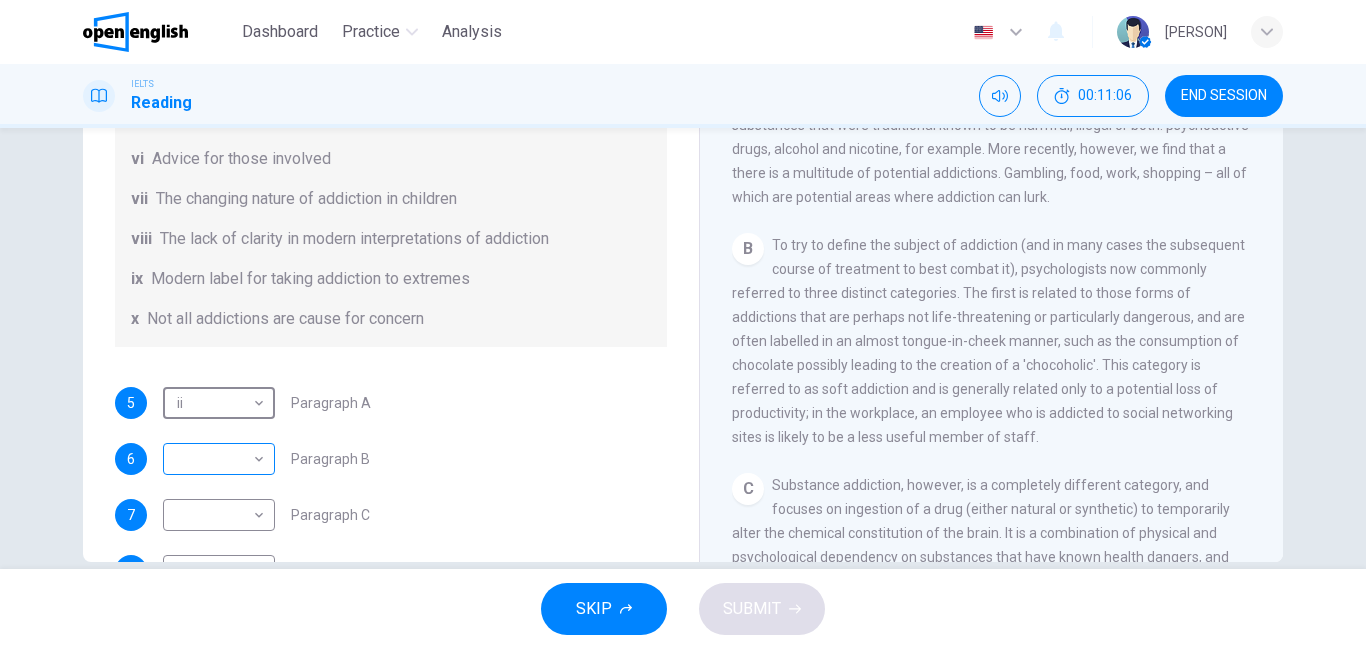 click on "This site uses cookies, as explained in our  Privacy Policy . If you agree to the use of cookies, please click the Accept button and continue to browse our site.   Privacy Policy Accept This site uses cookies, as explained in our  Privacy Policy . If you agree to the use of cookies, please click the Accept button and continue to browse our site.   Privacy Policy Accept Dashboard Practice Analysis English ** ​ Muratcan T. IELTS Reading 00:11:06 END SESSION Questions 5 - 10 The Reading Passage has seven paragraphs  A-G .
Choose the correct heading for paragraphs A to F from the list of headings
below.
Write the correct number i-x in the boxes below. List of Headings i A change in methods ii The falling level of addiction iii Biological changes and associated risks iv The long term damage of addiction v Disagreements about definition vi Advice for those involved vii The changing nature of addiction in children viii The lack of clarity in modern interpretations of addiction ix x 5 ii ** ​ Paragraph A 6 ​" at bounding box center [683, 324] 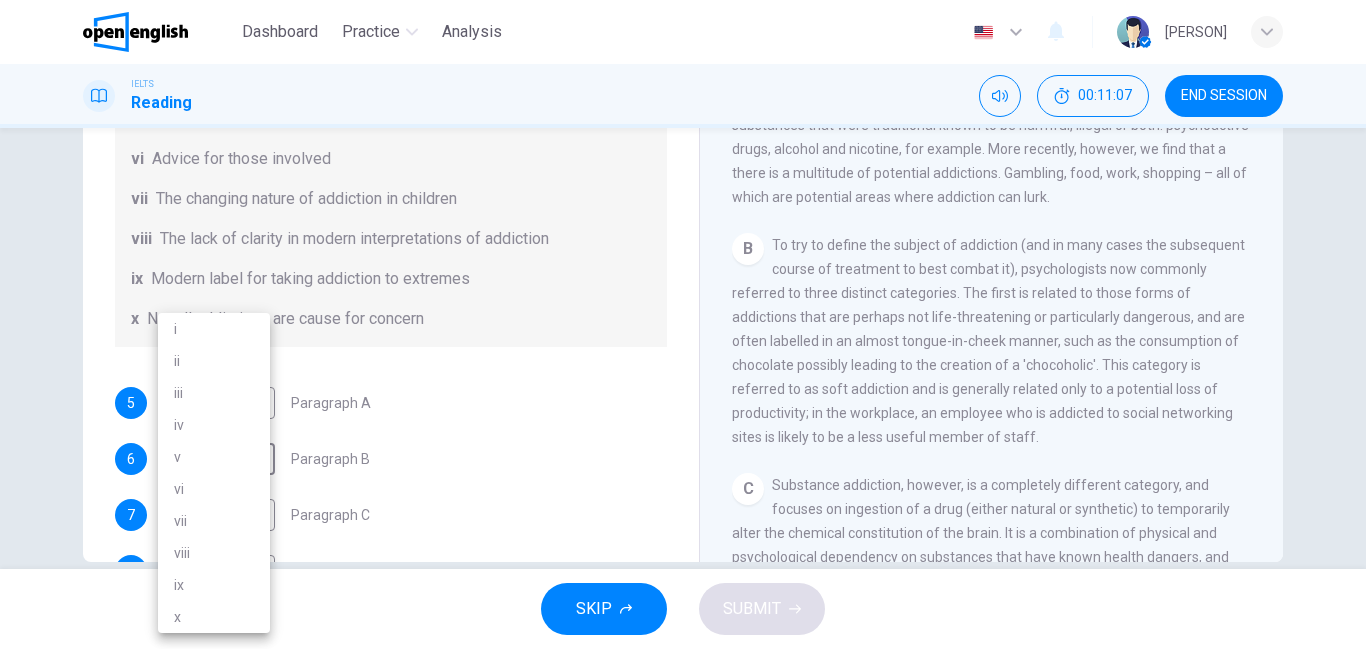 click on "v" at bounding box center (214, 457) 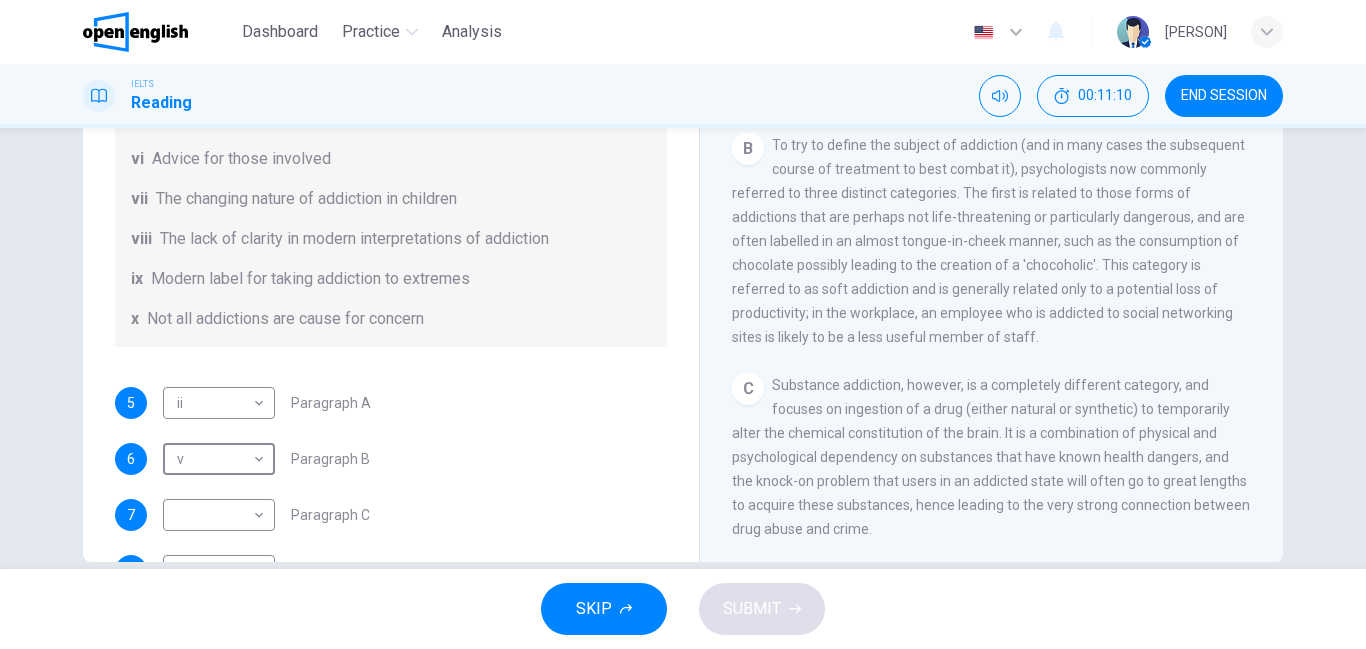 scroll, scrollTop: 607, scrollLeft: 0, axis: vertical 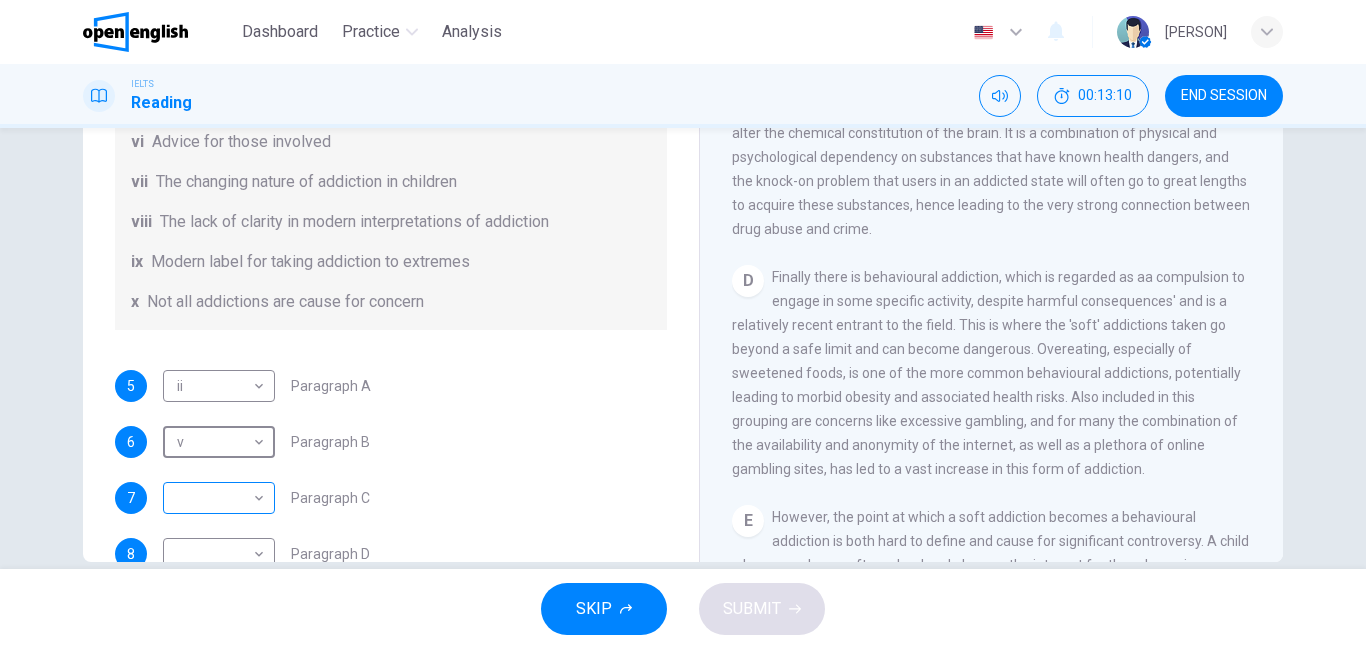 click on "This site uses cookies, as explained in our  Privacy Policy . If you agree to the use of cookies, please click the Accept button and continue to browse our site.   Privacy Policy Accept This site uses cookies, as explained in our  Privacy Policy . If you agree to the use of cookies, please click the Accept button and continue to browse our site.   Privacy Policy Accept Dashboard Practice Analysis English ** ​ Muratcan T. IELTS Reading 00:13:10 END SESSION Questions 5 - 10 The Reading Passage has seven paragraphs  A-G .
Choose the correct heading for paragraphs A to F from the list of headings
below.
Write the correct number i-x in the boxes below. List of Headings i A change in methods ii The falling level of addiction iii Biological changes and associated risks iv The long term damage of addiction v Disagreements about definition vi Advice for those involved vii The changing nature of addiction in children viii The lack of clarity in modern interpretations of addiction ix x 5 ii ** ​ Paragraph A 6 v *" at bounding box center [683, 324] 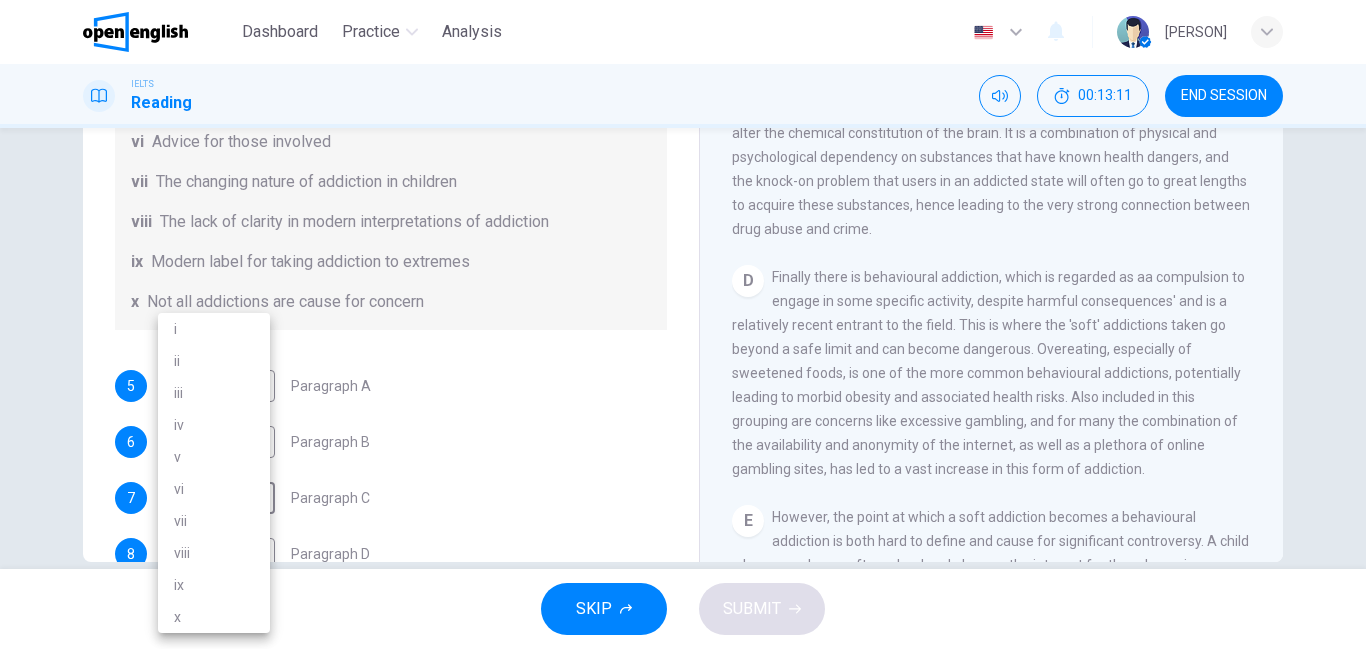click on "iii" at bounding box center (214, 393) 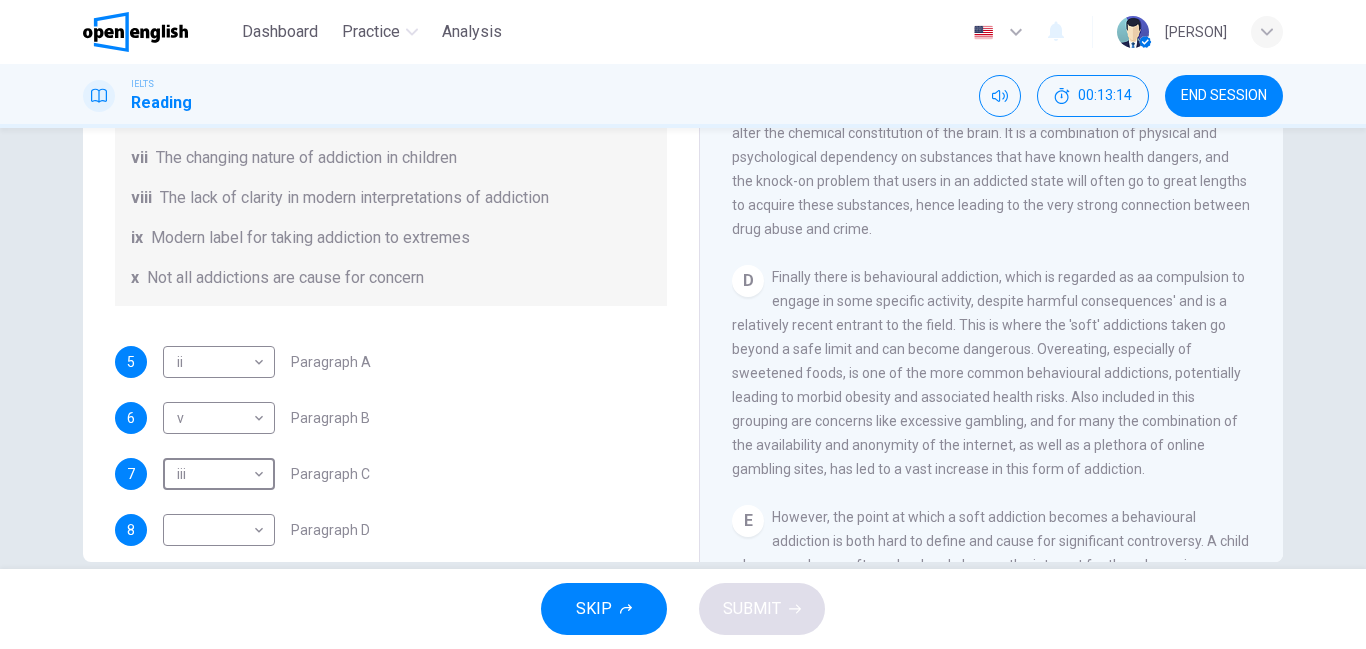scroll, scrollTop: 314, scrollLeft: 0, axis: vertical 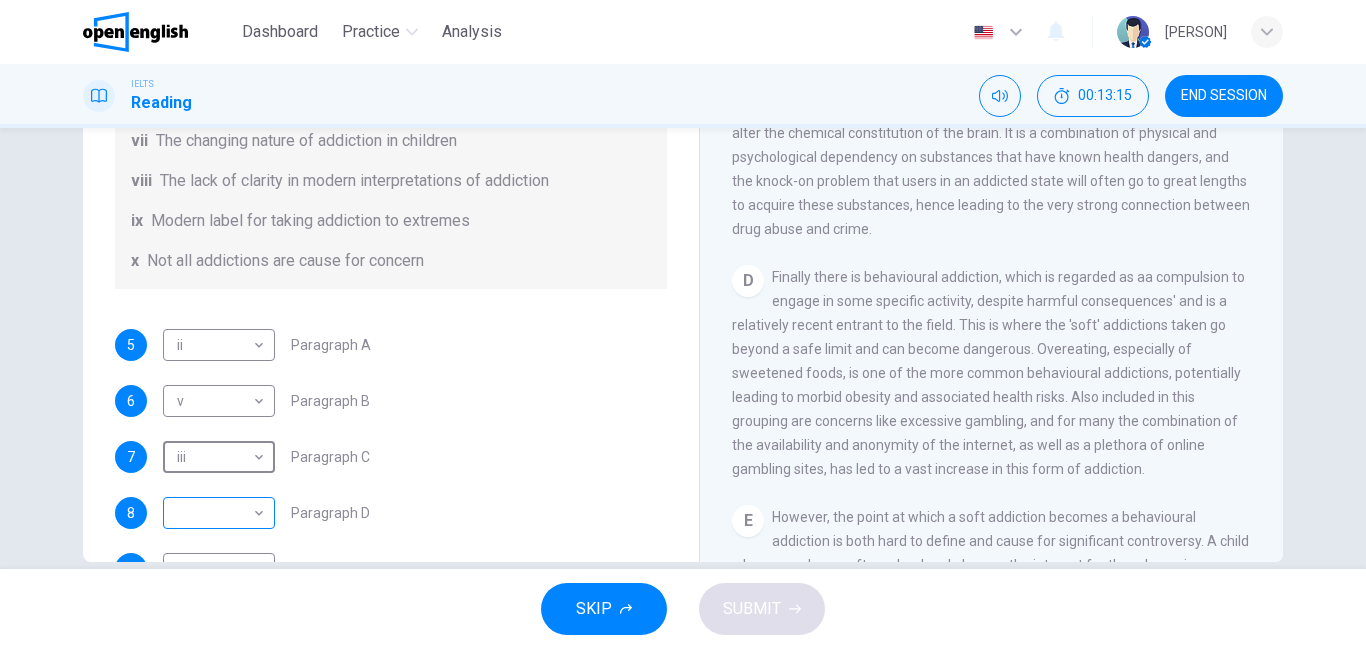 click on "This site uses cookies, as explained in our  Privacy Policy . If you agree to the use of cookies, please click the Accept button and continue to browse our site.   Privacy Policy Accept This site uses cookies, as explained in our  Privacy Policy . If you agree to the use of cookies, please click the Accept button and continue to browse our site.   Privacy Policy Accept Dashboard Practice Analysis English ** ​ Muratcan T. IELTS Reading 00:13:15 END SESSION Questions 5 - 10 The Reading Passage has seven paragraphs  A-G .
Choose the correct heading for paragraphs A to F from the list of headings
below.
Write the correct number i-x in the boxes below. List of Headings i A change in methods ii The falling level of addiction iii Biological changes and associated risks iv The long term damage of addiction v Disagreements about definition vi Advice for those involved vii The changing nature of addiction in children viii The lack of clarity in modern interpretations of addiction ix x 5 ii ** ​ Paragraph A 6 v *" at bounding box center [683, 324] 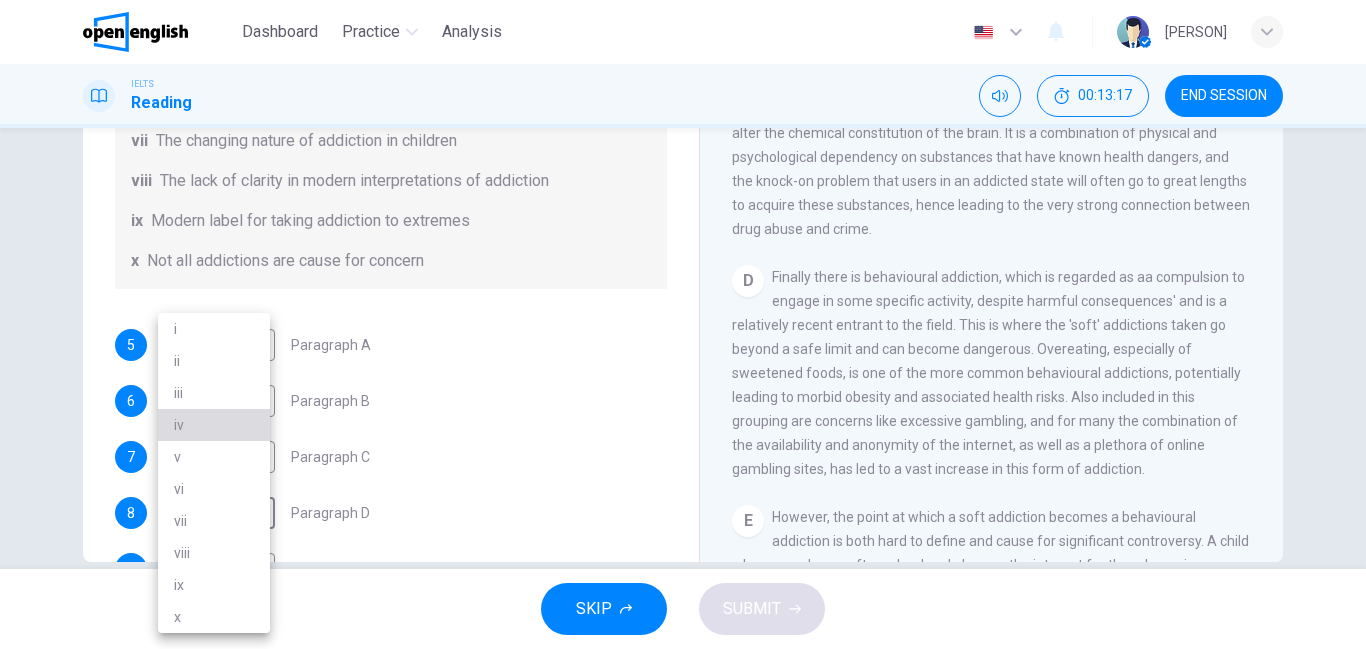 click on "iv" at bounding box center [214, 425] 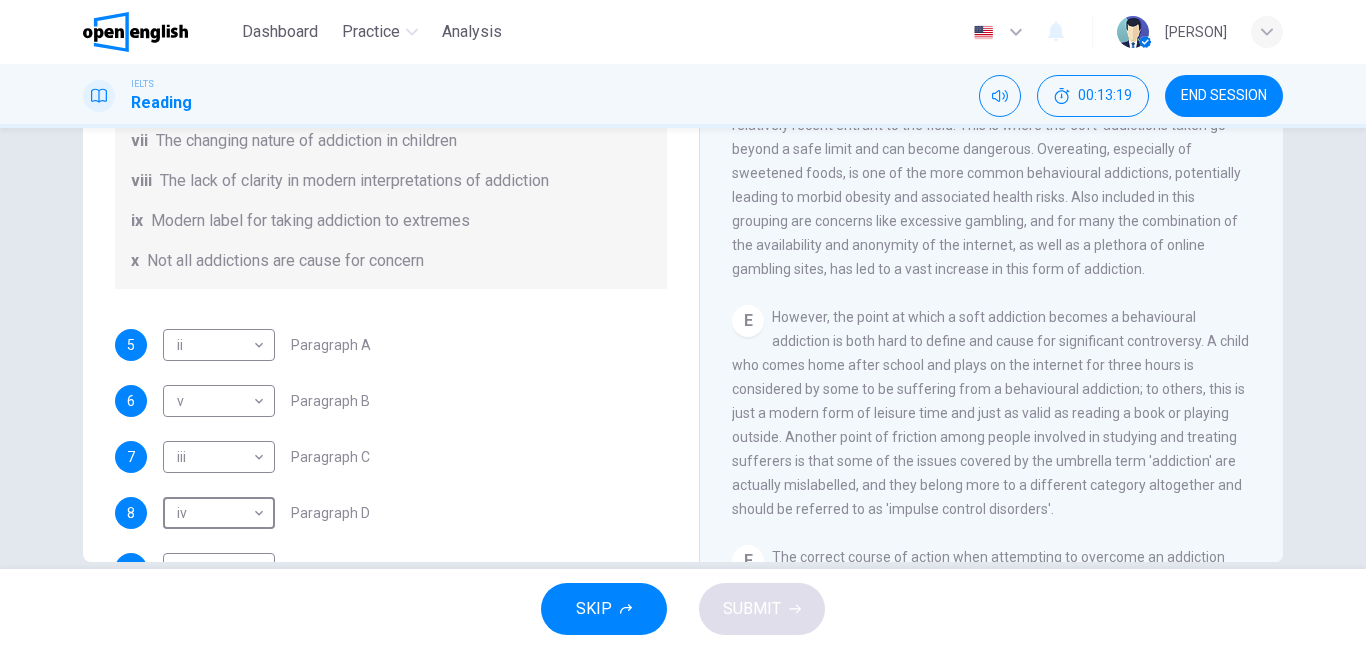 scroll, scrollTop: 1107, scrollLeft: 0, axis: vertical 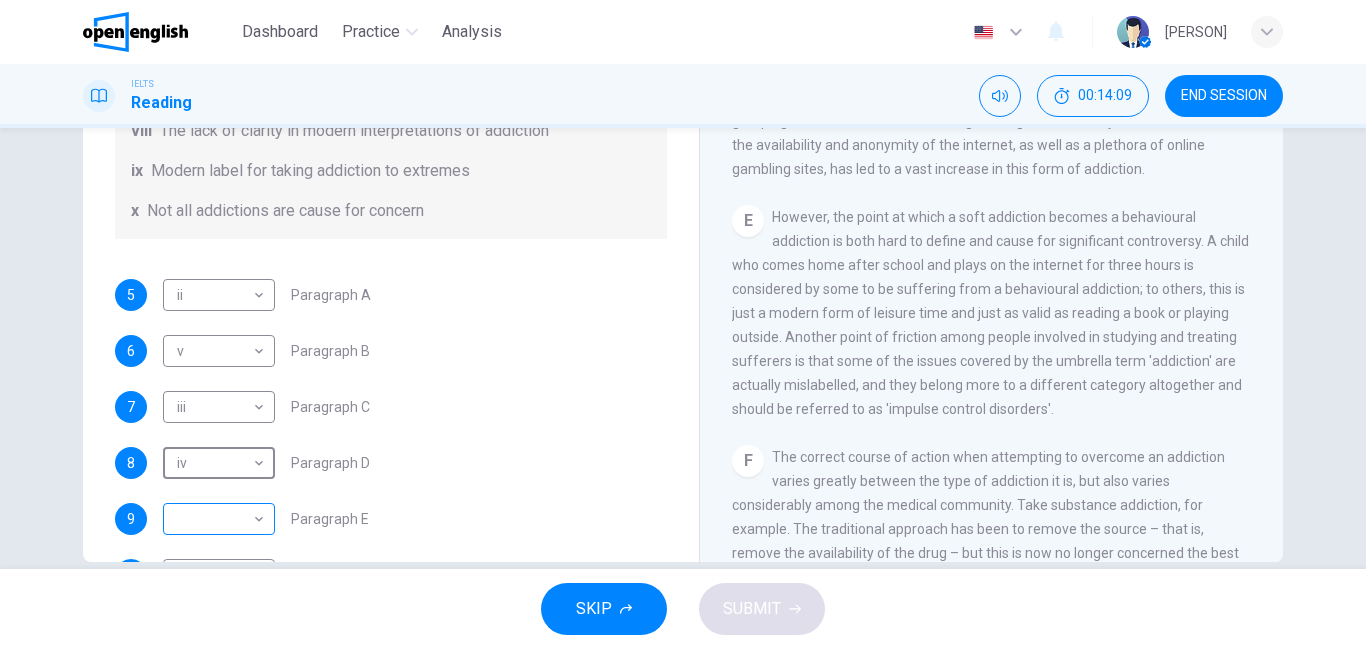 click on "This site uses cookies, as explained in our  Privacy Policy . If you agree to the use of cookies, please click the Accept button and continue to browse our site.   Privacy Policy Accept This site uses cookies, as explained in our  Privacy Policy . If you agree to the use of cookies, please click the Accept button and continue to browse our site.   Privacy Policy Accept Dashboard Practice Analysis English ** ​ Muratcan T. IELTS Reading 00:14:09 END SESSION Questions 5 - 10 The Reading Passage has seven paragraphs  A-G .
Choose the correct heading for paragraphs A to F from the list of headings
below.
Write the correct number i-x in the boxes below. List of Headings i A change in methods ii The falling level of addiction iii Biological changes and associated risks iv The long term damage of addiction v Disagreements about definition vi Advice for those involved vii The changing nature of addiction in children viii The lack of clarity in modern interpretations of addiction ix x 5 ii ** ​ Paragraph A 6 v *" at bounding box center (683, 324) 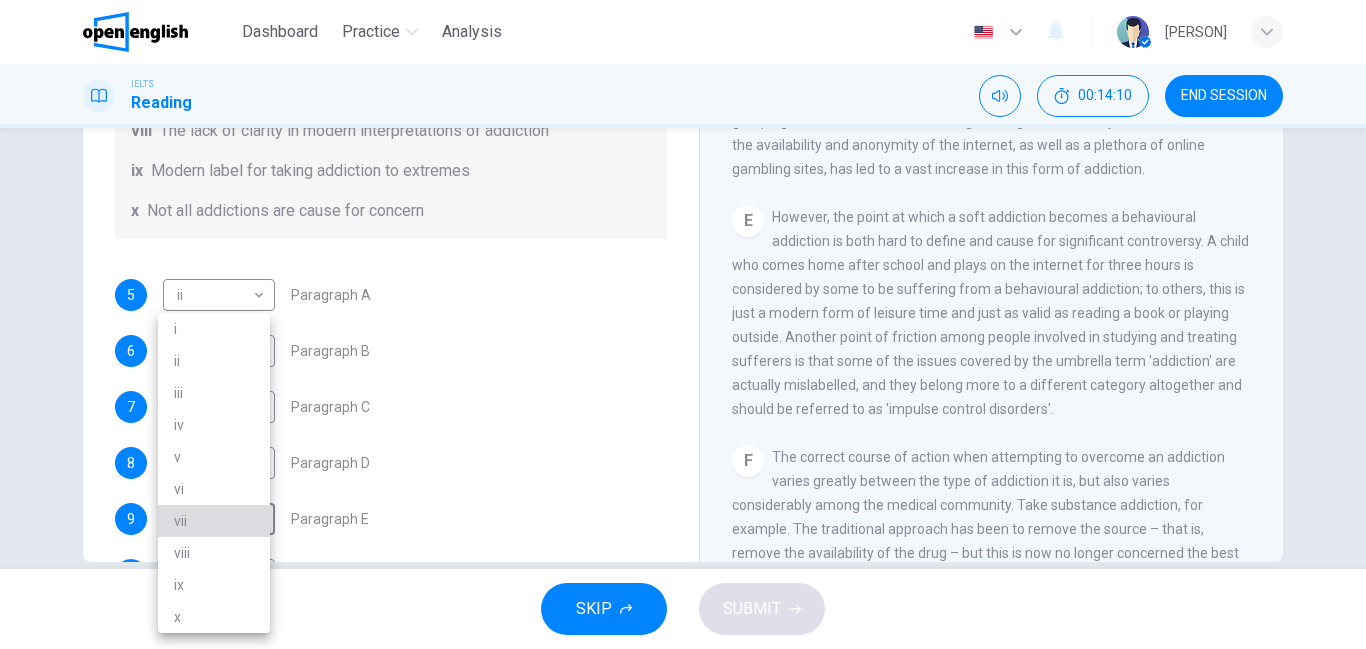 click on "vii" at bounding box center [214, 521] 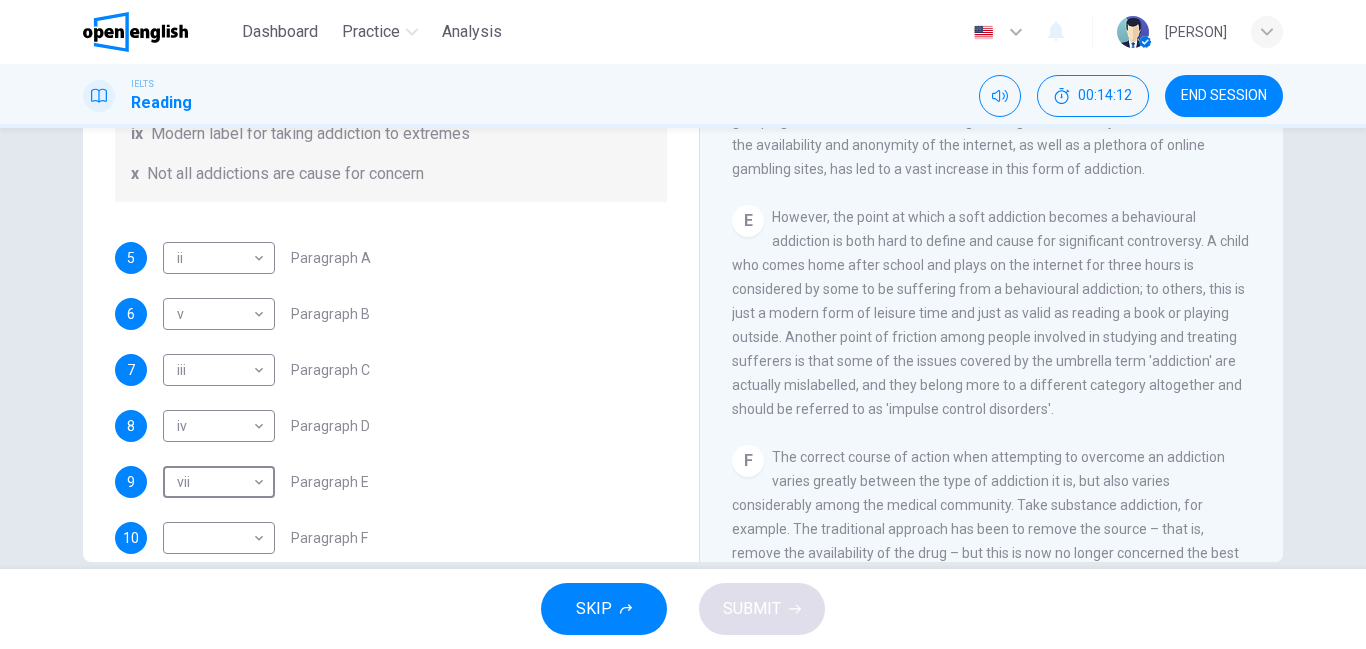 scroll, scrollTop: 433, scrollLeft: 0, axis: vertical 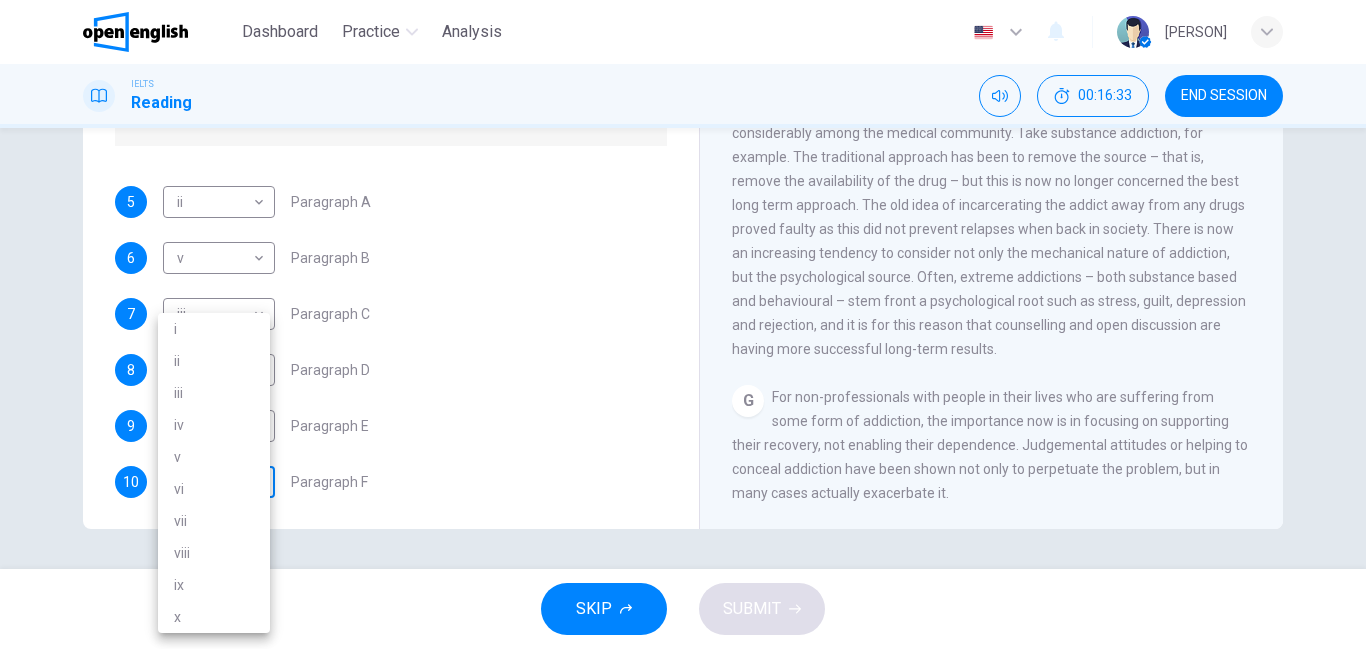 click on "This site uses cookies, as explained in our  Privacy Policy . If you agree to the use of cookies, please click the Accept button and continue to browse our site.   Privacy Policy Accept This site uses cookies, as explained in our  Privacy Policy . If you agree to the use of cookies, please click the Accept button and continue to browse our site.   Privacy Policy Accept Dashboard Practice Analysis English ** ​ Muratcan T. IELTS Reading 00:16:33 END SESSION Questions 5 - 10 The Reading Passage has seven paragraphs  A-G .
Choose the correct heading for paragraphs A to F from the list of headings
below.
Write the correct number i-x in the boxes below. List of Headings i A change in methods ii The falling level of addiction iii Biological changes and associated risks iv The long term damage of addiction v Disagreements about definition vi Advice for those involved vii The changing nature of addiction in children viii The lack of clarity in modern interpretations of addiction ix x 5 ii ** ​ Paragraph A 6 v *" at bounding box center (683, 324) 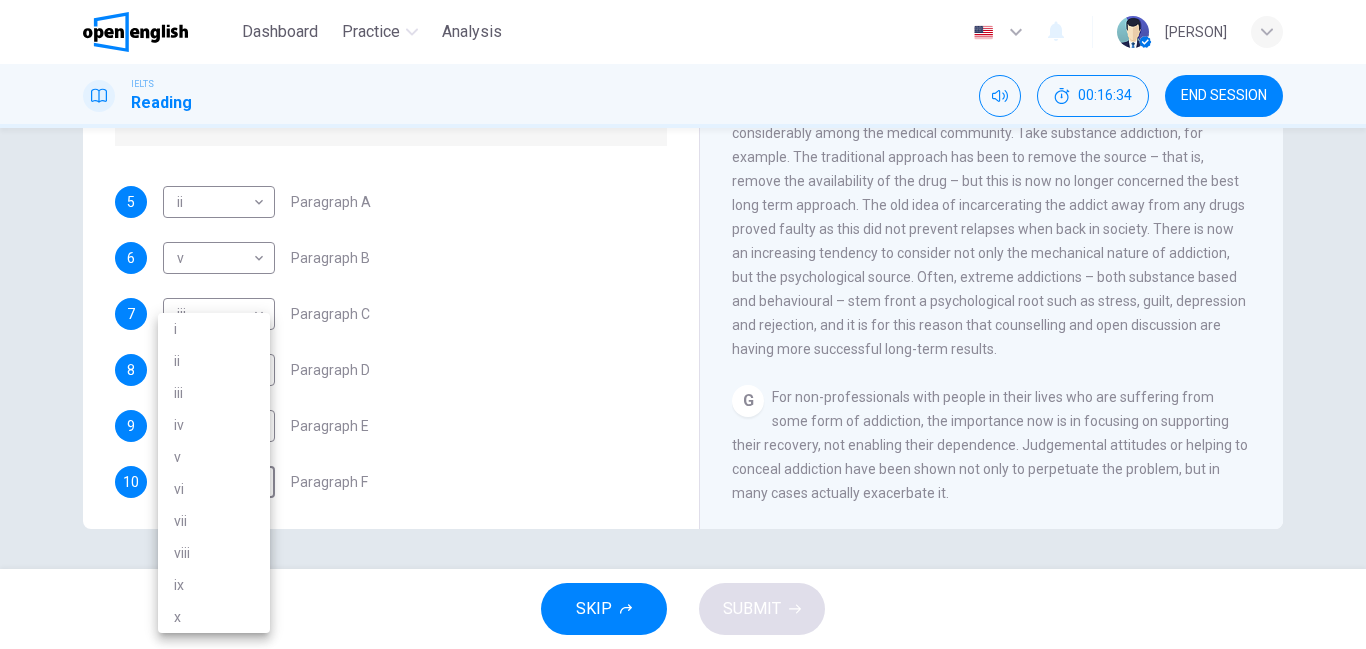 click on "vi" at bounding box center (214, 489) 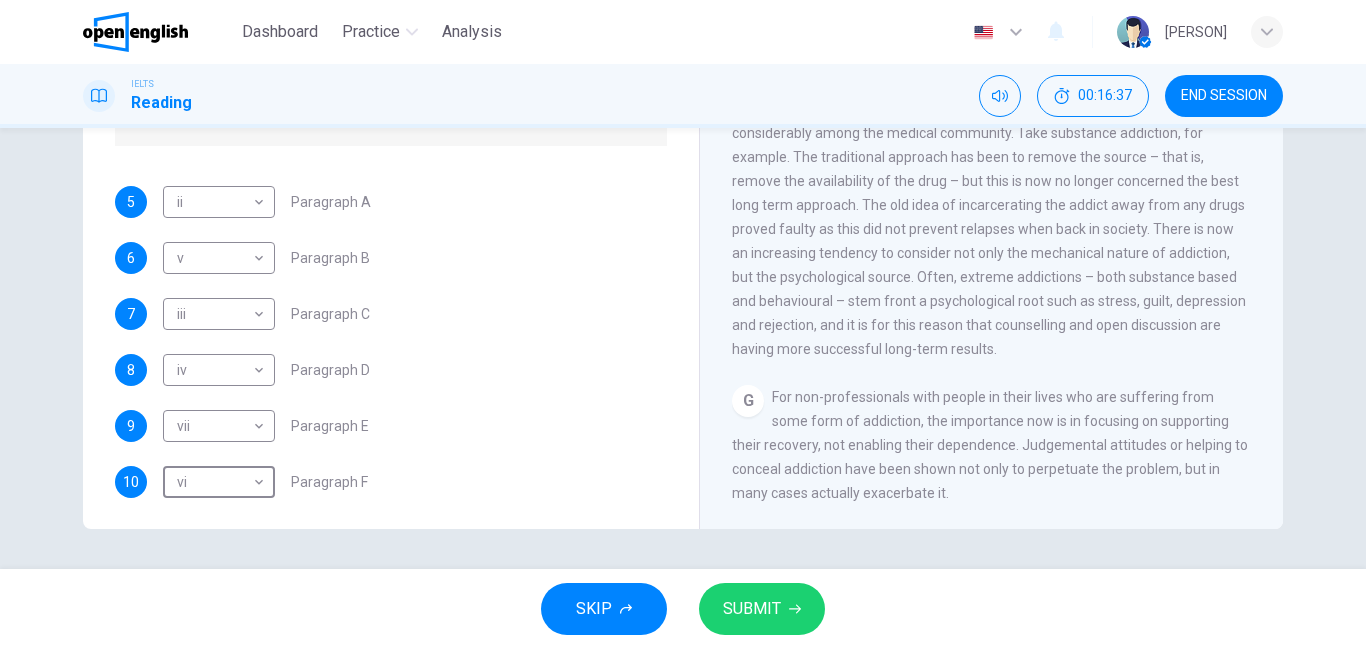 scroll, scrollTop: 433, scrollLeft: 0, axis: vertical 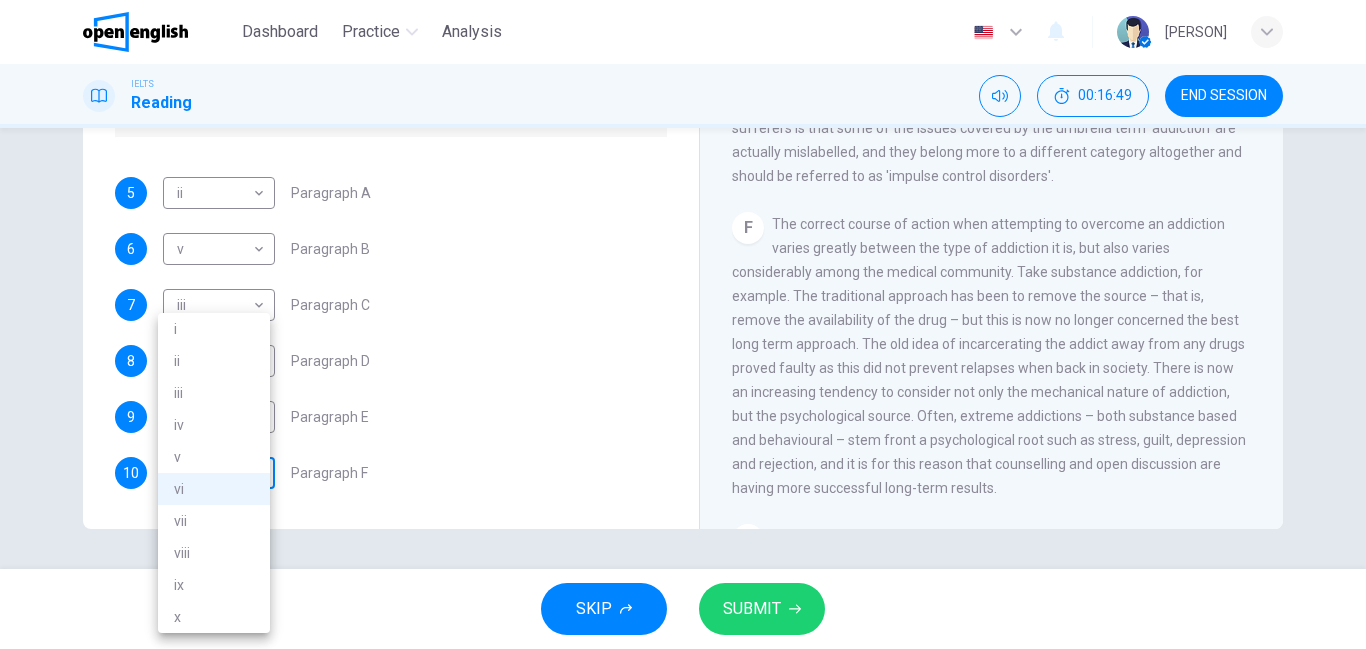 click on "This site uses cookies, as explained in our  Privacy Policy . If you agree to the use of cookies, please click the Accept button and continue to browse our site.   Privacy Policy Accept This site uses cookies, as explained in our  Privacy Policy . If you agree to the use of cookies, please click the Accept button and continue to browse our site.   Privacy Policy Accept Dashboard Practice Analysis English ** ​ Muratcan T. IELTS Reading 00:16:49 END SESSION Questions 5 - 10 The Reading Passage has seven paragraphs  A-G .
Choose the correct heading for paragraphs A to F from the list of headings
below.
Write the correct number i-x in the boxes below. List of Headings i A change in methods ii The falling level of addiction iii Biological changes and associated risks iv The long term damage of addiction v Disagreements about definition vi Advice for those involved vii The changing nature of addiction in children viii The lack of clarity in modern interpretations of addiction ix x 5 ii ** ​ Paragraph A 6 v *" at bounding box center (683, 324) 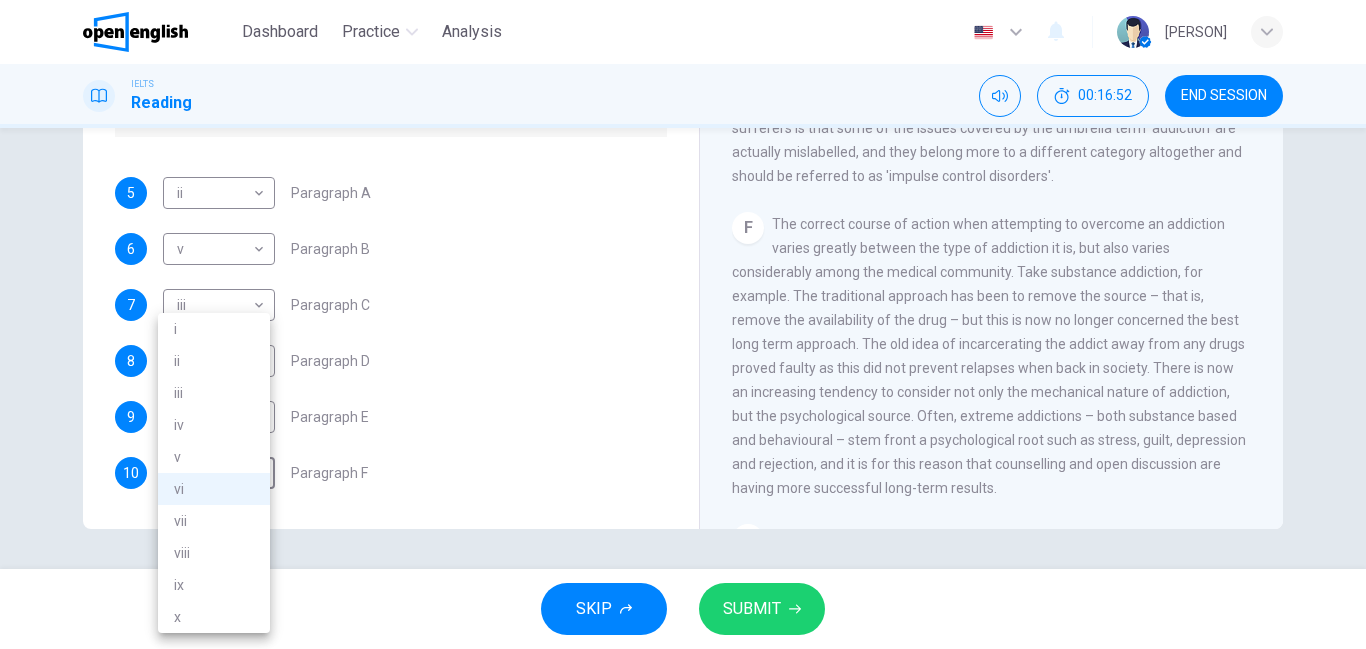 click at bounding box center [683, 324] 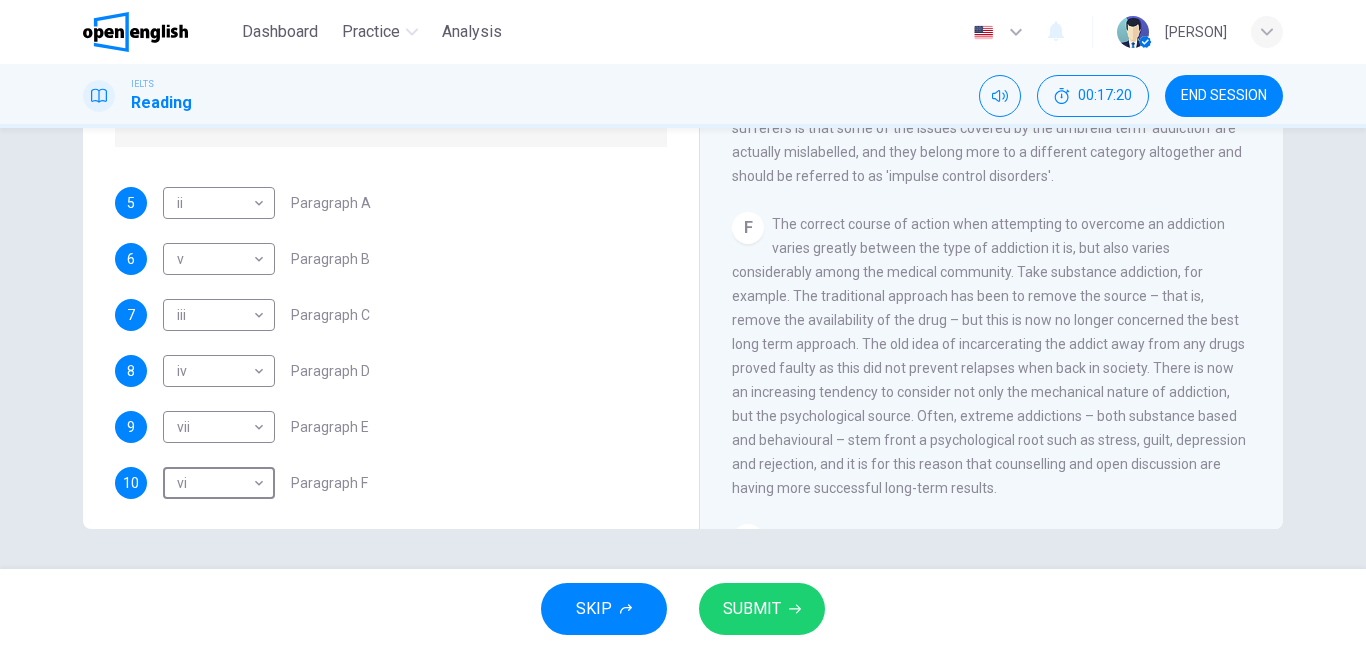 scroll, scrollTop: 433, scrollLeft: 0, axis: vertical 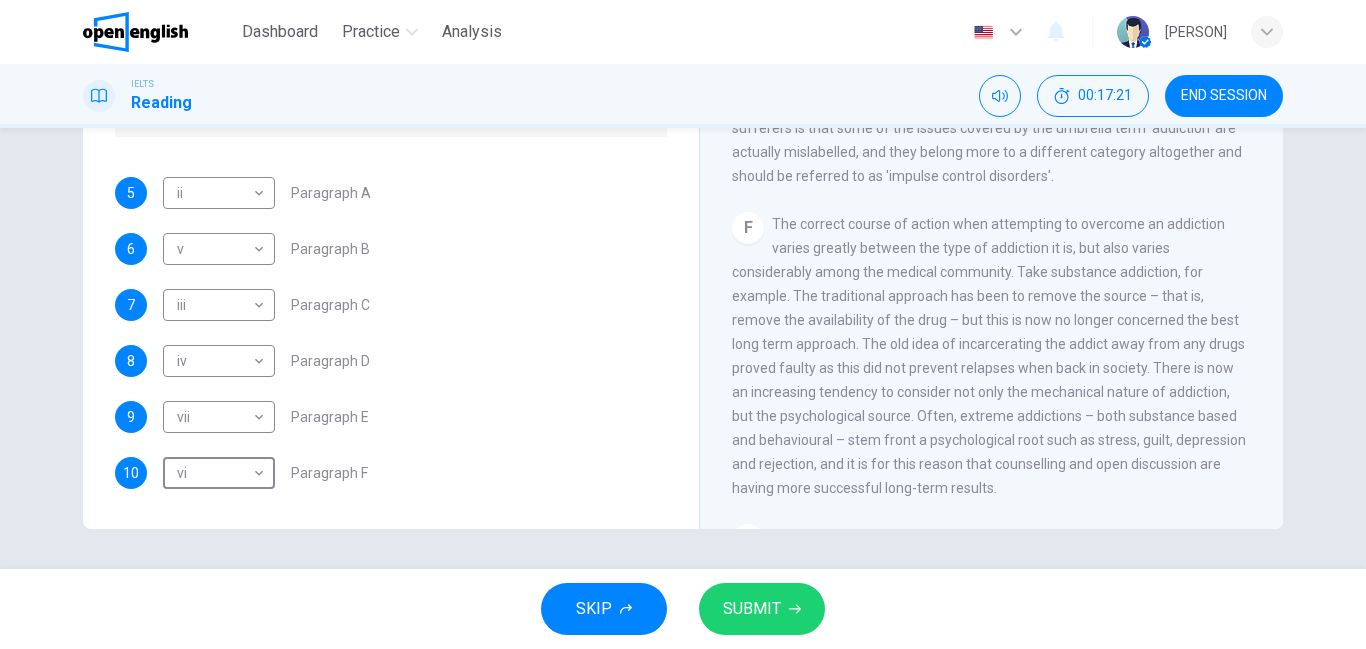 click on "SUBMIT" at bounding box center [752, 609] 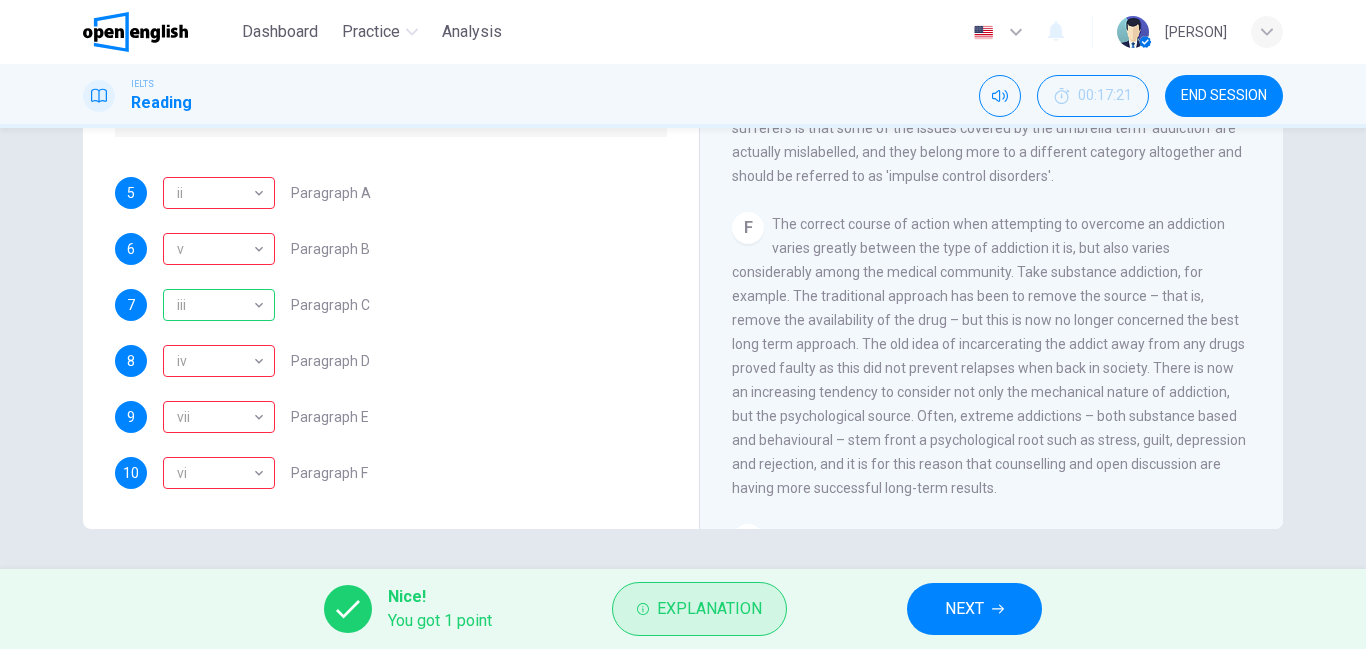click on "Explanation" at bounding box center [709, 609] 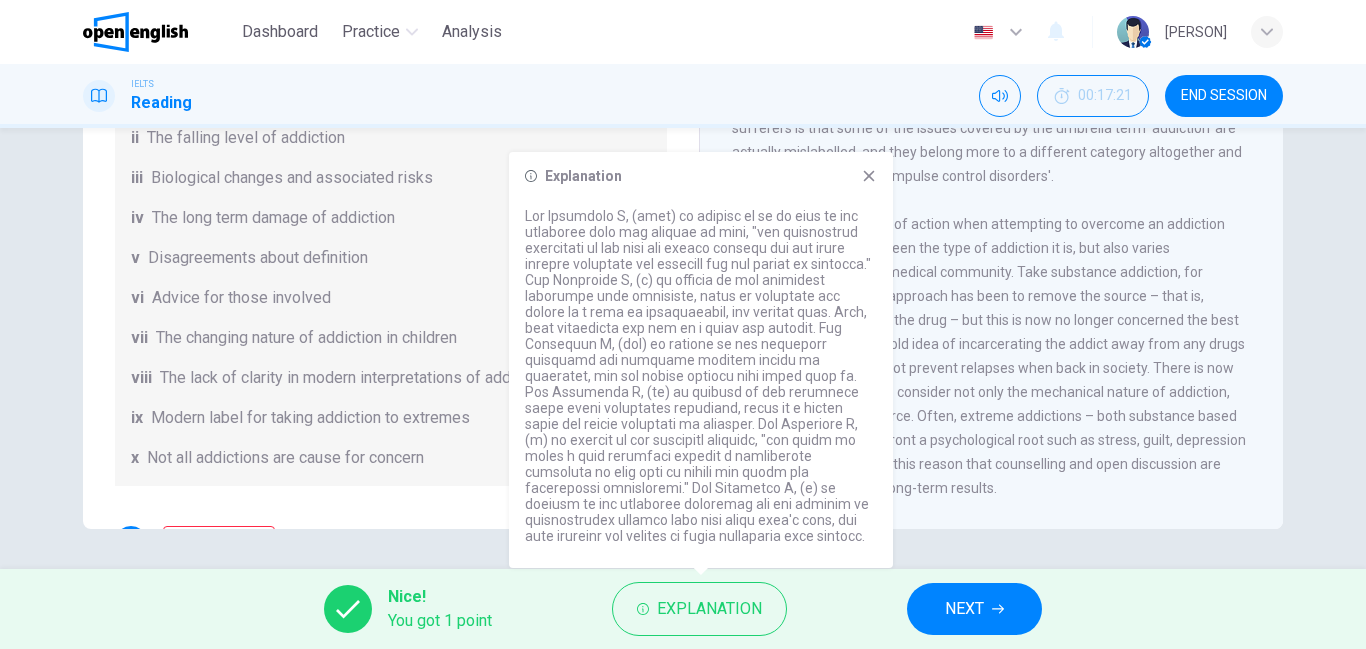 scroll, scrollTop: 133, scrollLeft: 0, axis: vertical 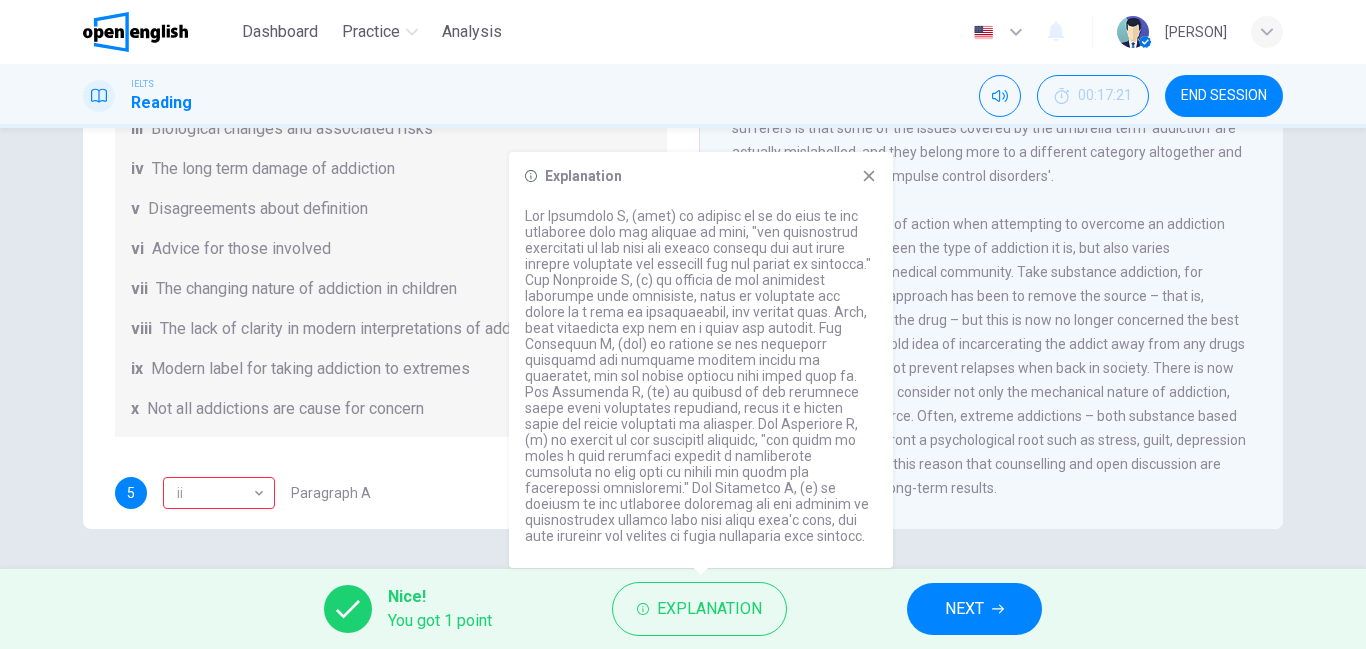 click on "NEXT" at bounding box center (974, 609) 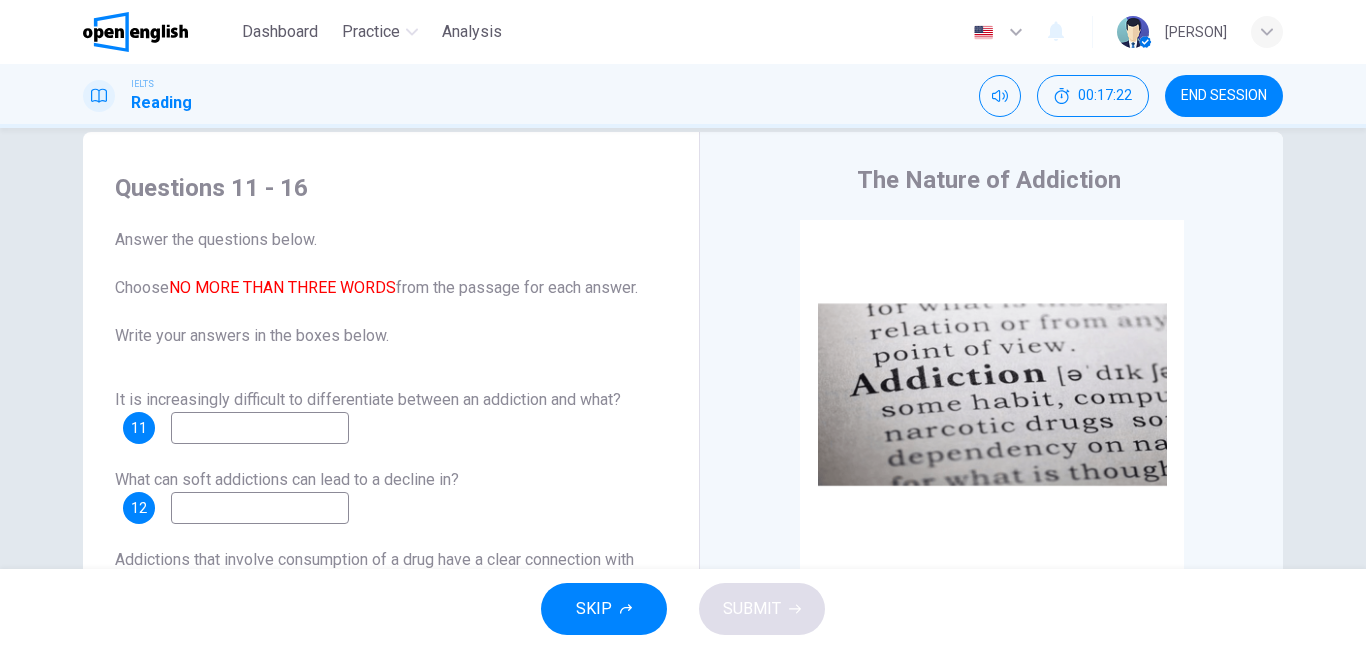 scroll, scrollTop: 34, scrollLeft: 0, axis: vertical 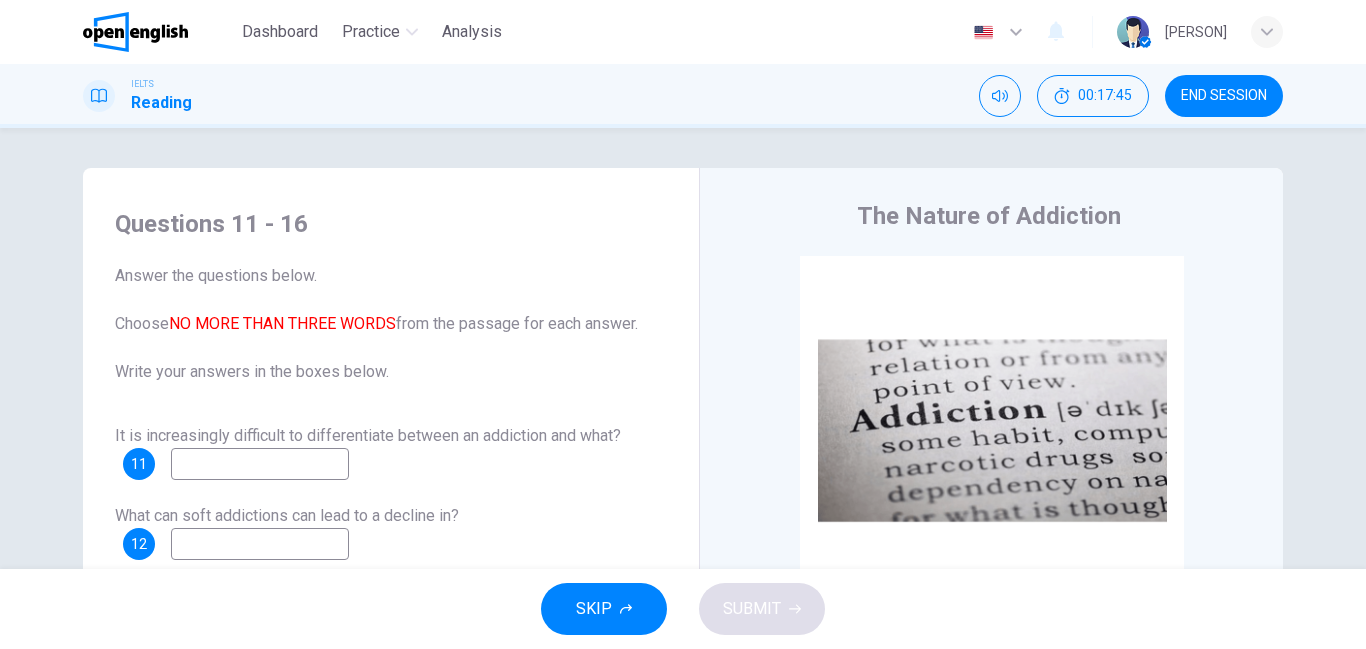 click at bounding box center (260, 464) 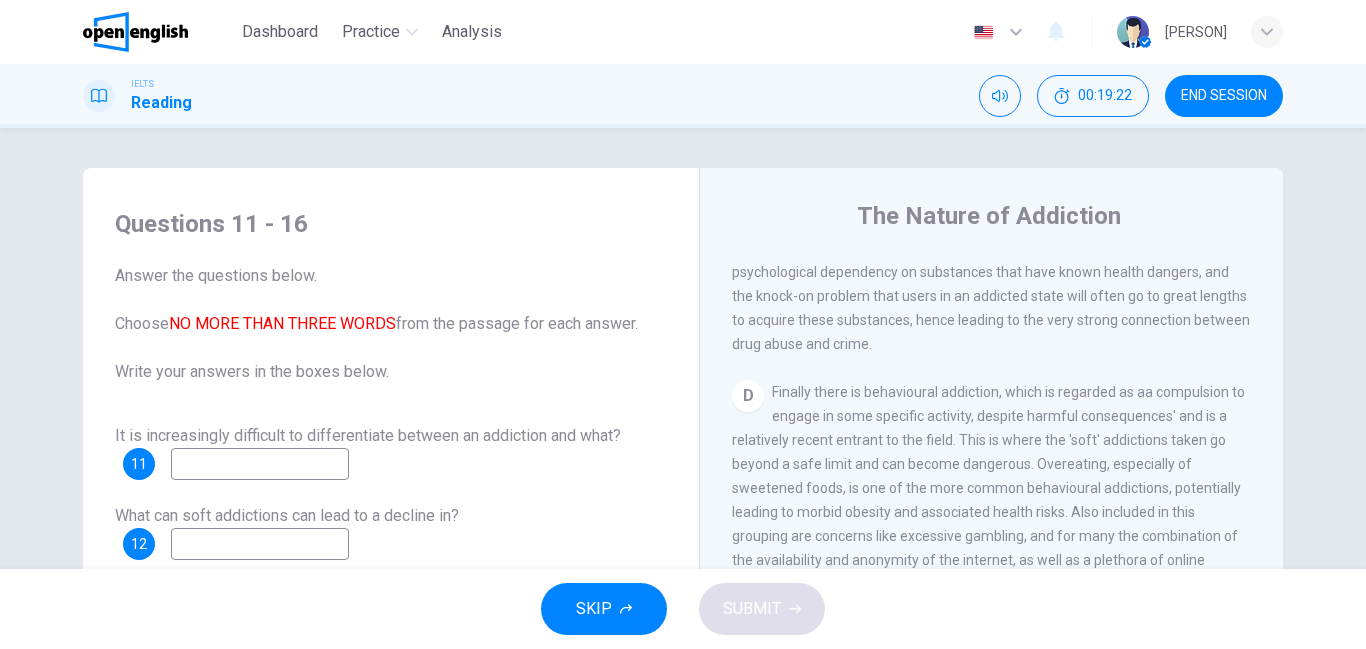 scroll, scrollTop: 996, scrollLeft: 0, axis: vertical 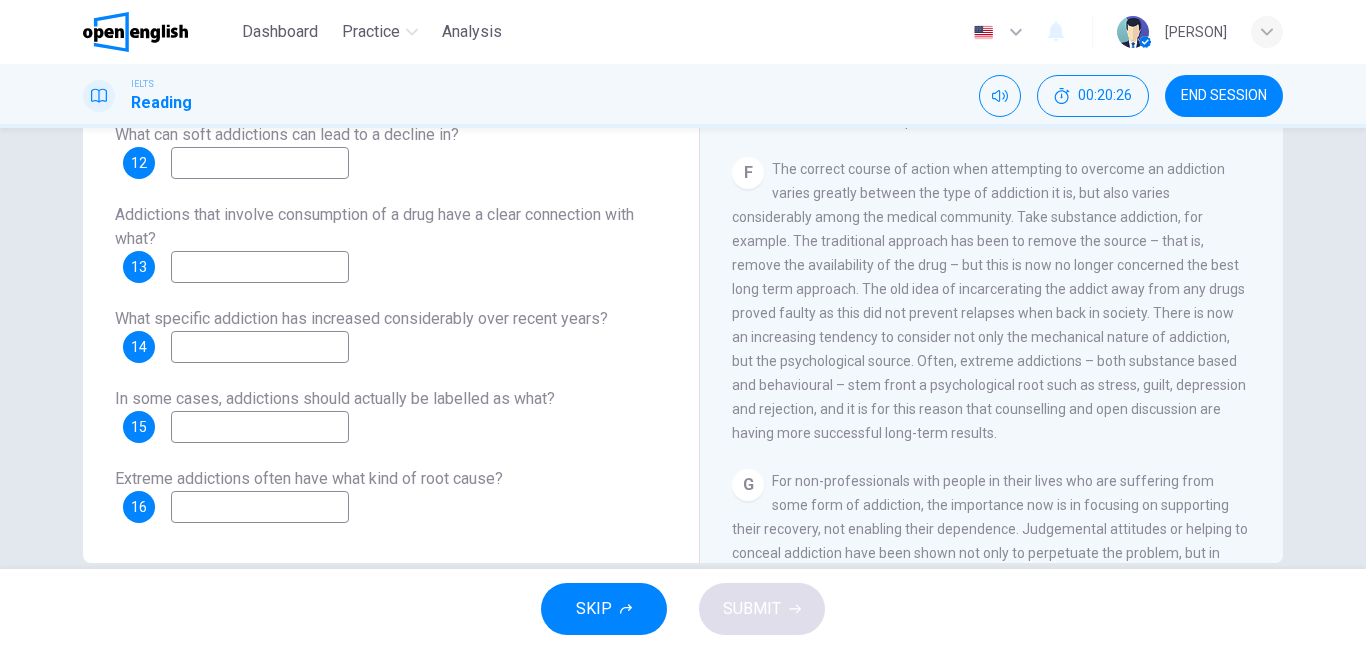 click 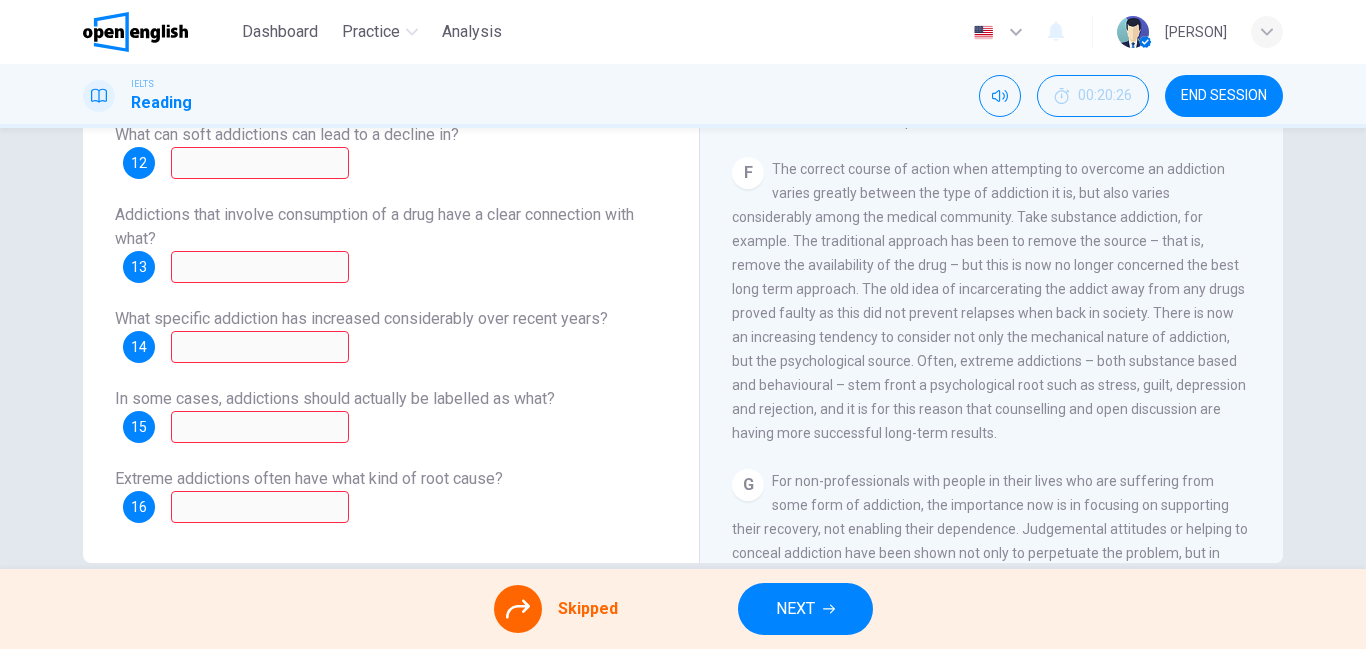 click on "NEXT" at bounding box center (795, 609) 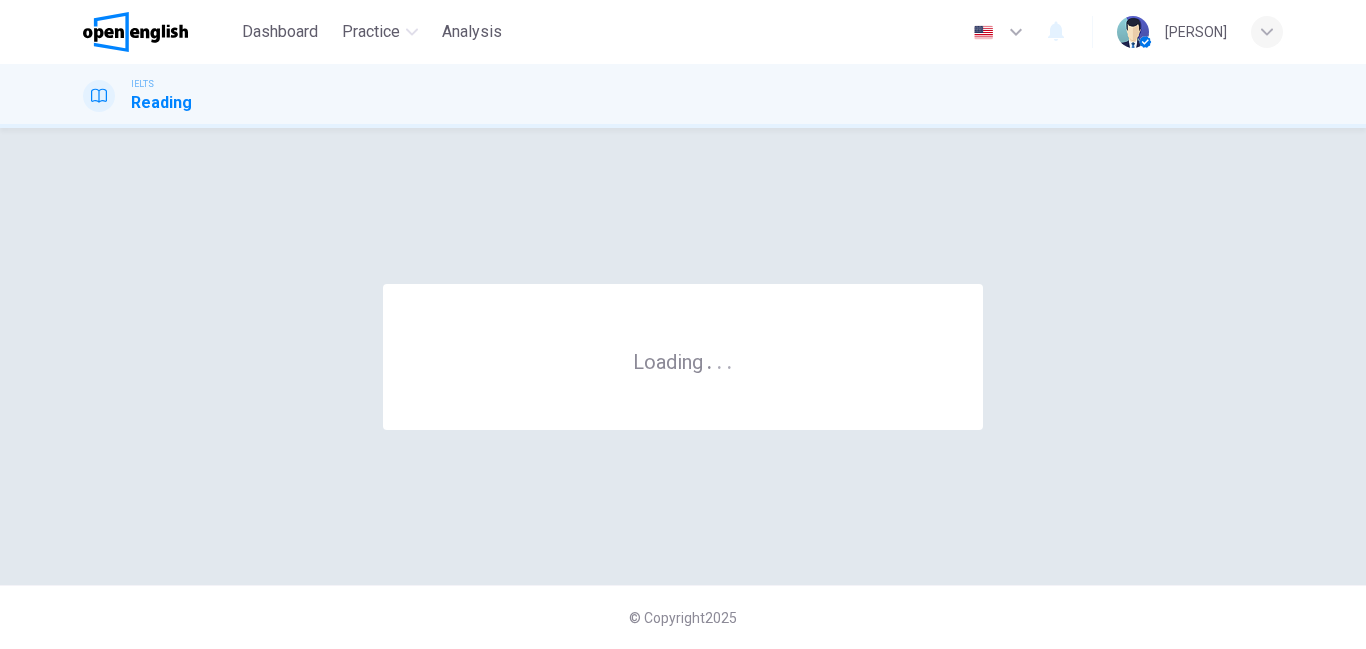 scroll, scrollTop: 0, scrollLeft: 0, axis: both 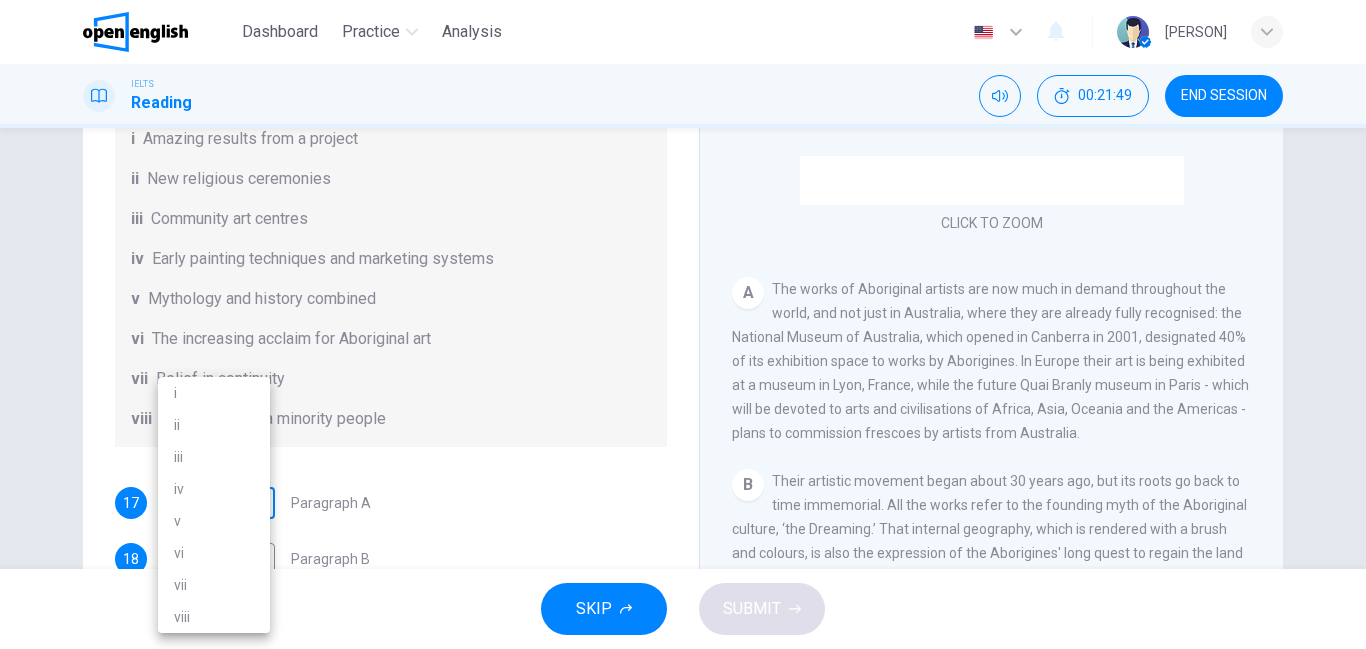 click on "This site uses cookies, as explained in our  Privacy Policy . If you agree to the use of cookies, please click the Accept button and continue to browse our site.   Privacy Policy Accept This site uses cookies, as explained in our  Privacy Policy . If you agree to the use of cookies, please click the Accept button and continue to browse our site.   Privacy Policy Accept Dashboard Practice Analysis English ** ​ Muratcan T. IELTS Reading 00:21:49 END SESSION Questions 17 - 22 The Reading Passage has eight paragraphs  A-H .
Choose the most suitable heading for paragraphs  A-F  from the list of headings below.
Write the correct number (i-viii) in the boxes below. List of Headings i Amazing results from a project ii New religious ceremonies iii Community art centres iv Early painting techniques and marketing systems v Mythology and history combined vi The increasing acclaim for Aboriginal art vii Belief in continuity viii Oppression of a minority people 17 ​ ​ Paragraph A 18 ​ ​ Paragraph B 19 ​ ​ A" at bounding box center [683, 324] 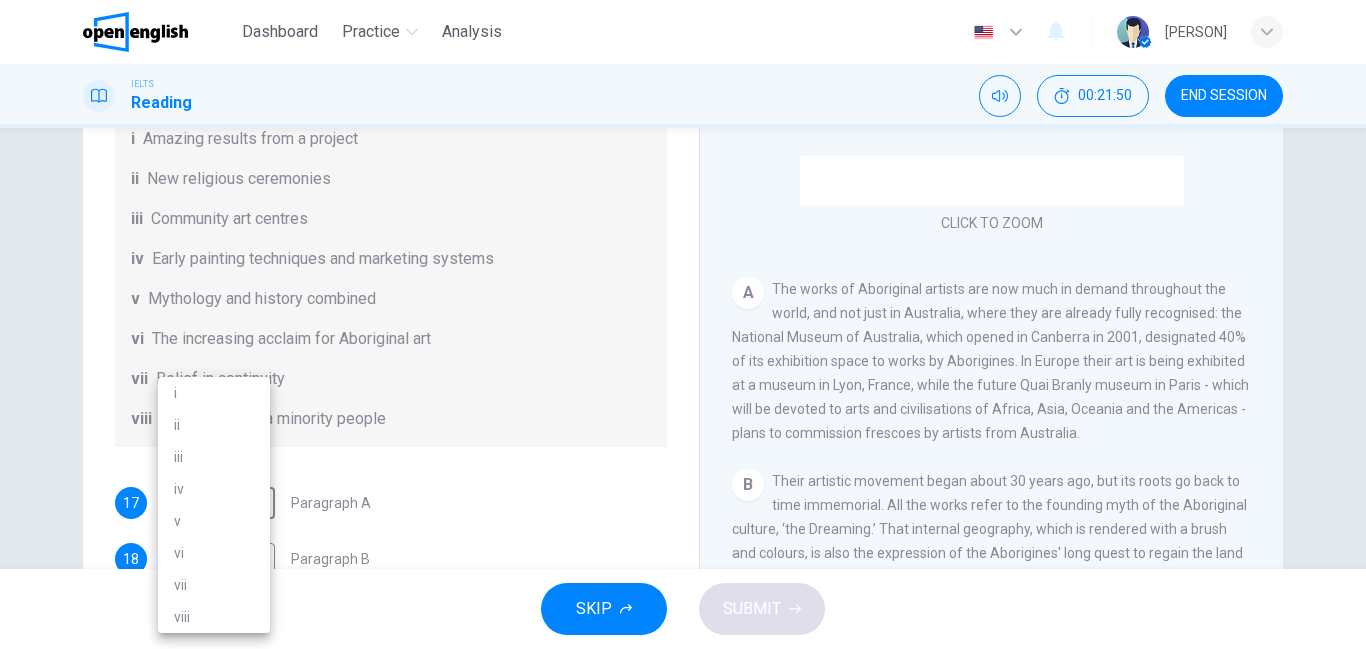 click on "iii" at bounding box center (214, 457) 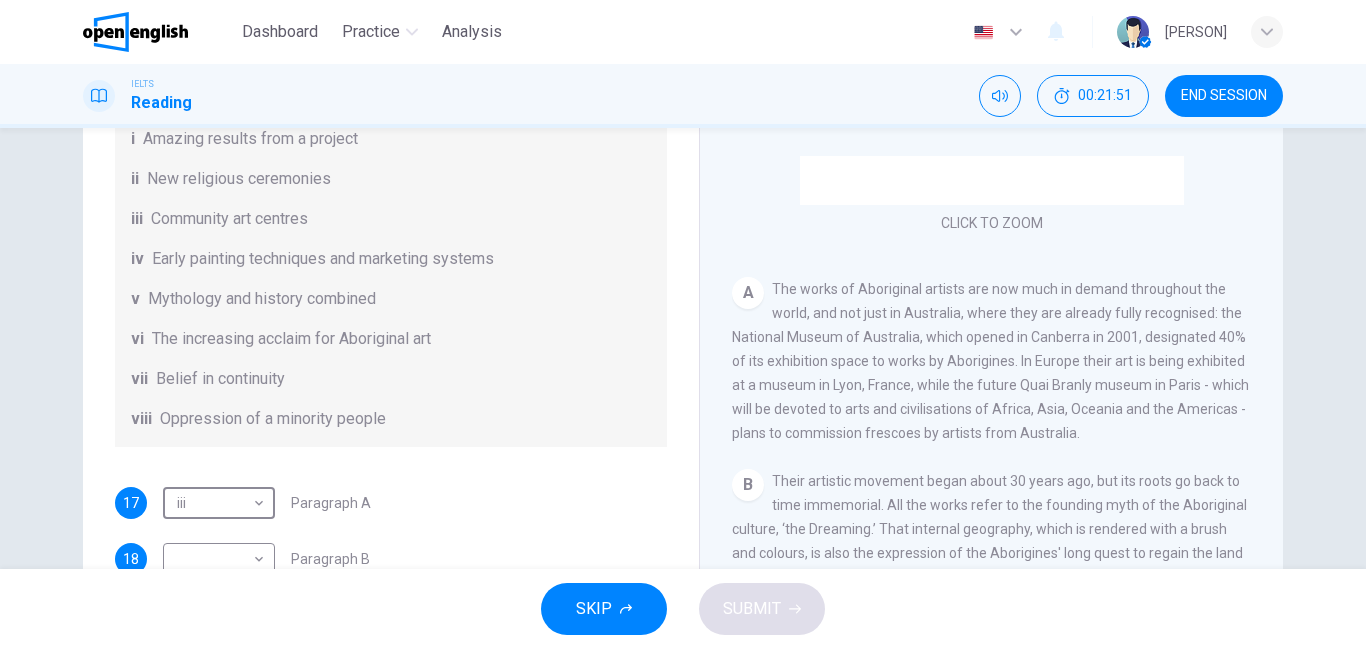 scroll, scrollTop: 400, scrollLeft: 0, axis: vertical 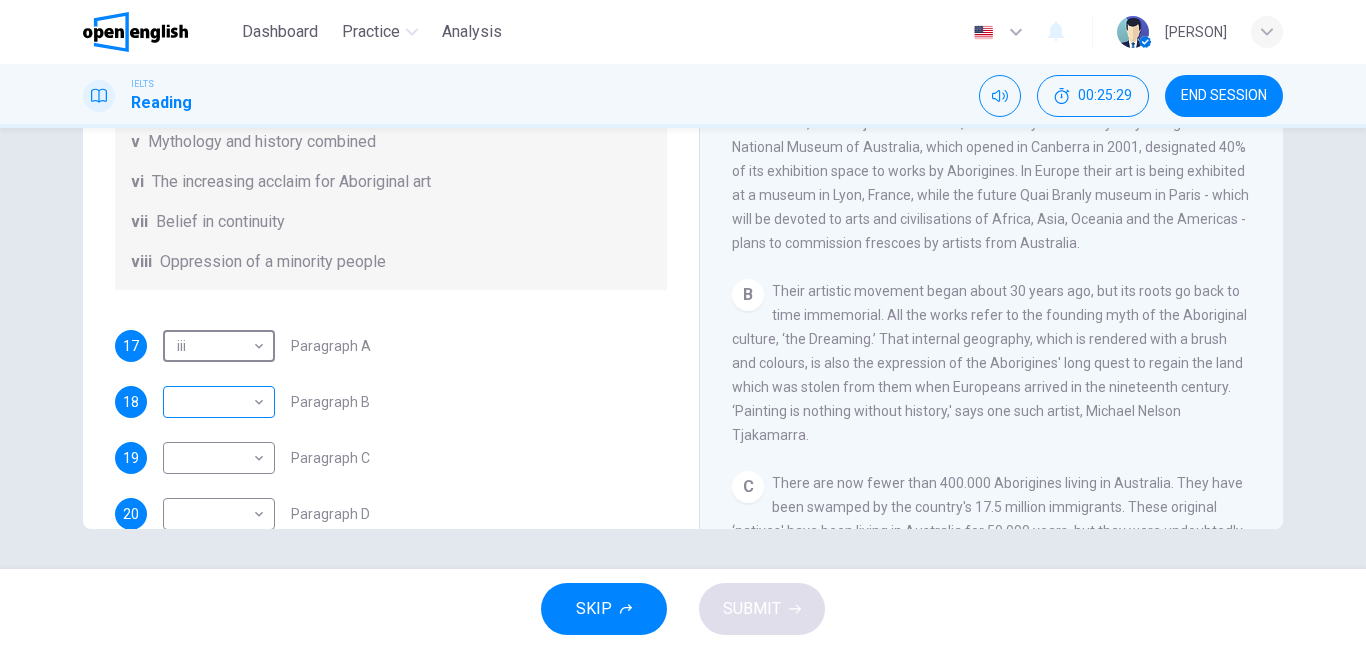 click on "This site uses cookies, as explained in our  Privacy Policy . If you agree to the use of cookies, please click the Accept button and continue to browse our site.   Privacy Policy Accept This site uses cookies, as explained in our  Privacy Policy . If you agree to the use of cookies, please click the Accept button and continue to browse our site.   Privacy Policy Accept Dashboard Practice Analysis English ** ​ Muratcan T. IELTS Reading 00:25:29 END SESSION Questions 17 - 22 The Reading Passage has eight paragraphs  A-H .
Choose the most suitable heading for paragraphs  A-F  from the list of headings below.
Write the correct number (i-viii) in the boxes below. List of Headings i Amazing results from a project ii New religious ceremonies iii Community art centres iv Early painting techniques and marketing systems v Mythology and history combined vi The increasing acclaim for Aboriginal art vii Belief in continuity viii Oppression of a minority people 17 iii *** ​ Paragraph A 18 ​ ​ Paragraph B 19 ​ A" at bounding box center (683, 324) 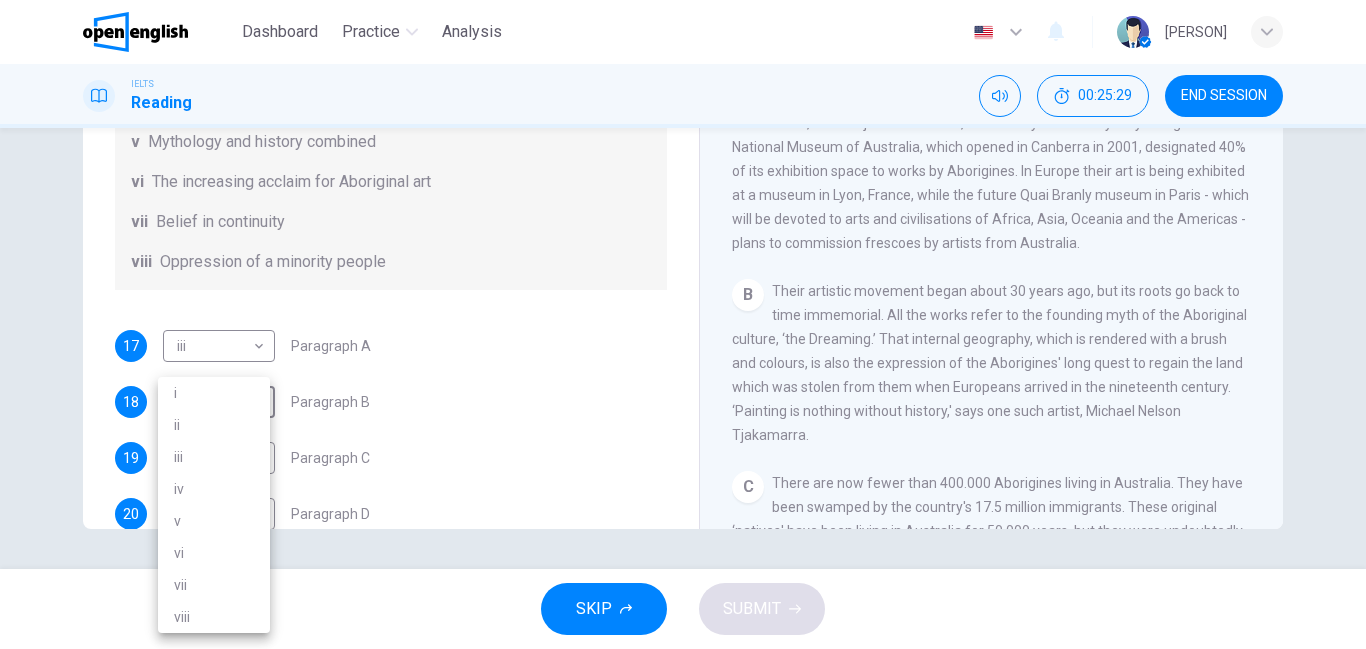 click on "i" at bounding box center [214, 393] 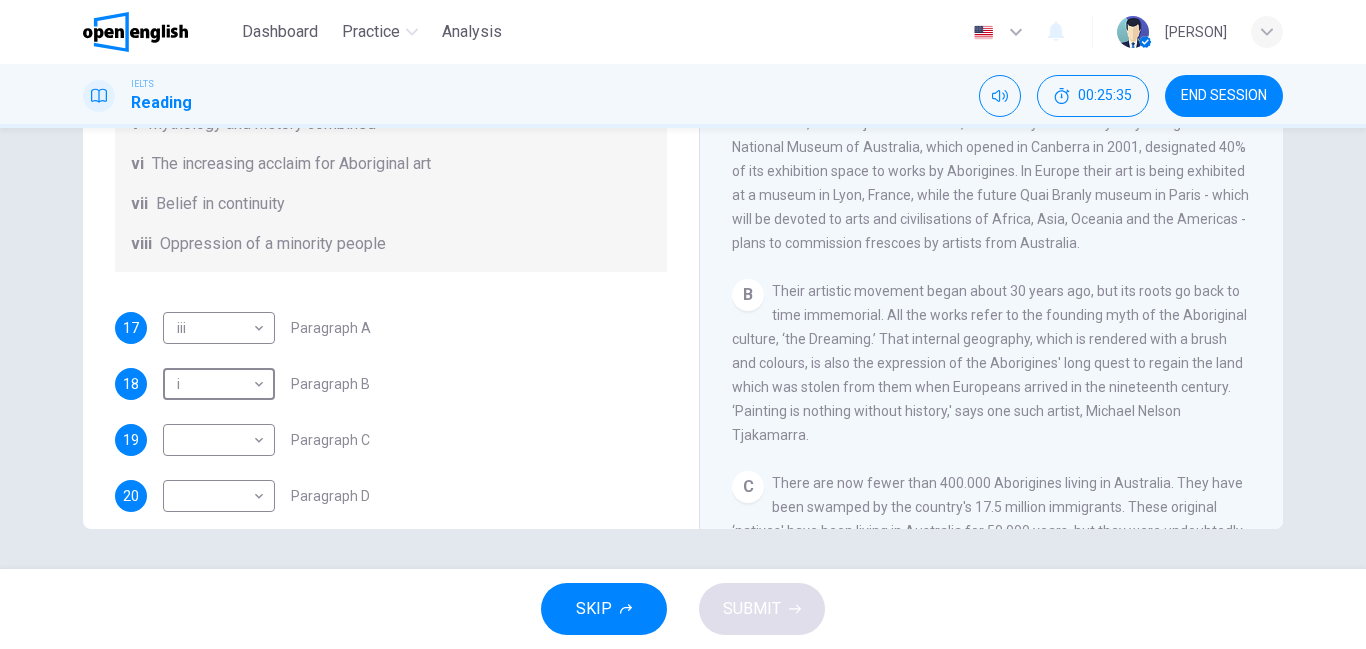 scroll, scrollTop: 300, scrollLeft: 0, axis: vertical 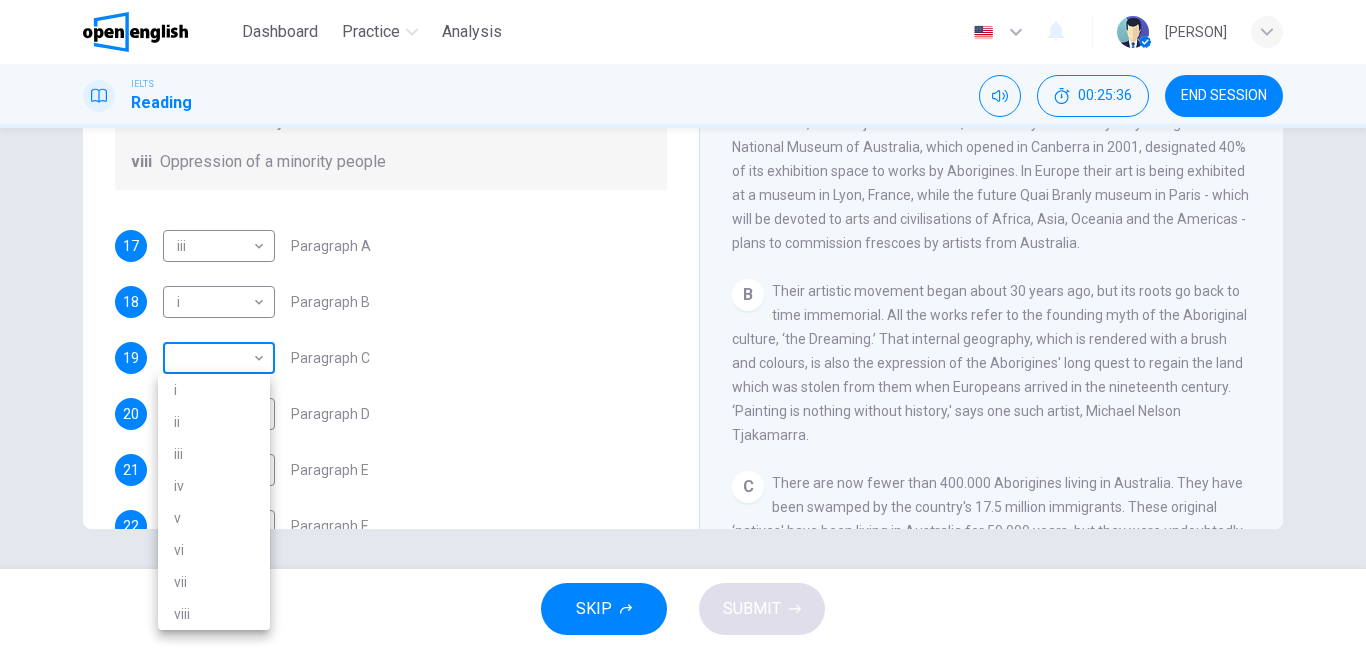 click on "This site uses cookies, as explained in our  Privacy Policy . If you agree to the use of cookies, please click the Accept button and continue to browse our site.   Privacy Policy Accept This site uses cookies, as explained in our  Privacy Policy . If you agree to the use of cookies, please click the Accept button and continue to browse our site.   Privacy Policy Accept Dashboard Practice Analysis English ** ​ Muratcan T. IELTS Reading 00:25:36 END SESSION Questions 17 - 22 The Reading Passage has eight paragraphs  A-H .
Choose the most suitable heading for paragraphs  A-F  from the list of headings below.
Write the correct number (i-viii) in the boxes below. List of Headings i Amazing results from a project ii New religious ceremonies iii Community art centres iv Early painting techniques and marketing systems v Mythology and history combined vi The increasing acclaim for Aboriginal art vii Belief in continuity viii Oppression of a minority people 17 iii *** ​ Paragraph A 18 i * ​ Paragraph B 19 ​ A" at bounding box center (683, 324) 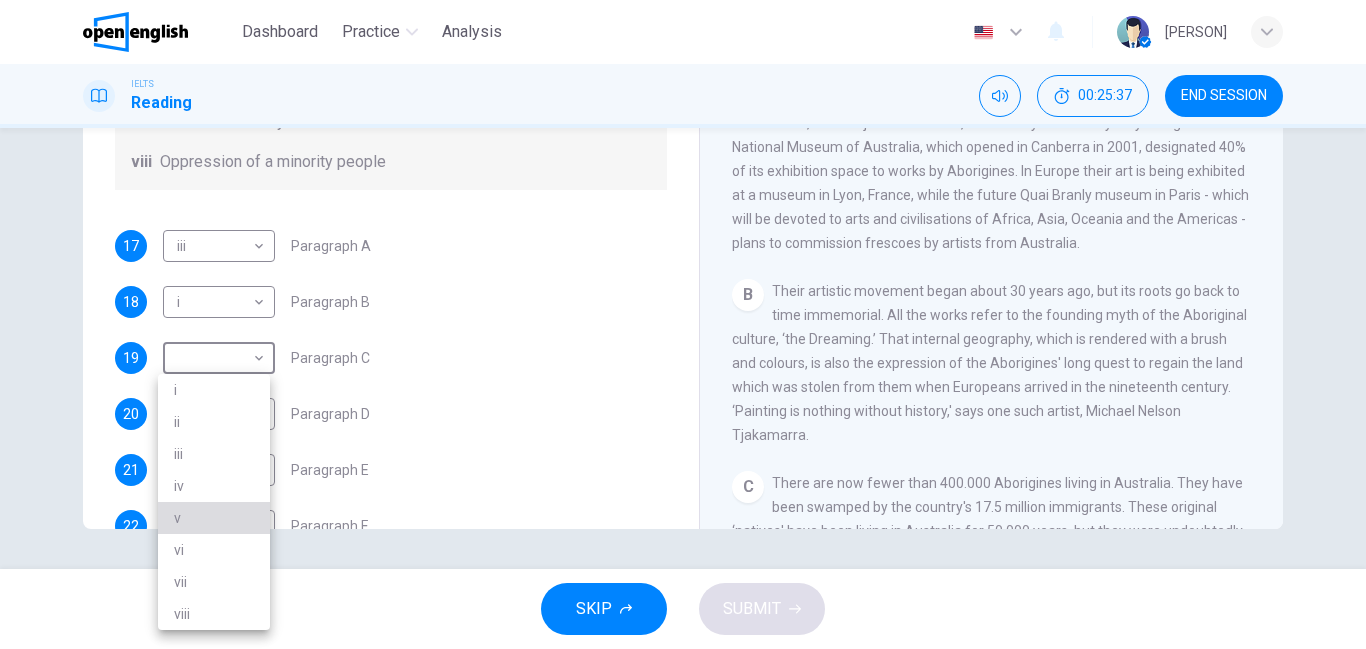 click on "v" at bounding box center (214, 518) 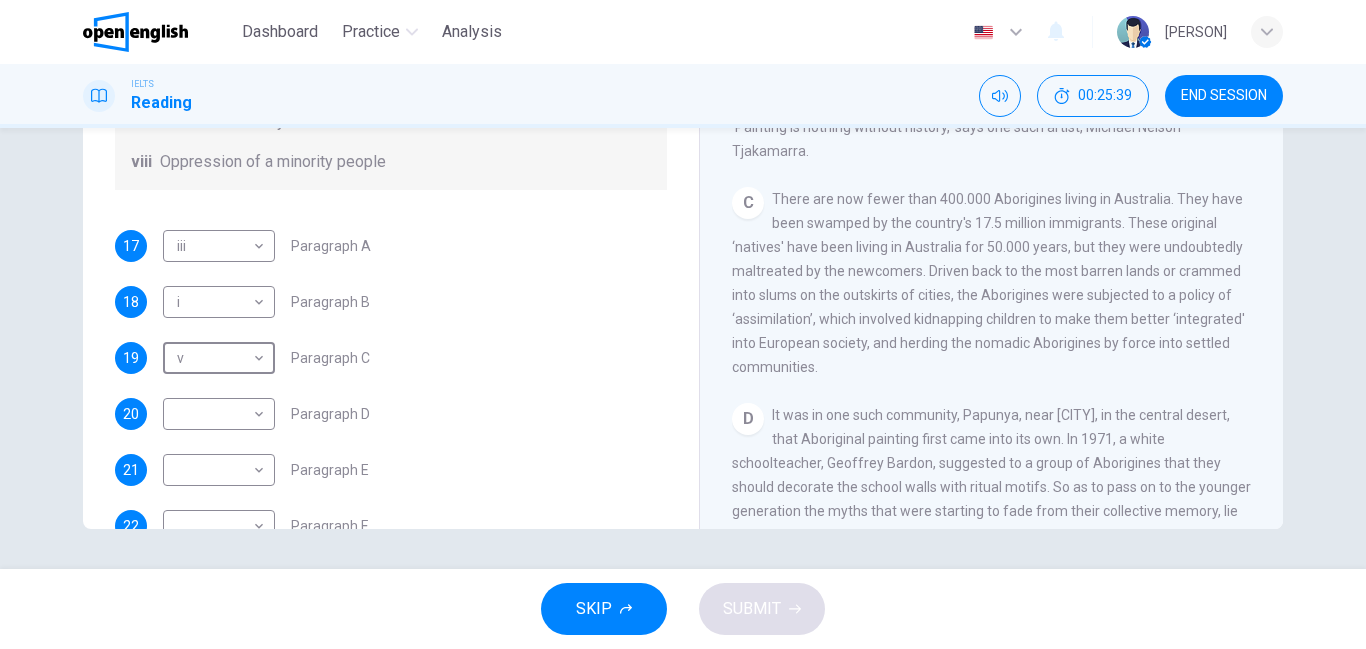 scroll, scrollTop: 656, scrollLeft: 0, axis: vertical 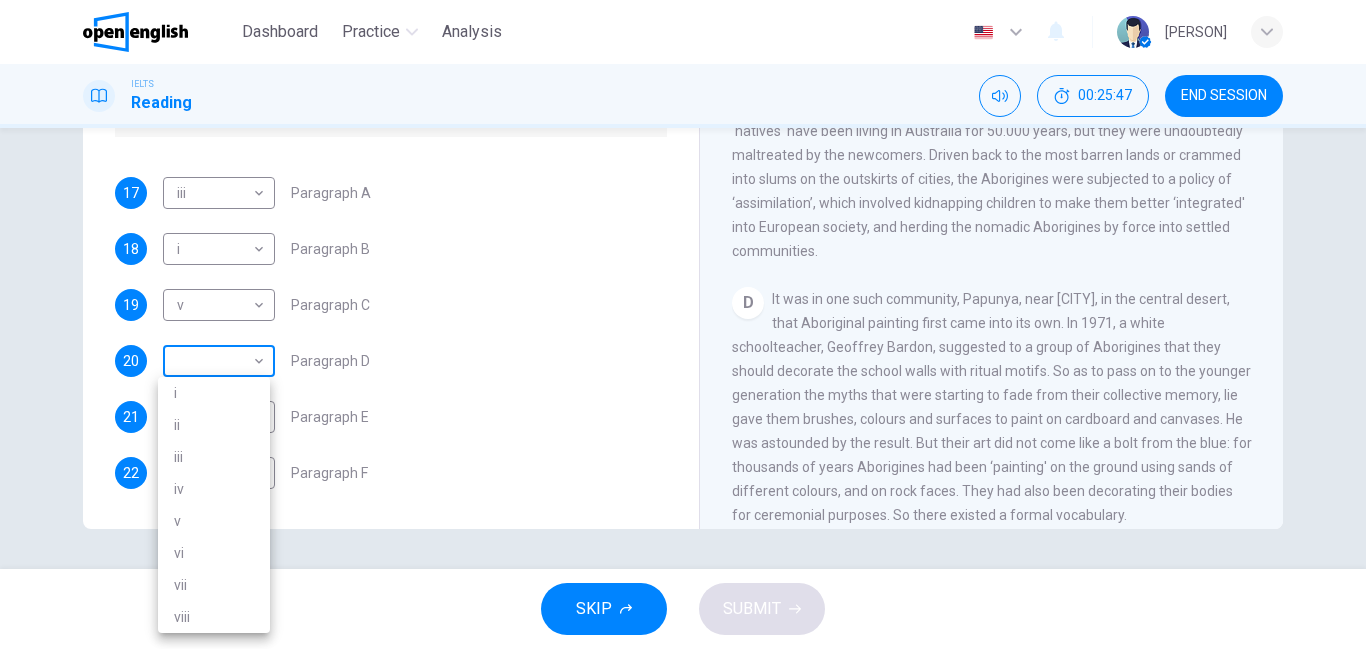 click on "This site uses cookies, as explained in our  Privacy Policy . If you agree to the use of cookies, please click the Accept button and continue to browse our site.   Privacy Policy Accept This site uses cookies, as explained in our  Privacy Policy . If you agree to the use of cookies, please click the Accept button and continue to browse our site.   Privacy Policy Accept Dashboard Practice Analysis English ** ​ Muratcan T. IELTS Reading 00:25:47 END SESSION Questions 17 - 22 The Reading Passage has eight paragraphs  A-H .
Choose the most suitable heading for paragraphs  A-F  from the list of headings below.
Write the correct number (i-viii) in the boxes below. List of Headings i Amazing results from a project ii New religious ceremonies iii Community art centres iv Early painting techniques and marketing systems v Mythology and history combined vi The increasing acclaim for Aboriginal art vii Belief in continuity viii Oppression of a minority people 17 iii *** ​ Paragraph A 18 i * ​ Paragraph B 19 v * A" at bounding box center [683, 324] 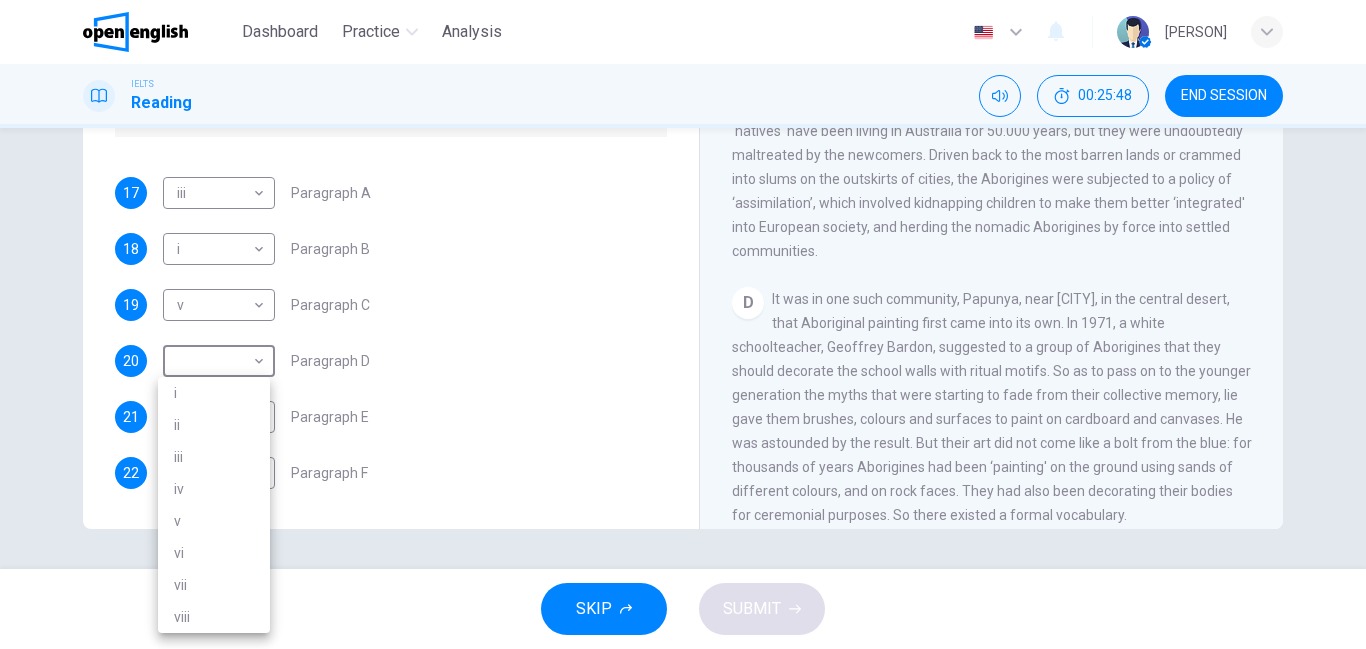 click on "iv" at bounding box center (214, 489) 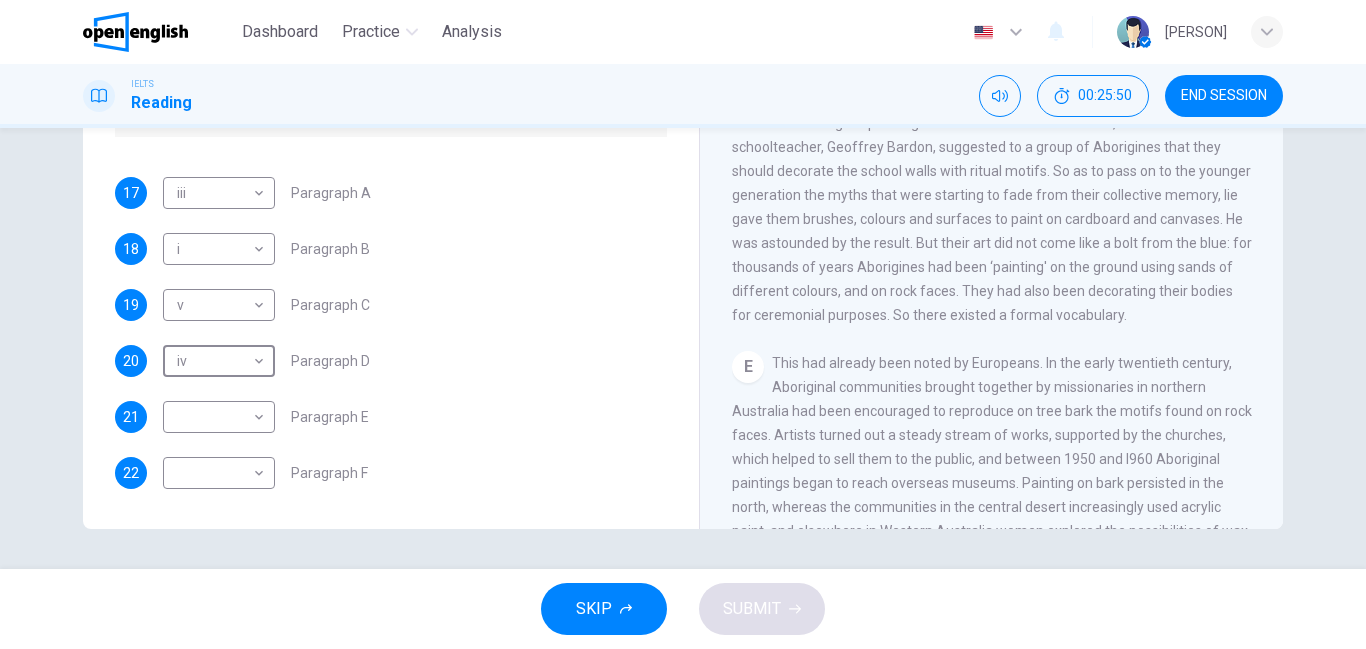 scroll, scrollTop: 956, scrollLeft: 0, axis: vertical 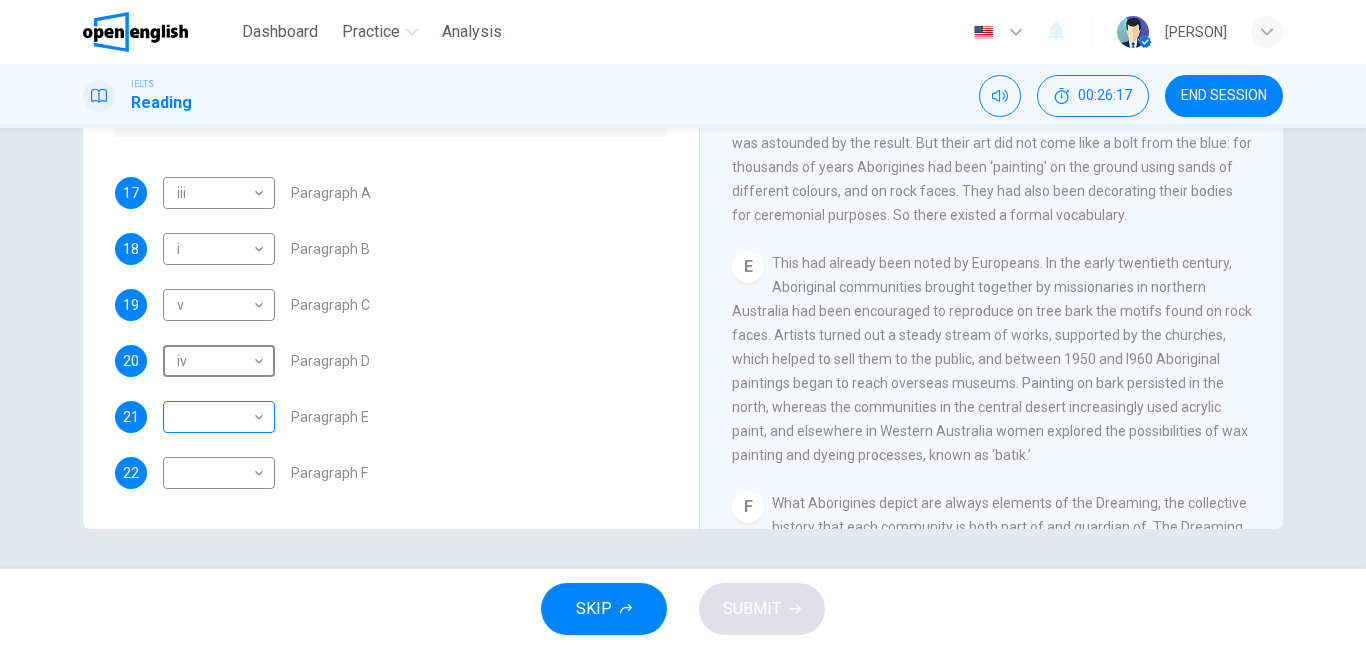 click on "This site uses cookies, as explained in our  Privacy Policy . If you agree to the use of cookies, please click the Accept button and continue to browse our site.   Privacy Policy Accept This site uses cookies, as explained in our  Privacy Policy . If you agree to the use of cookies, please click the Accept button and continue to browse our site.   Privacy Policy Accept Dashboard Practice Analysis English ** ​ Muratcan T. IELTS Reading 00:26:17 END SESSION Questions 17 - 22 The Reading Passage has eight paragraphs  A-H .
Choose the most suitable heading for paragraphs  A-F  from the list of headings below.
Write the correct number (i-viii) in the boxes below. List of Headings i Amazing results from a project ii New religious ceremonies iii Community art centres iv Early painting techniques and marketing systems v Mythology and history combined vi The increasing acclaim for Aboriginal art vii Belief in continuity viii Oppression of a minority people 17 iii *** ​ Paragraph A 18 i * ​ Paragraph B 19 v * A" at bounding box center (683, 324) 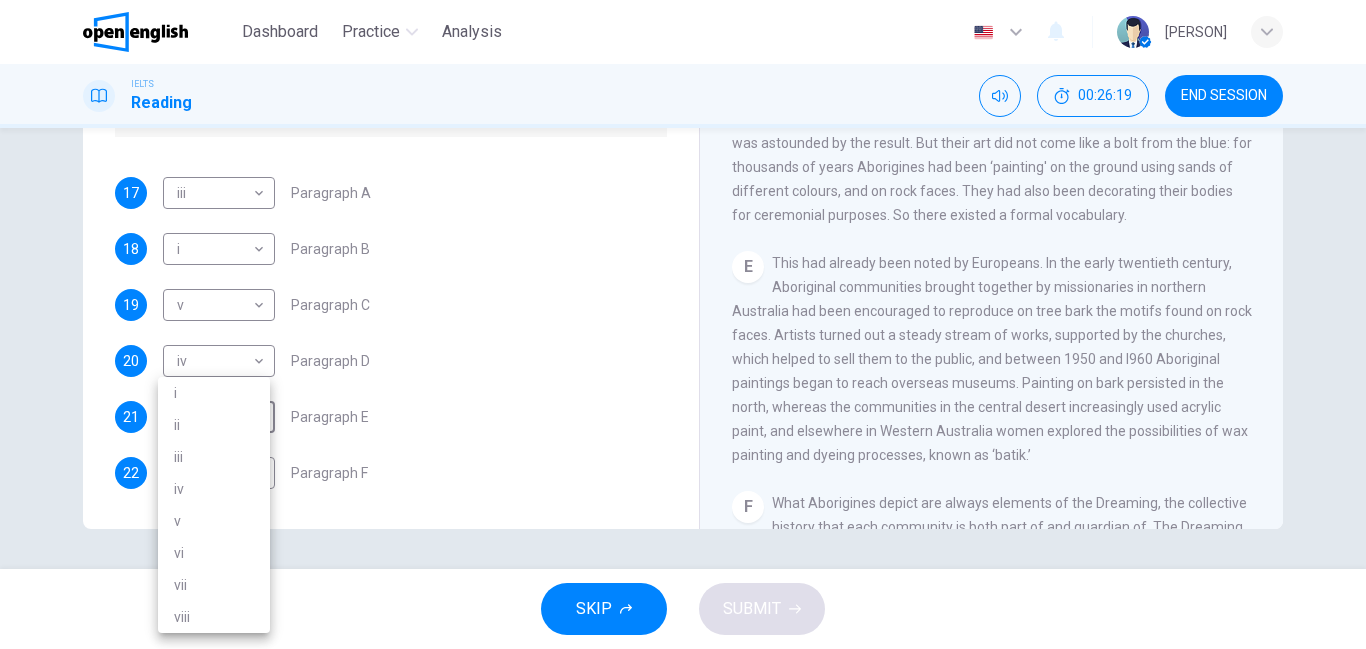 click on "vi" at bounding box center [214, 553] 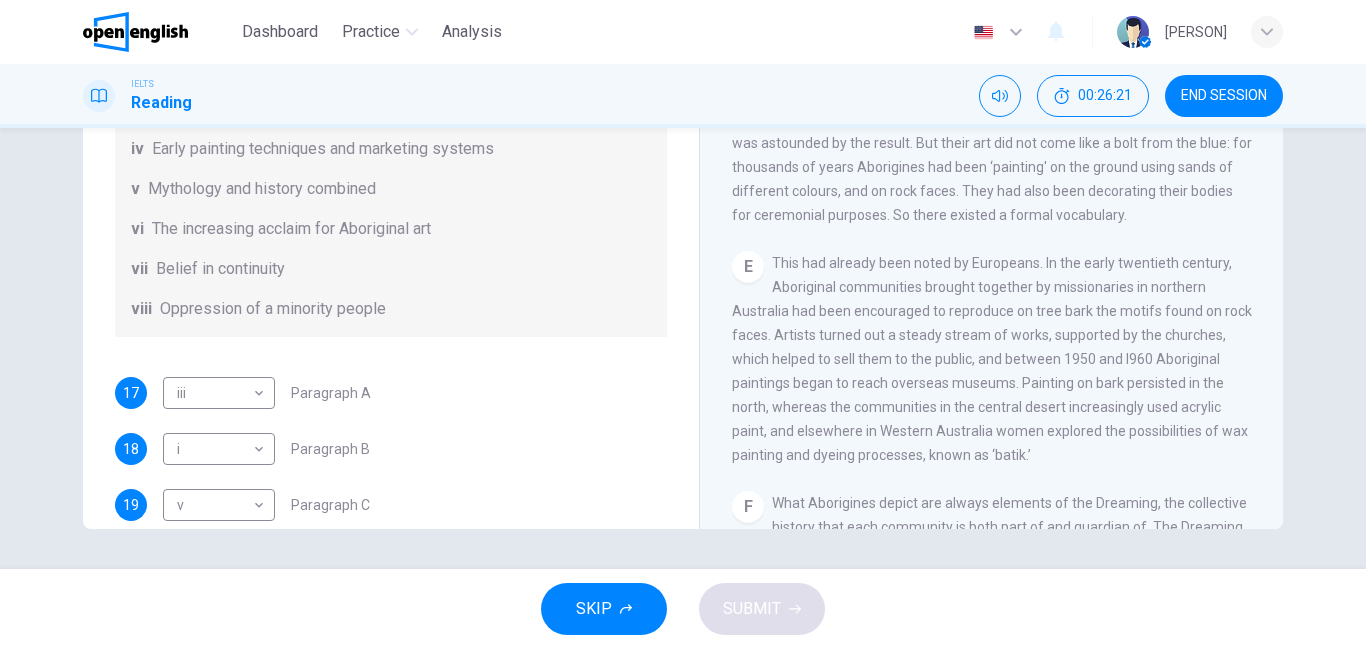 scroll, scrollTop: 53, scrollLeft: 0, axis: vertical 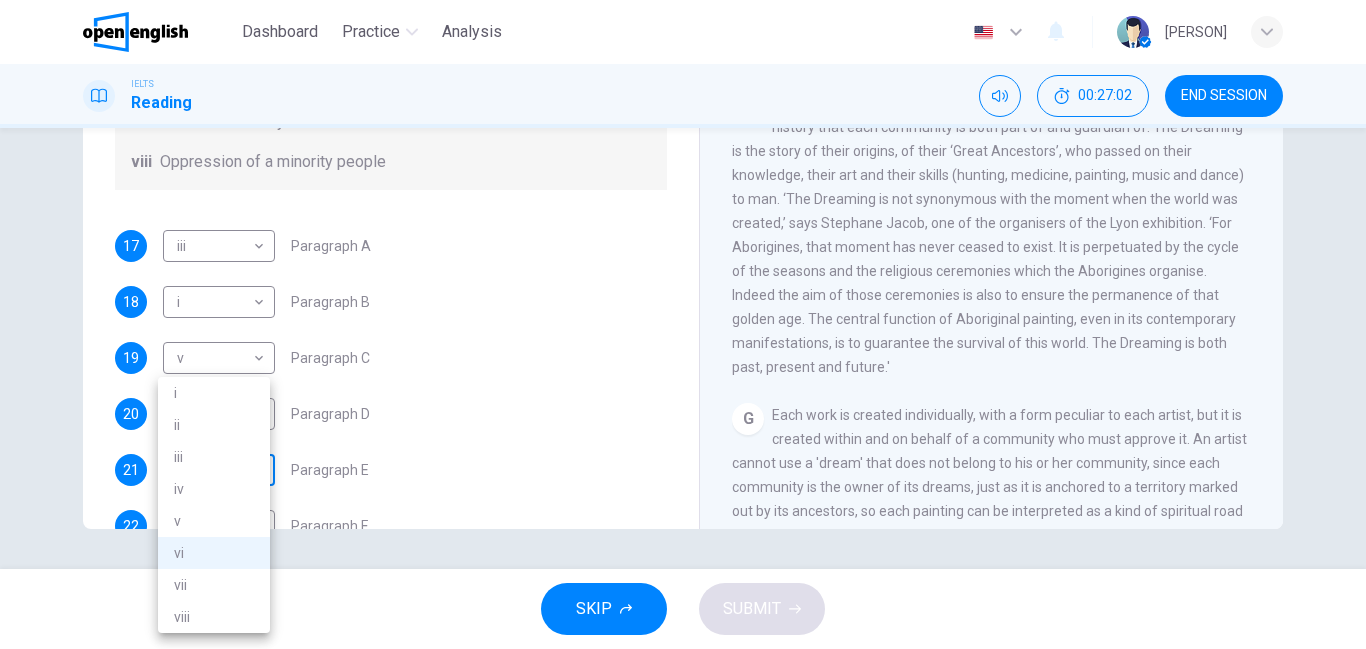 click on "This site uses cookies, as explained in our  Privacy Policy . If you agree to the use of cookies, please click the Accept button and continue to browse our site.   Privacy Policy Accept This site uses cookies, as explained in our  Privacy Policy . If you agree to the use of cookies, please click the Accept button and continue to browse our site.   Privacy Policy Accept Dashboard Practice Analysis English ** ​ Muratcan T. IELTS Reading 00:27:02 END SESSION Questions 17 - 22 The Reading Passage has eight paragraphs  A-H .
Choose the most suitable heading for paragraphs  A-F  from the list of headings below.
Write the correct number (i-viii) in the boxes below. List of Headings i Amazing results from a project ii New religious ceremonies iii Community art centres iv Early painting techniques and marketing systems v Mythology and history combined vi The increasing acclaim for Aboriginal art vii Belief in continuity viii Oppression of a minority people 17 iii *** ​ Paragraph A 18 i * ​ Paragraph B 19 v * A" at bounding box center [683, 324] 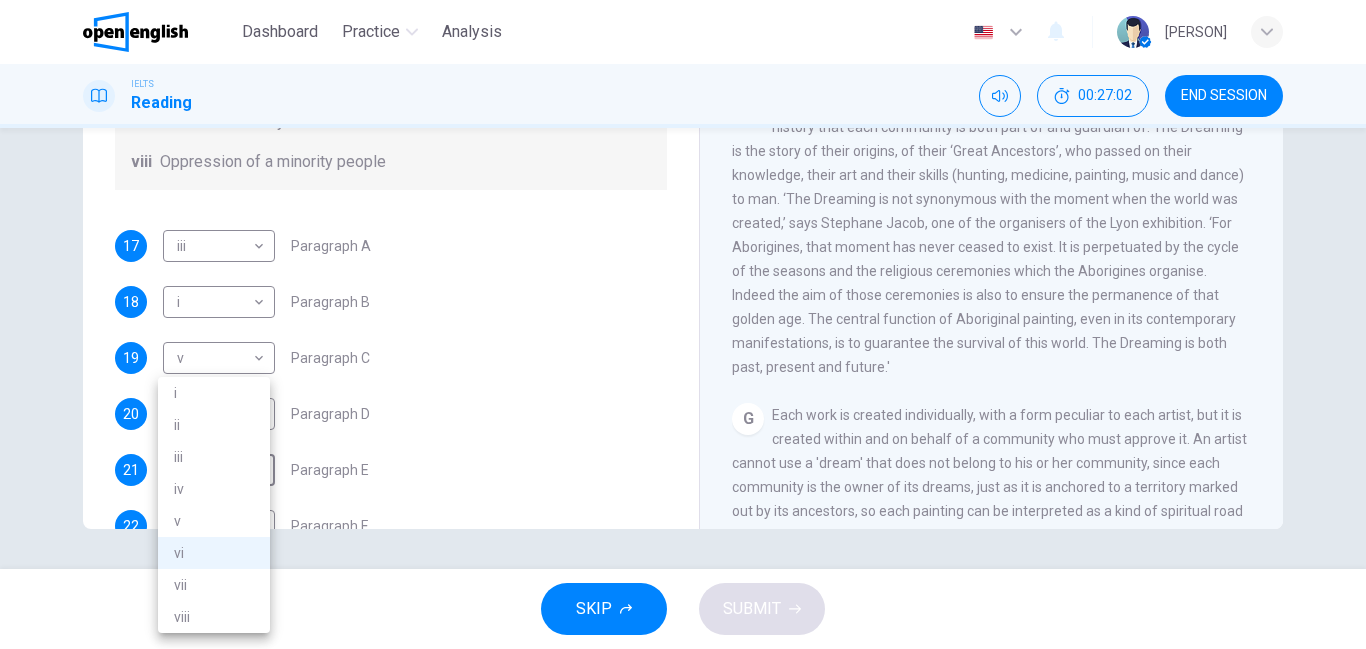 click on "viii" at bounding box center [214, 617] 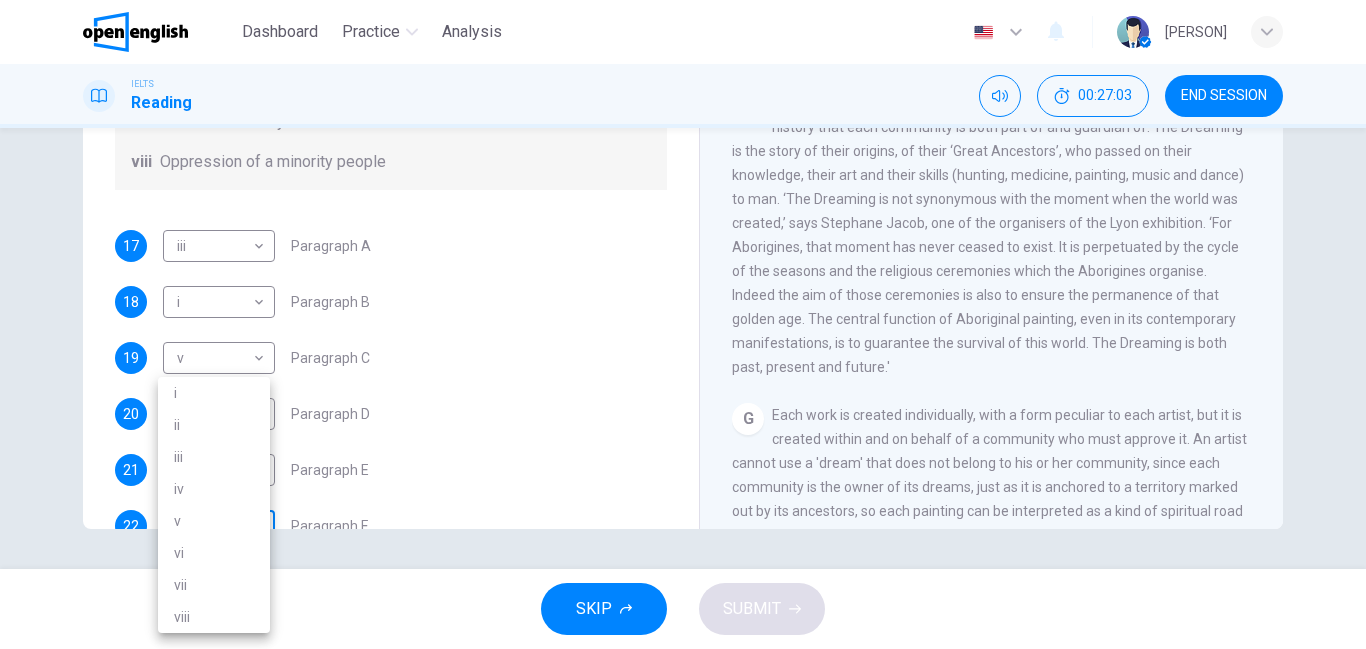 click on "This site uses cookies, as explained in our  Privacy Policy . If you agree to the use of cookies, please click the Accept button and continue to browse our site.   Privacy Policy Accept This site uses cookies, as explained in our  Privacy Policy . If you agree to the use of cookies, please click the Accept button and continue to browse our site.   Privacy Policy Accept Dashboard Practice Analysis English ** ​ Muratcan T. IELTS Reading 00:27:03 END SESSION Questions 17 - 22 The Reading Passage has eight paragraphs  A-H .
Choose the most suitable heading for paragraphs  A-F  from the list of headings below.
Write the correct number (i-viii) in the boxes below. List of Headings i Amazing results from a project ii New religious ceremonies iii Community art centres iv Early painting techniques and marketing systems v Mythology and history combined vi The increasing acclaim for Aboriginal art vii Belief in continuity viii Oppression of a minority people 17 iii *** ​ Paragraph A 18 i * ​ Paragraph B 19 v * A" at bounding box center (683, 324) 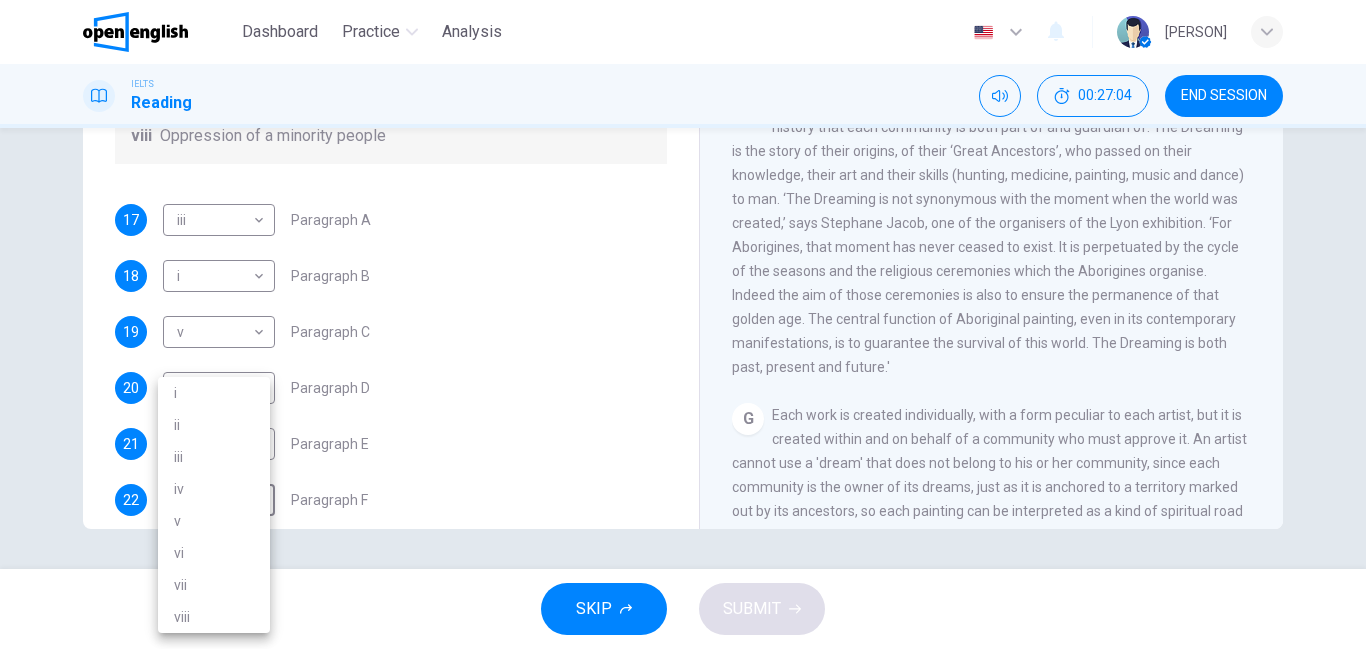 click on "vi" at bounding box center (214, 553) 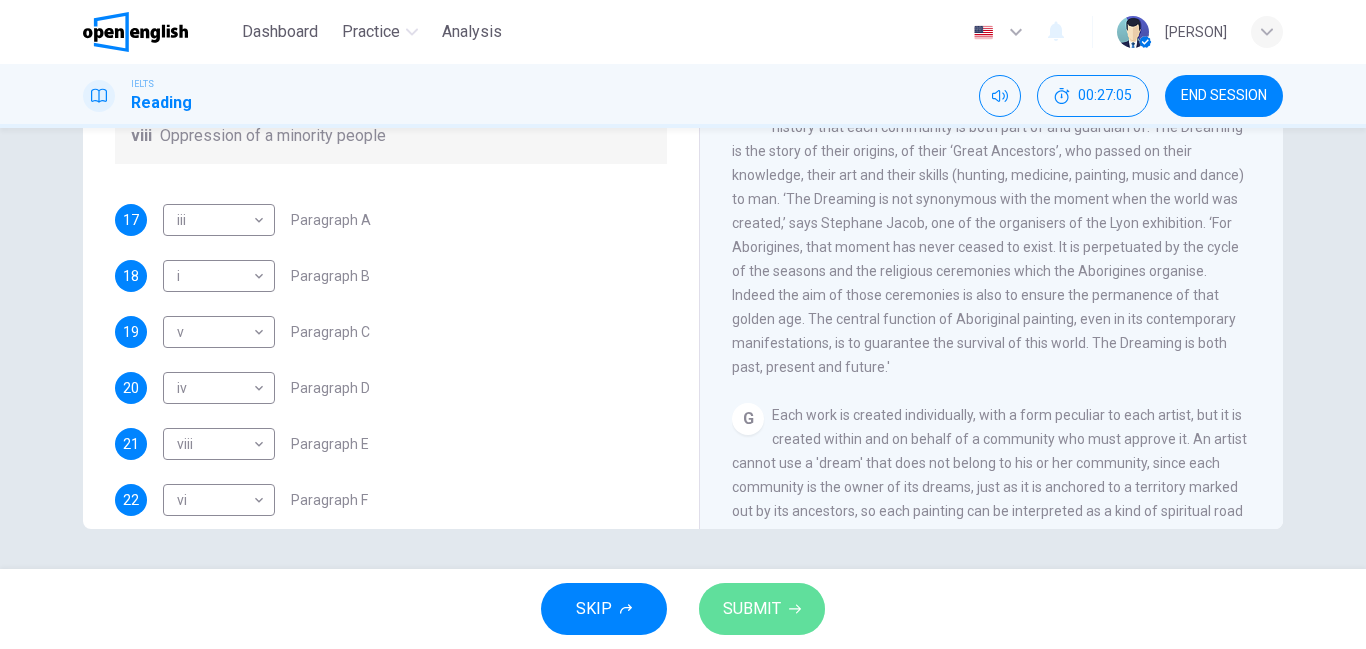 click on "SUBMIT" at bounding box center (762, 609) 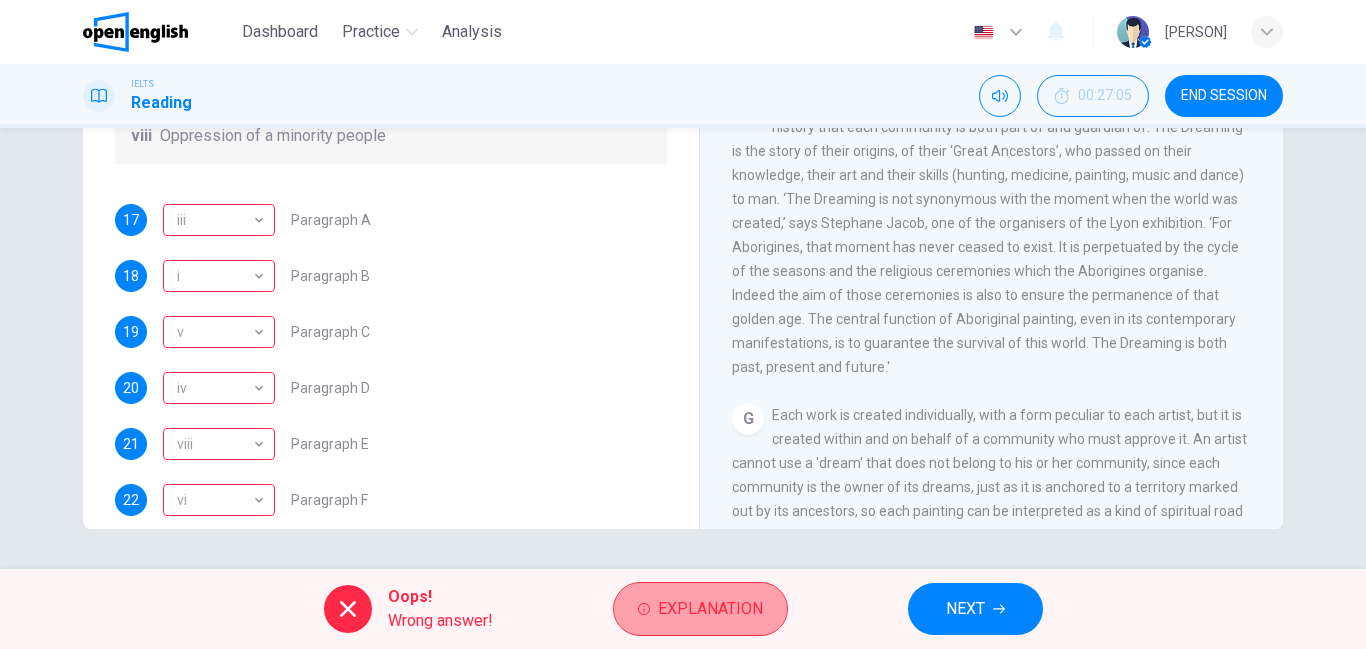 click on "Explanation" at bounding box center [710, 609] 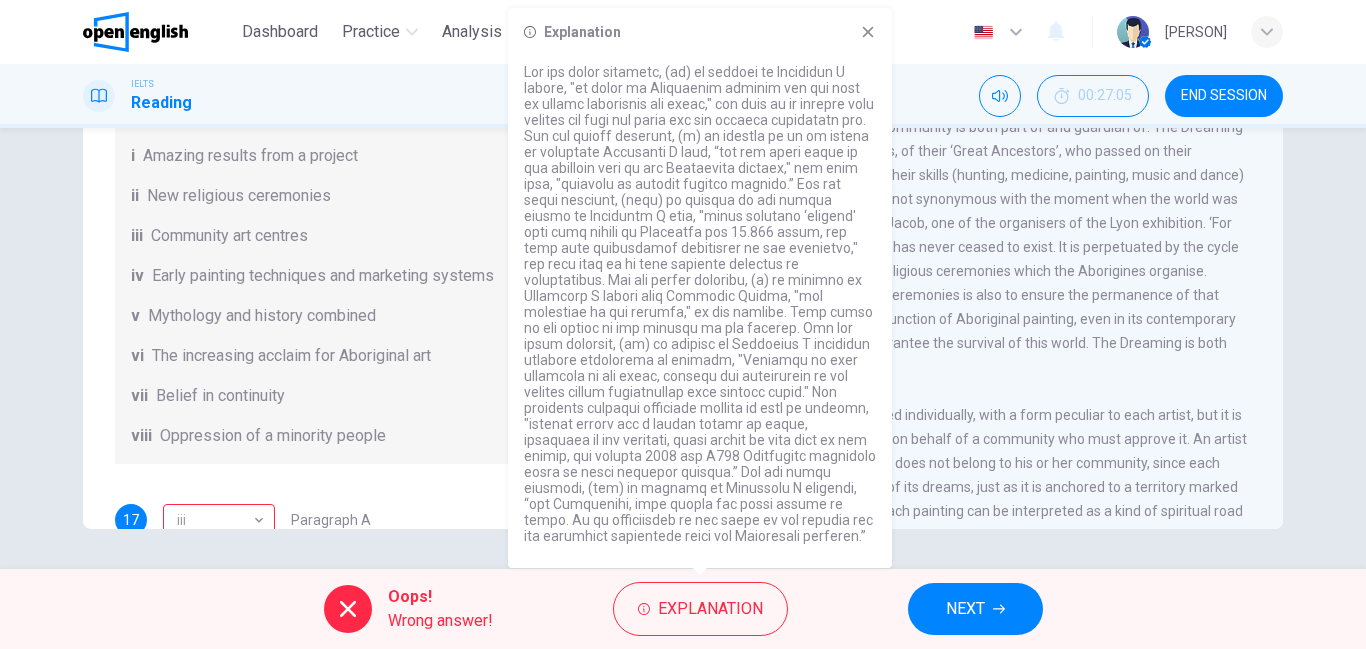 scroll, scrollTop: 0, scrollLeft: 0, axis: both 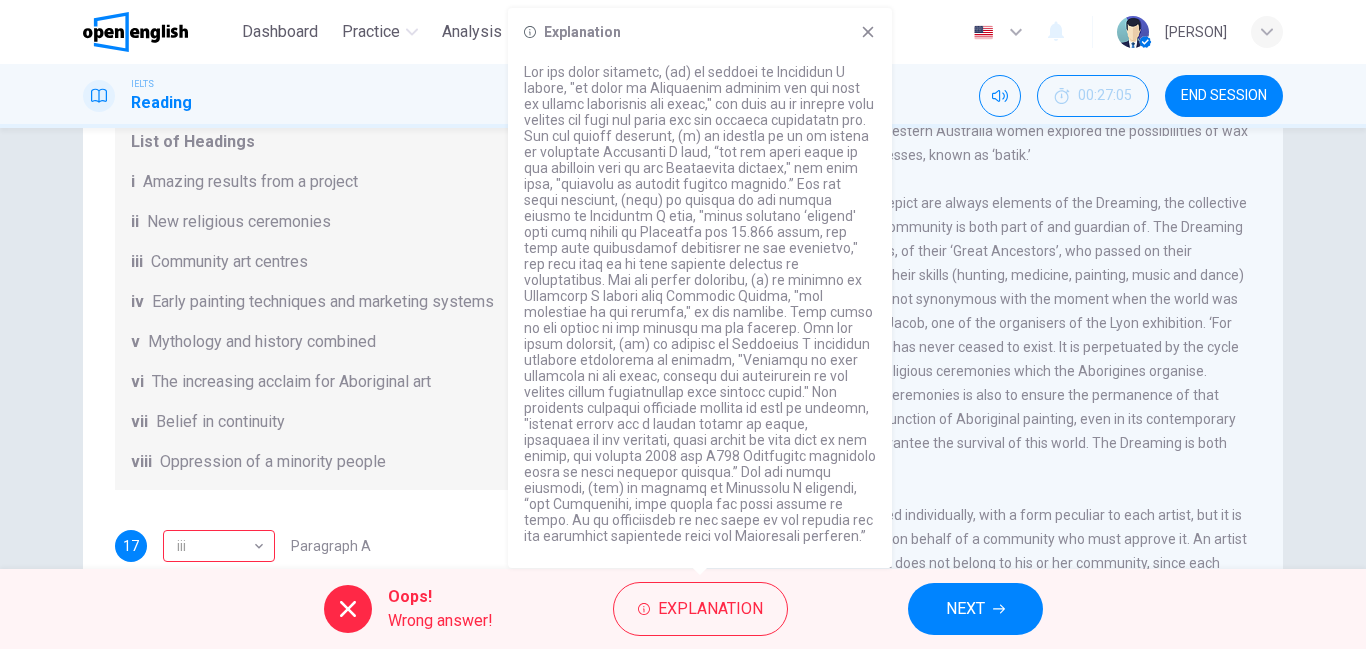 click 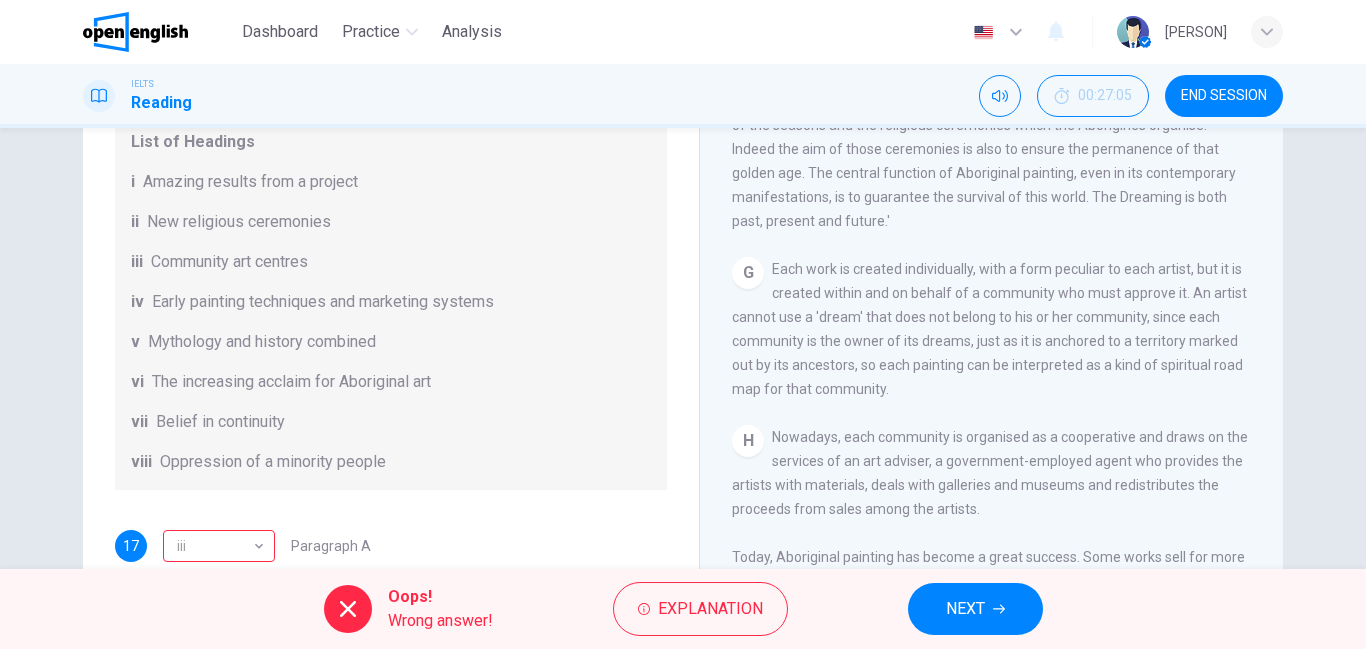 scroll, scrollTop: 1656, scrollLeft: 0, axis: vertical 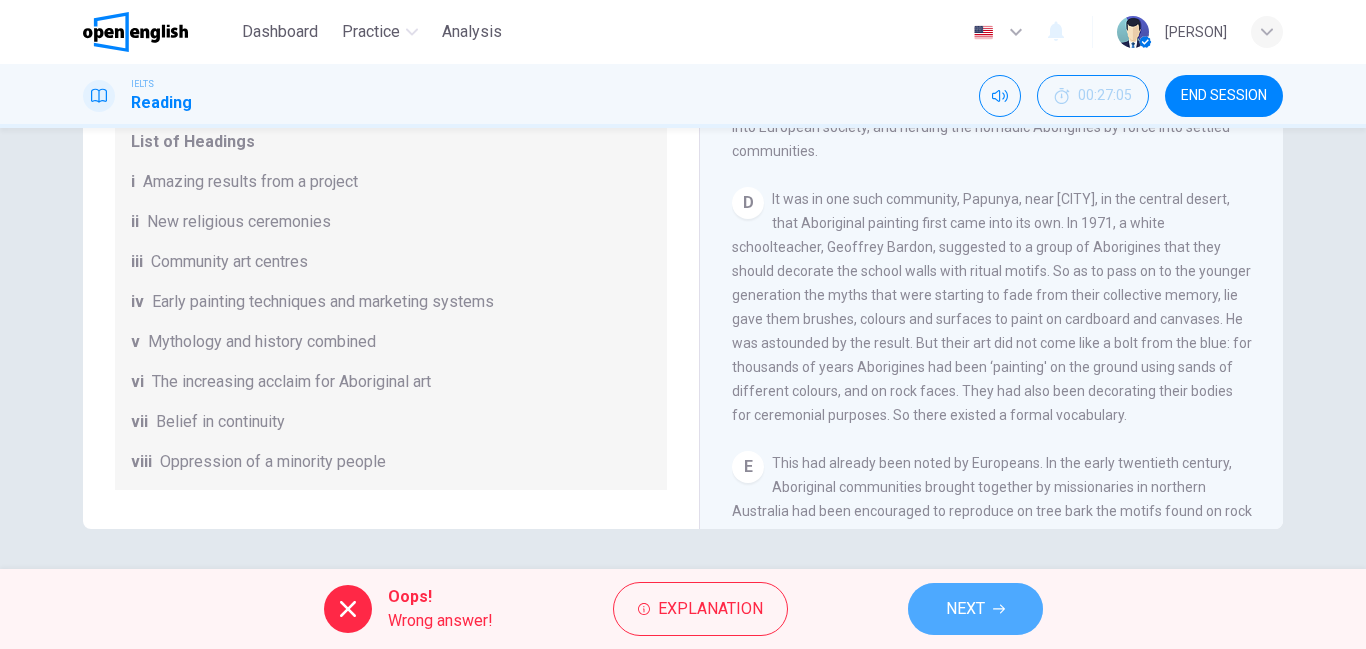 click on "NEXT" at bounding box center (965, 609) 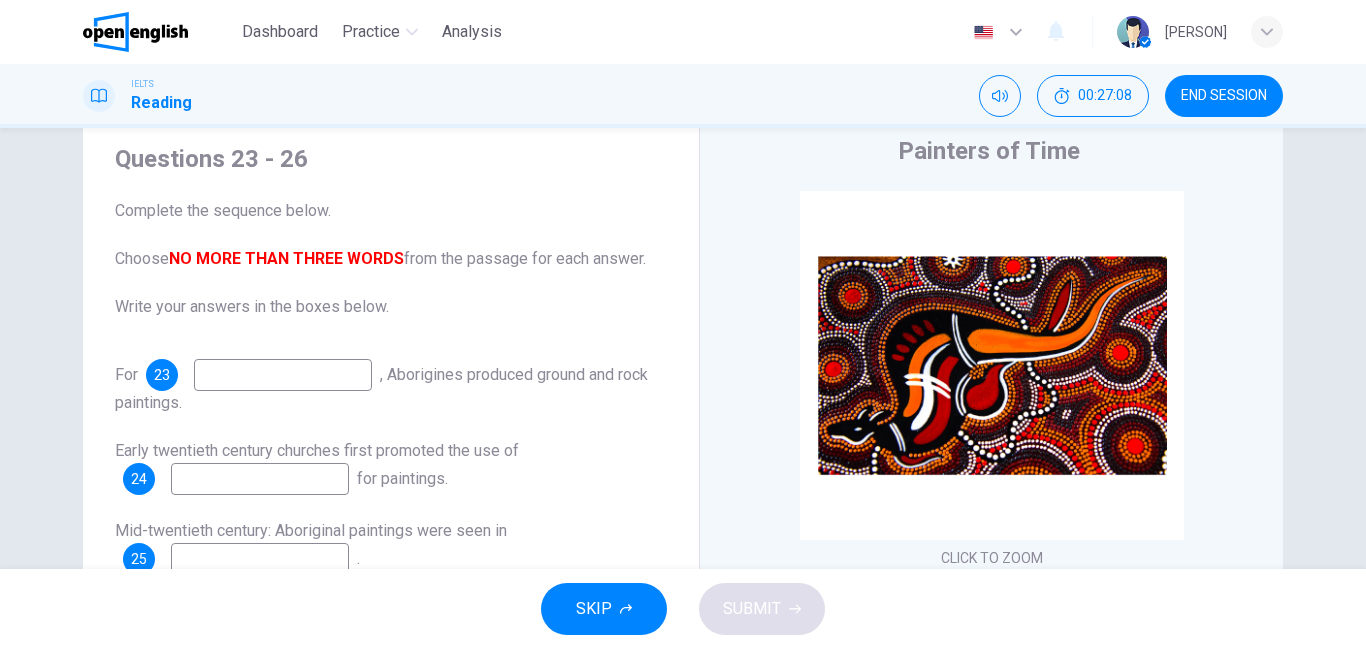 scroll, scrollTop: 100, scrollLeft: 0, axis: vertical 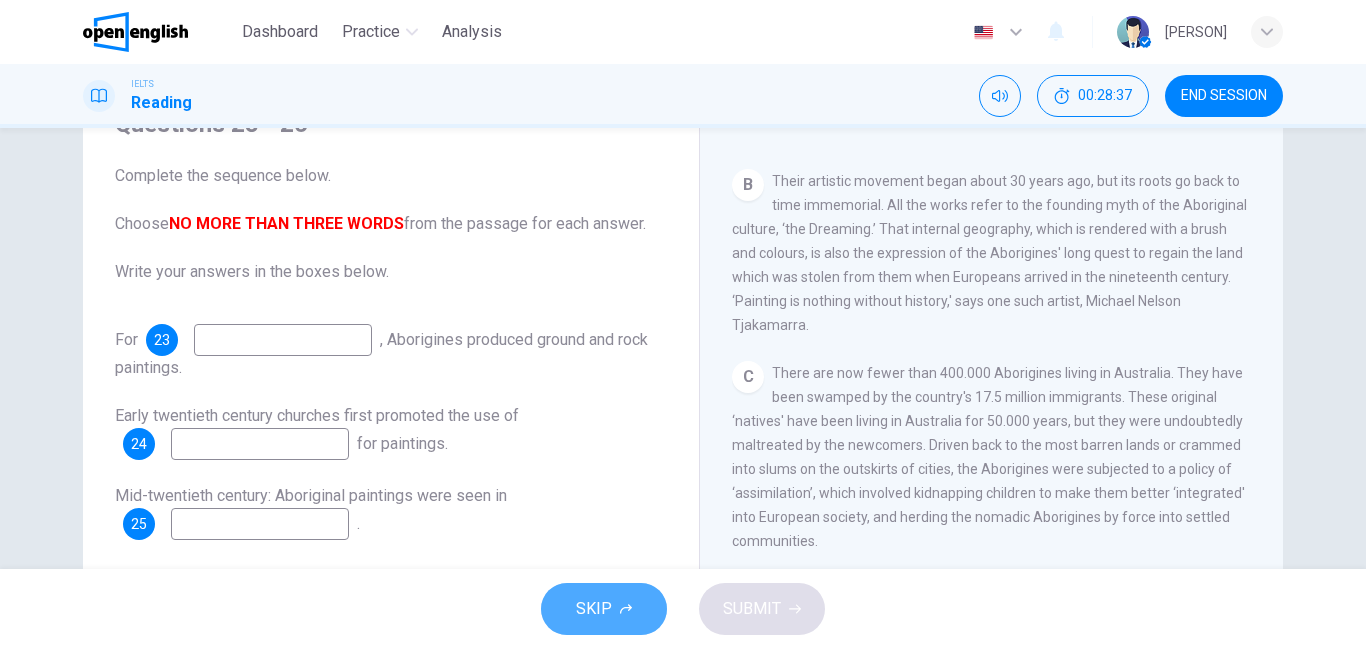 click on "SKIP" at bounding box center (604, 609) 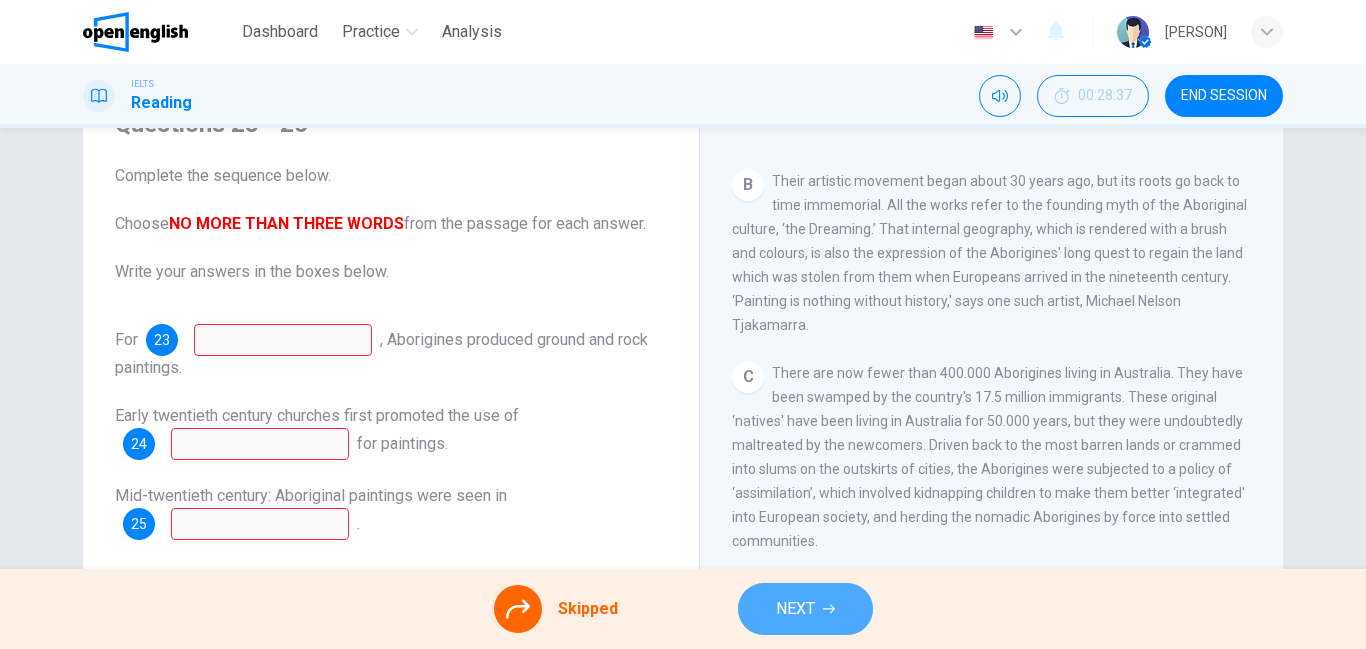 click on "NEXT" at bounding box center [805, 609] 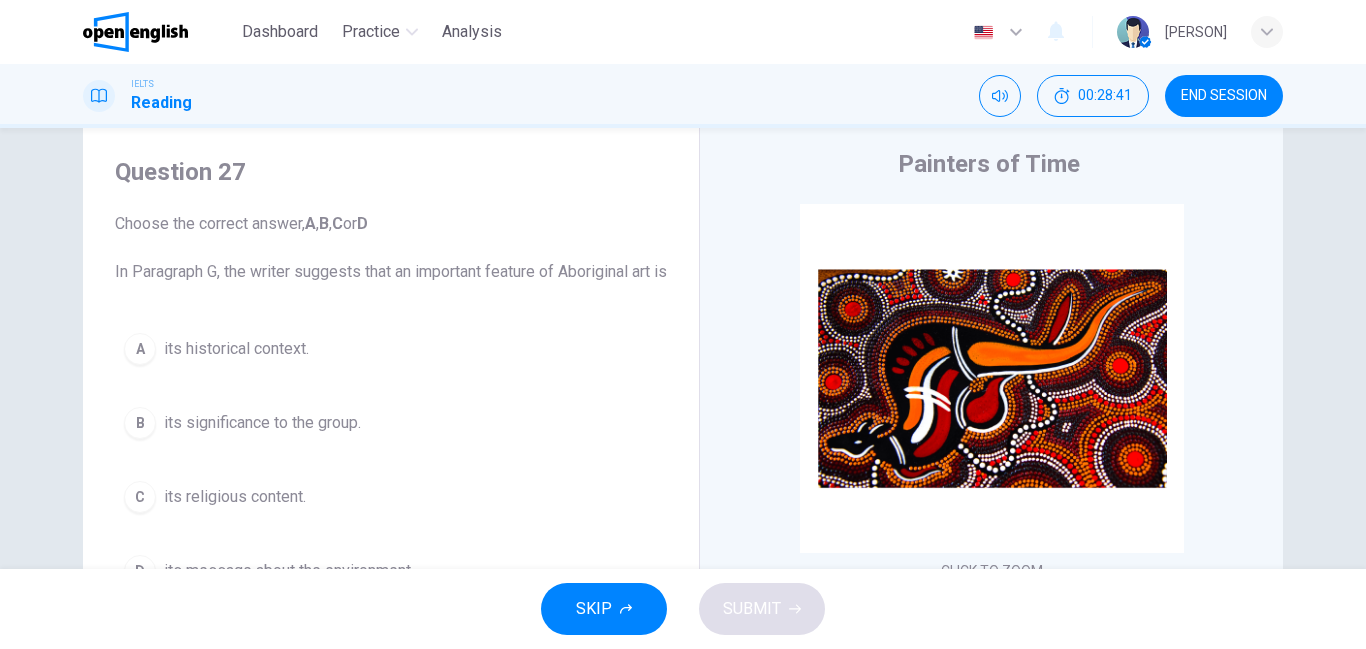 scroll, scrollTop: 34, scrollLeft: 0, axis: vertical 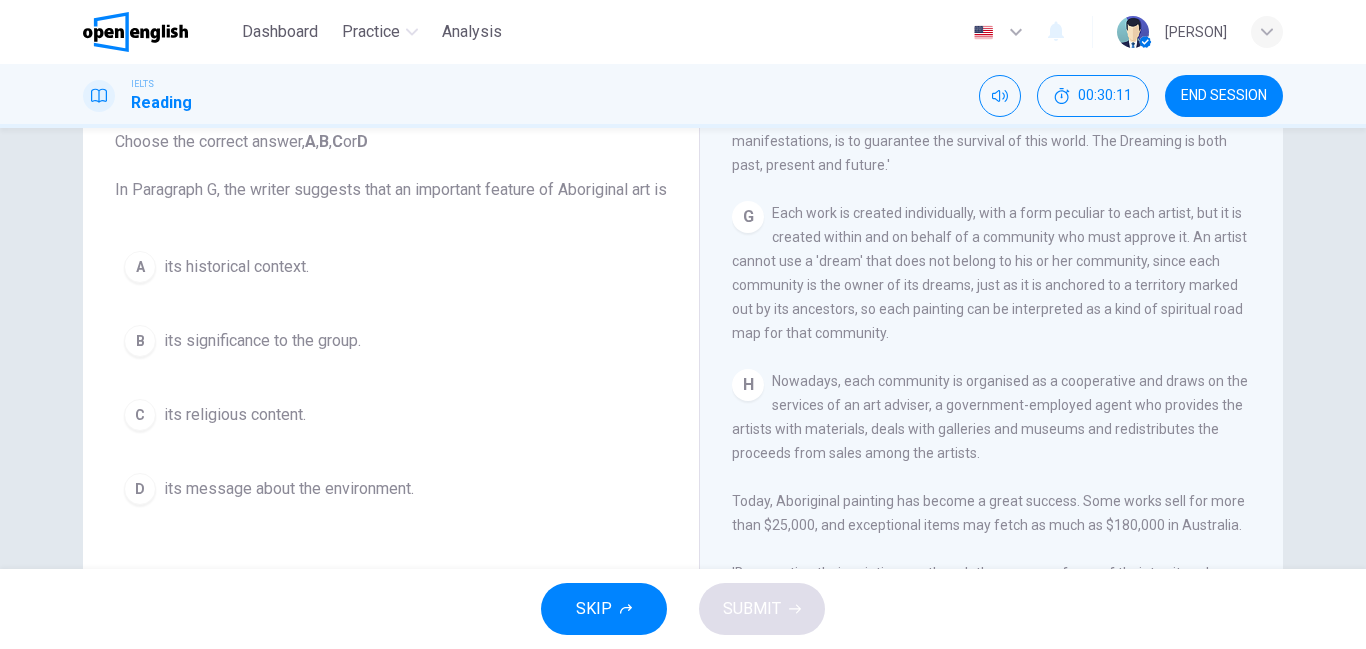 click on "its significance to the group." at bounding box center (262, 341) 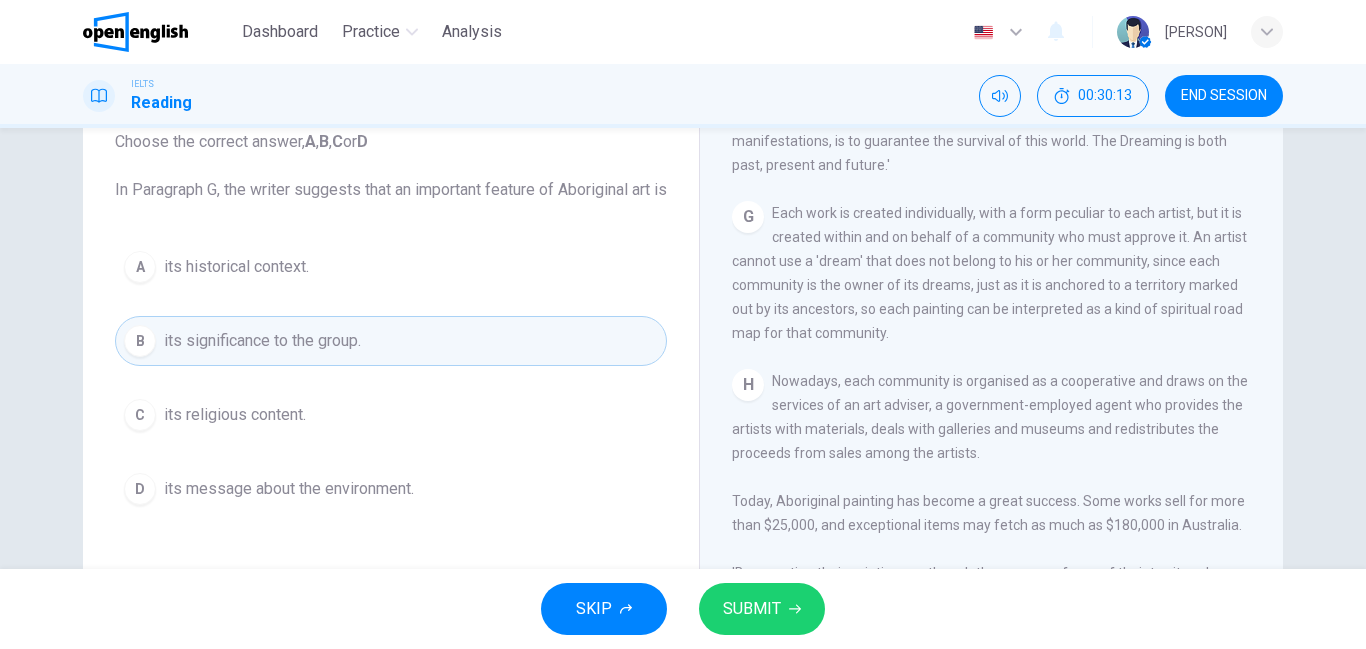 click on "SUBMIT" at bounding box center (752, 609) 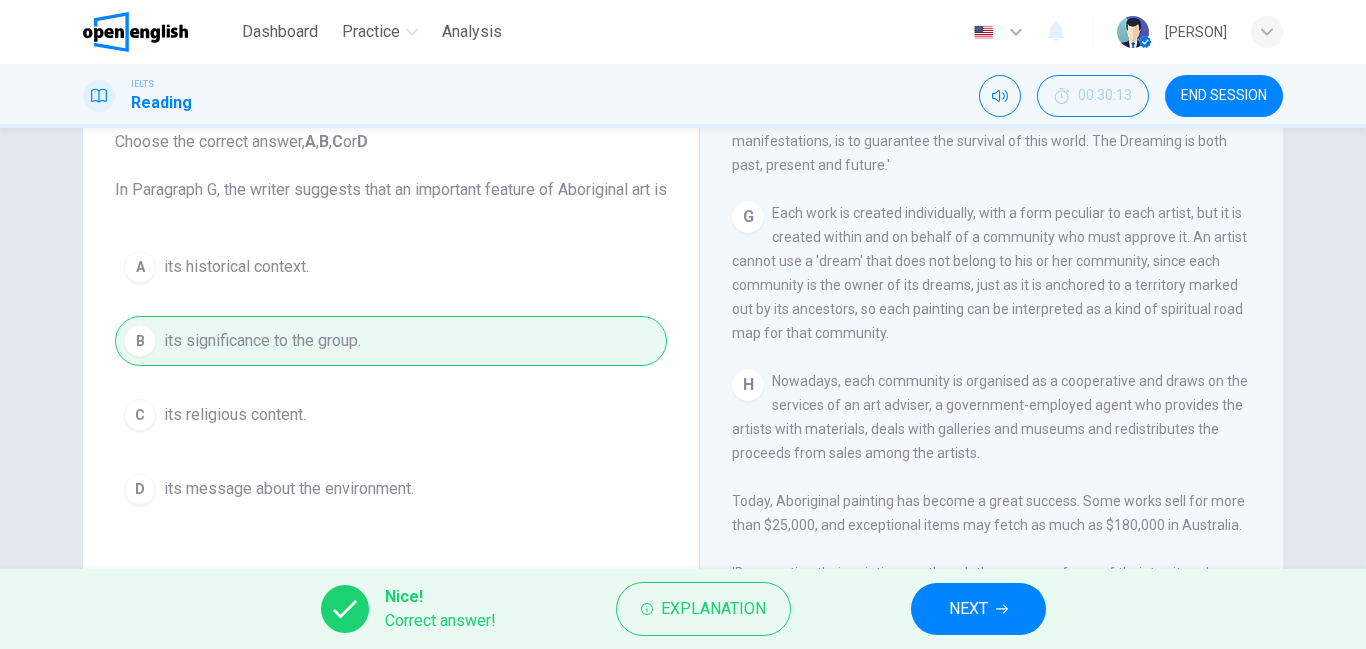 click on "NEXT" at bounding box center (968, 609) 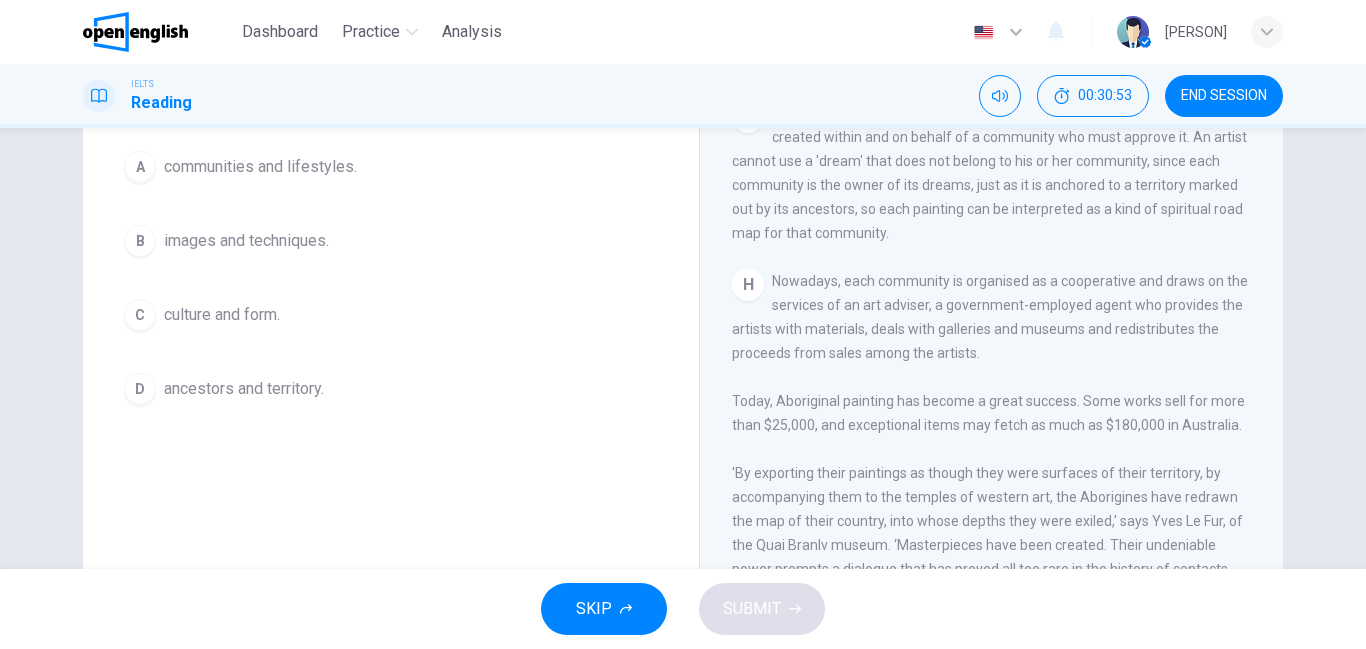 scroll, scrollTop: 334, scrollLeft: 0, axis: vertical 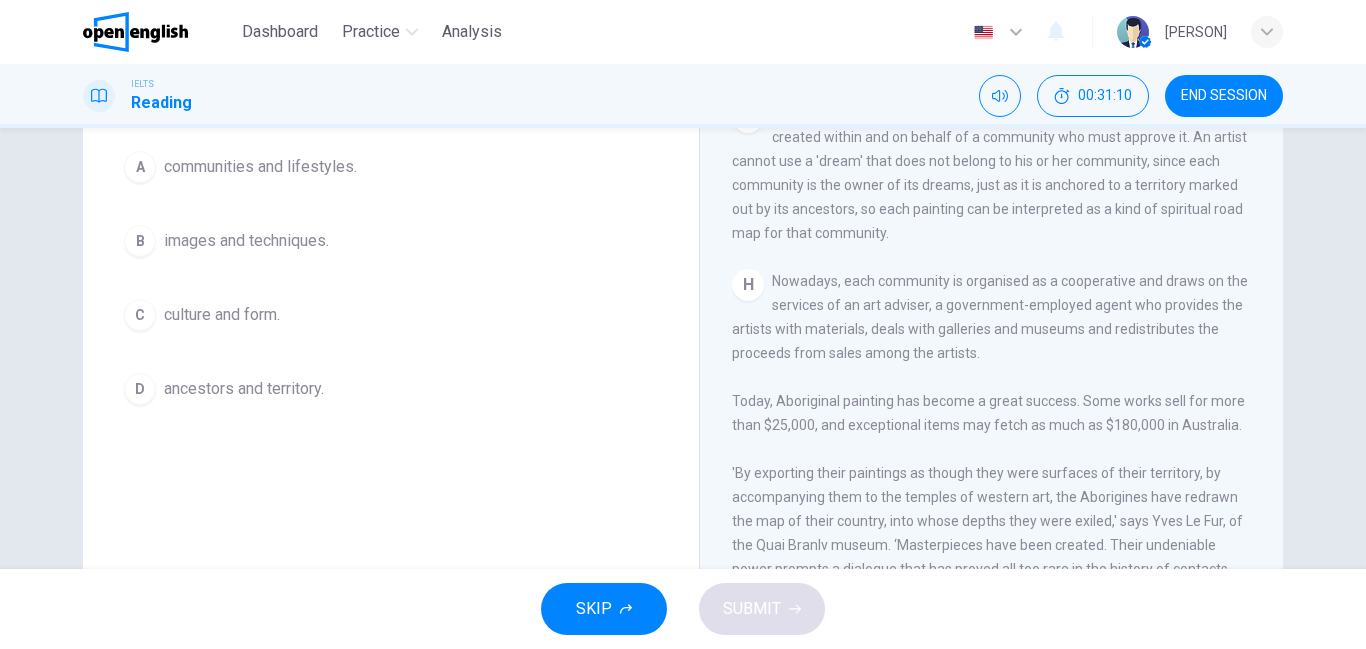 click on "A" at bounding box center [140, 167] 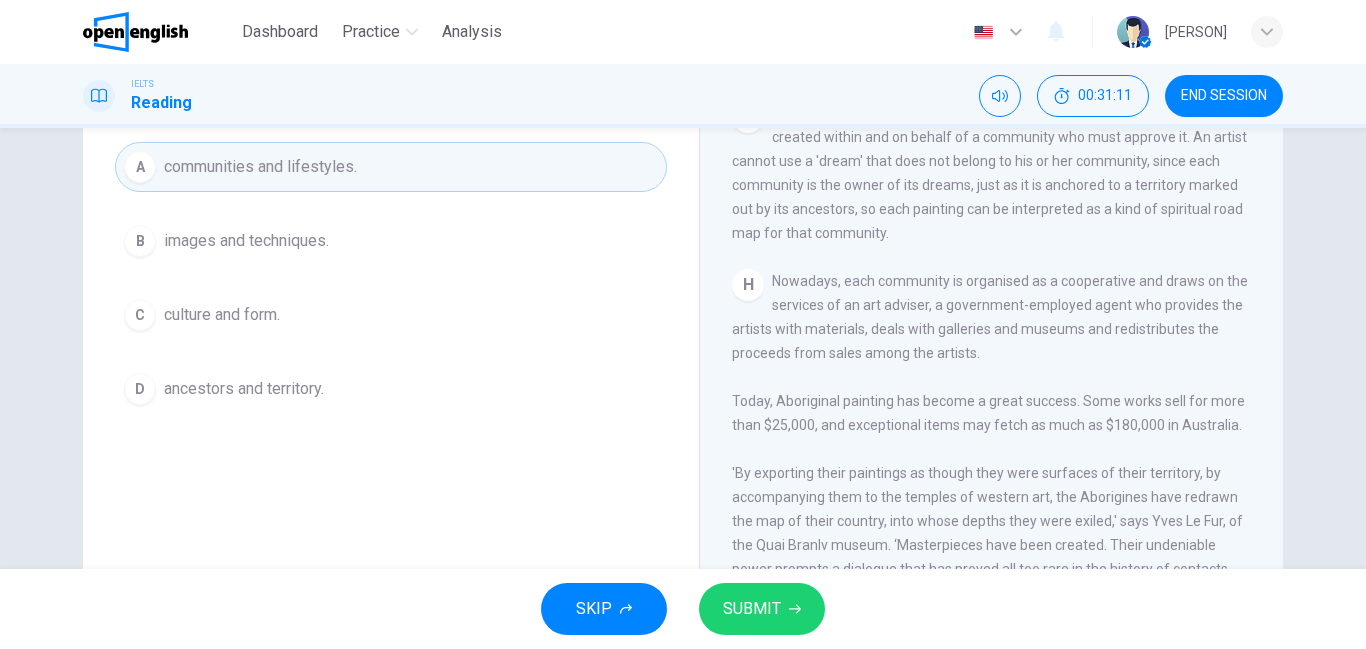 click on "SUBMIT" at bounding box center [752, 609] 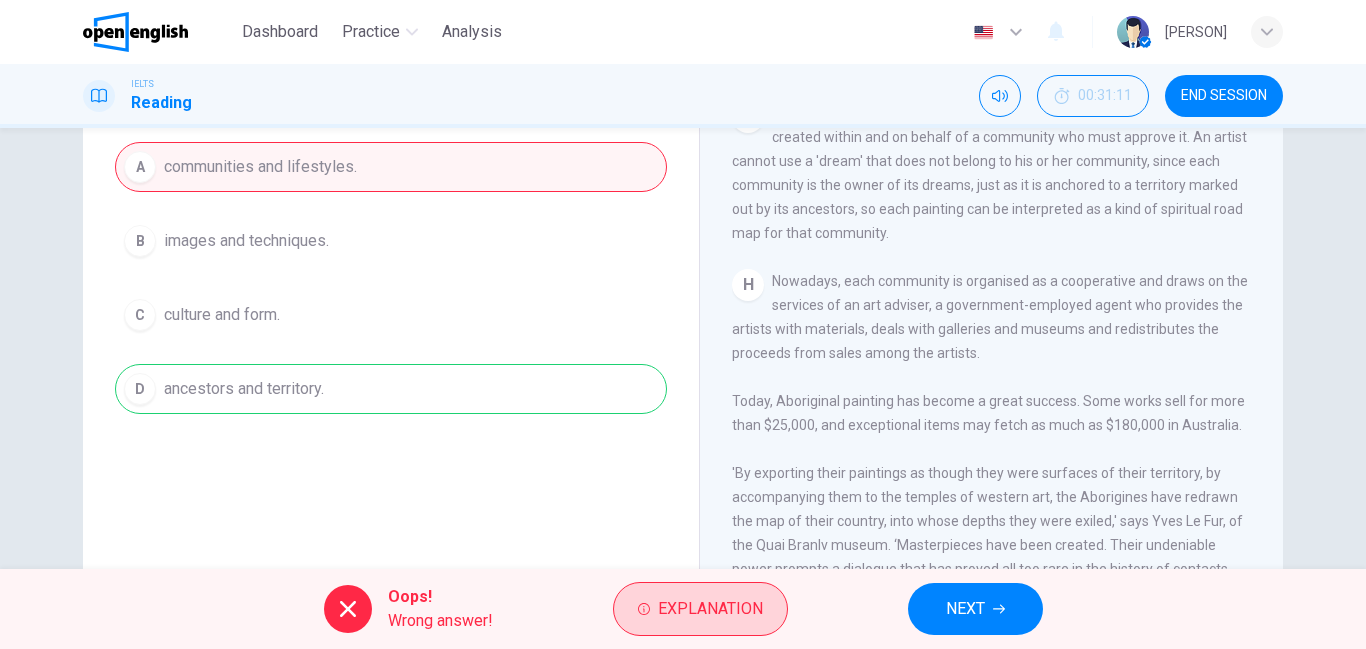 click on "Explanation" at bounding box center (710, 609) 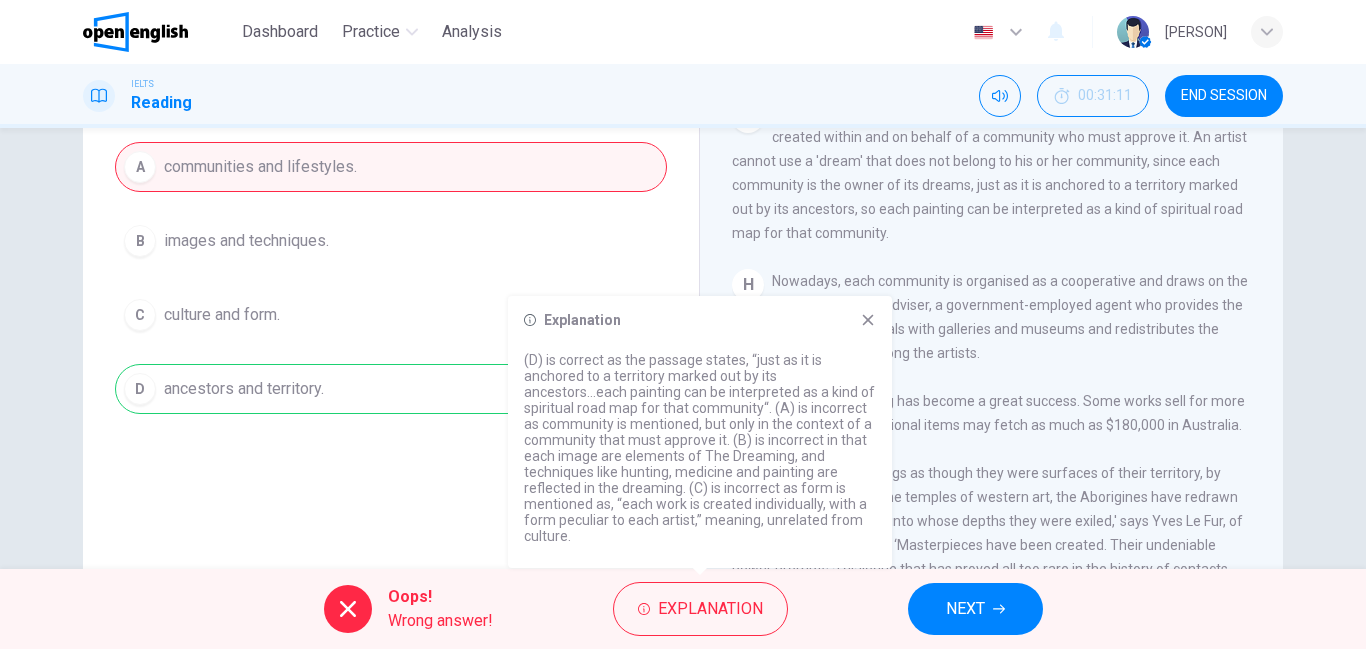 click 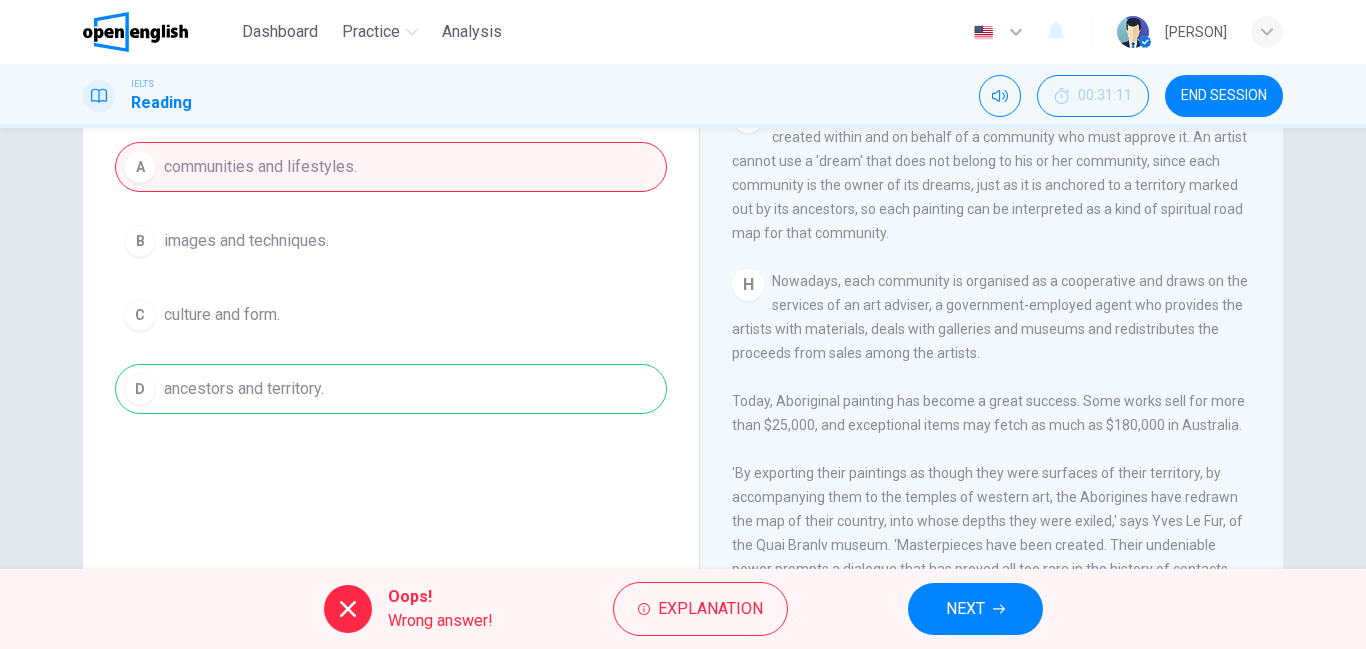 click on "NEXT" at bounding box center [965, 609] 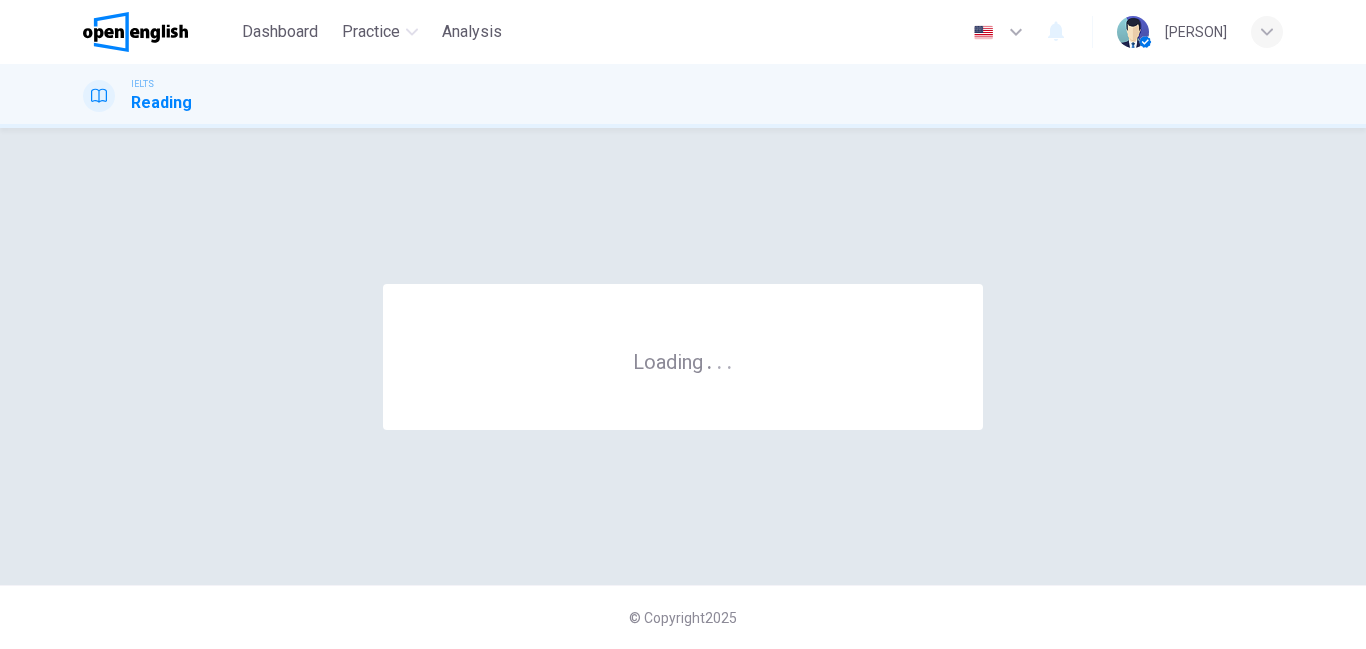 scroll, scrollTop: 0, scrollLeft: 0, axis: both 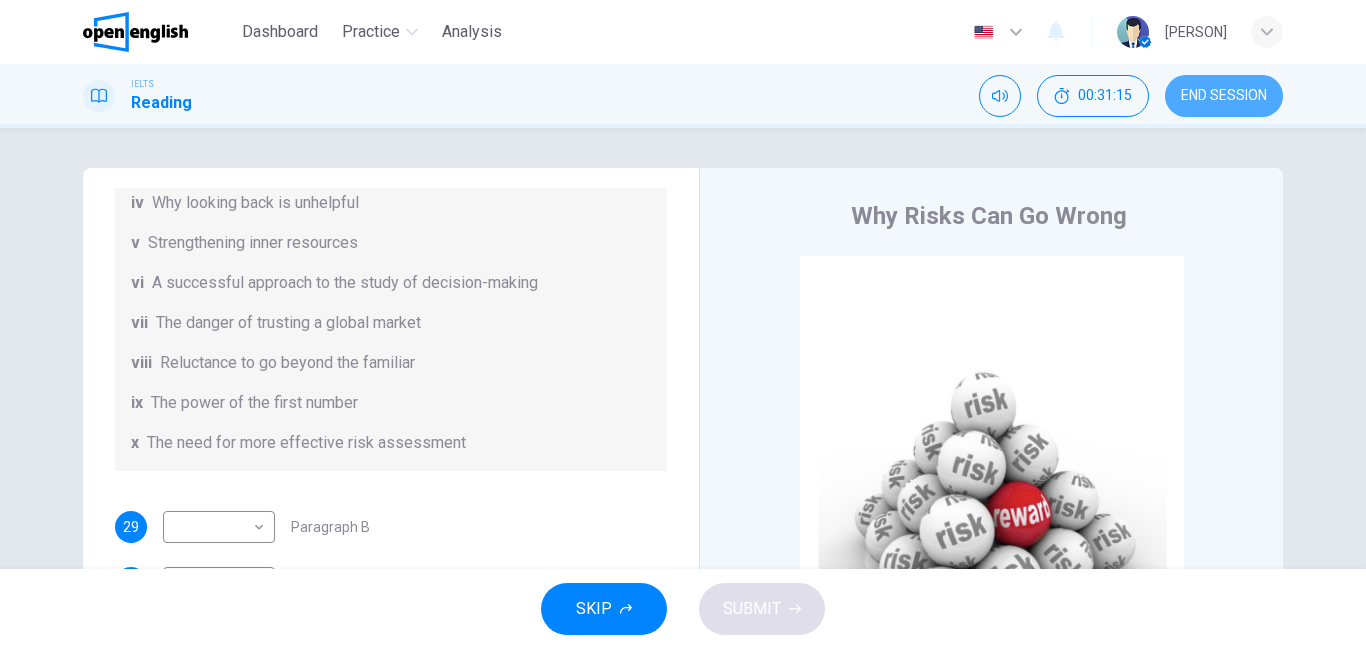 click on "END SESSION" at bounding box center [1224, 96] 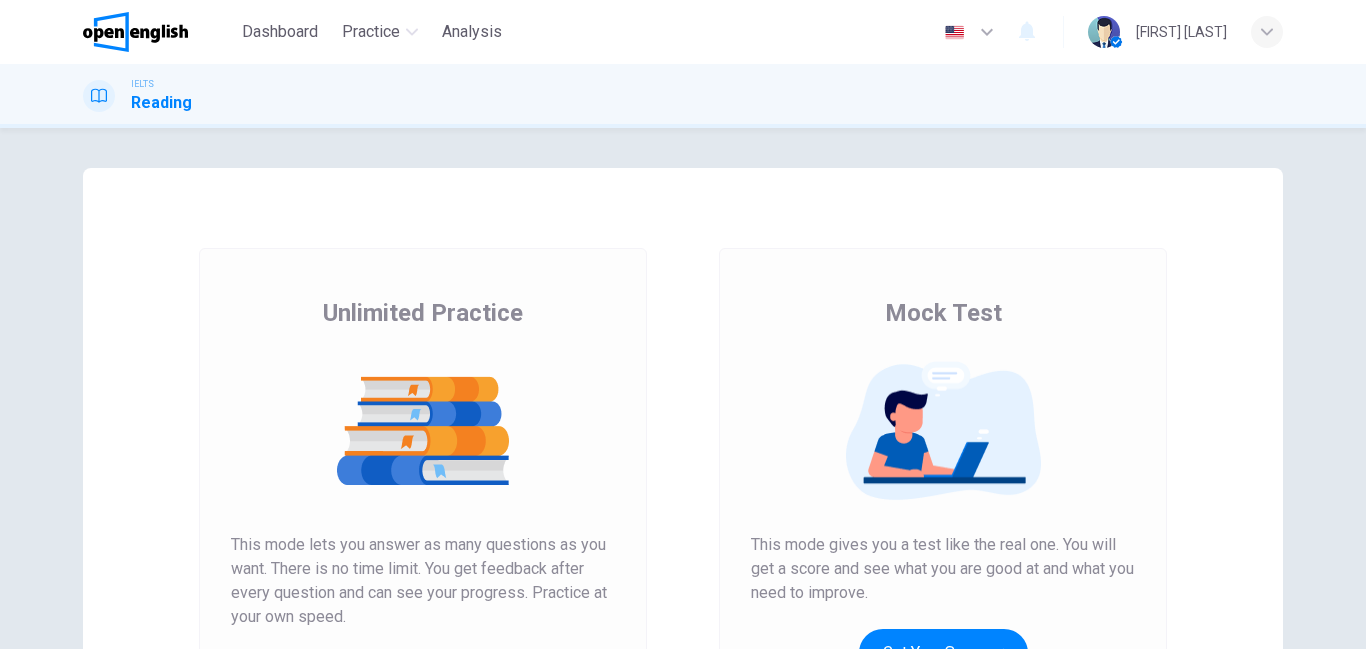 scroll, scrollTop: 0, scrollLeft: 0, axis: both 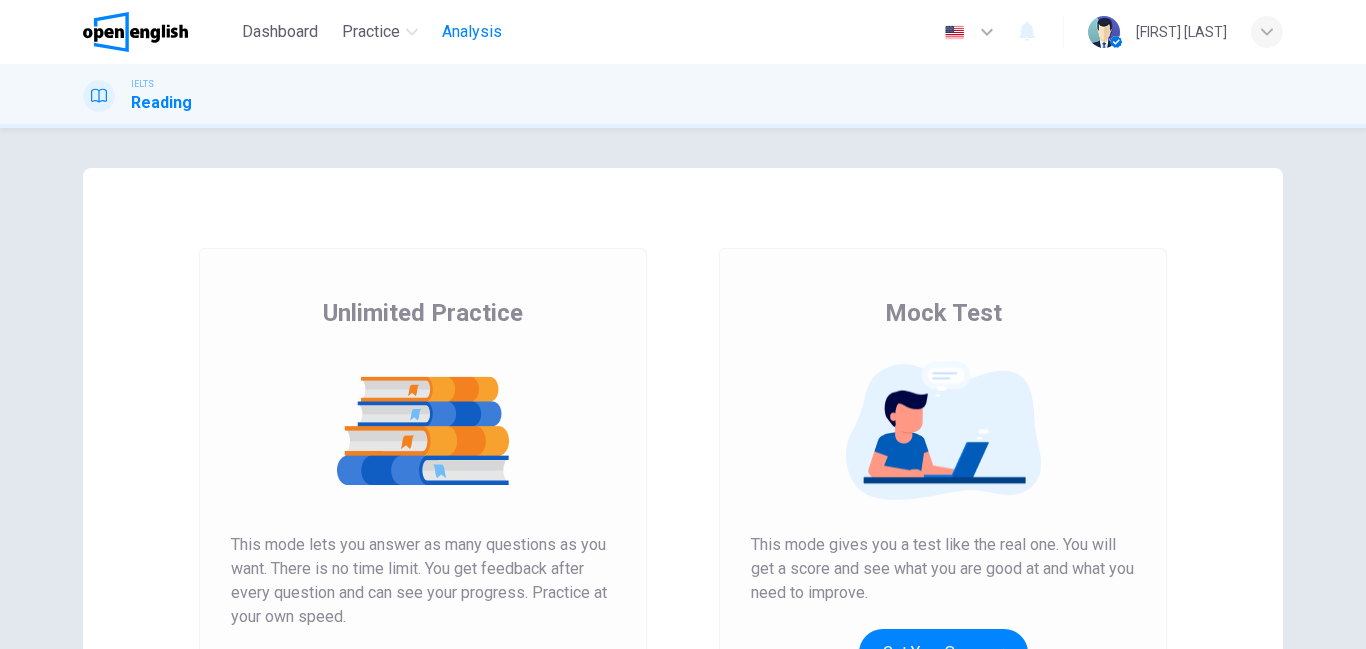 click on "Analysis" at bounding box center [472, 32] 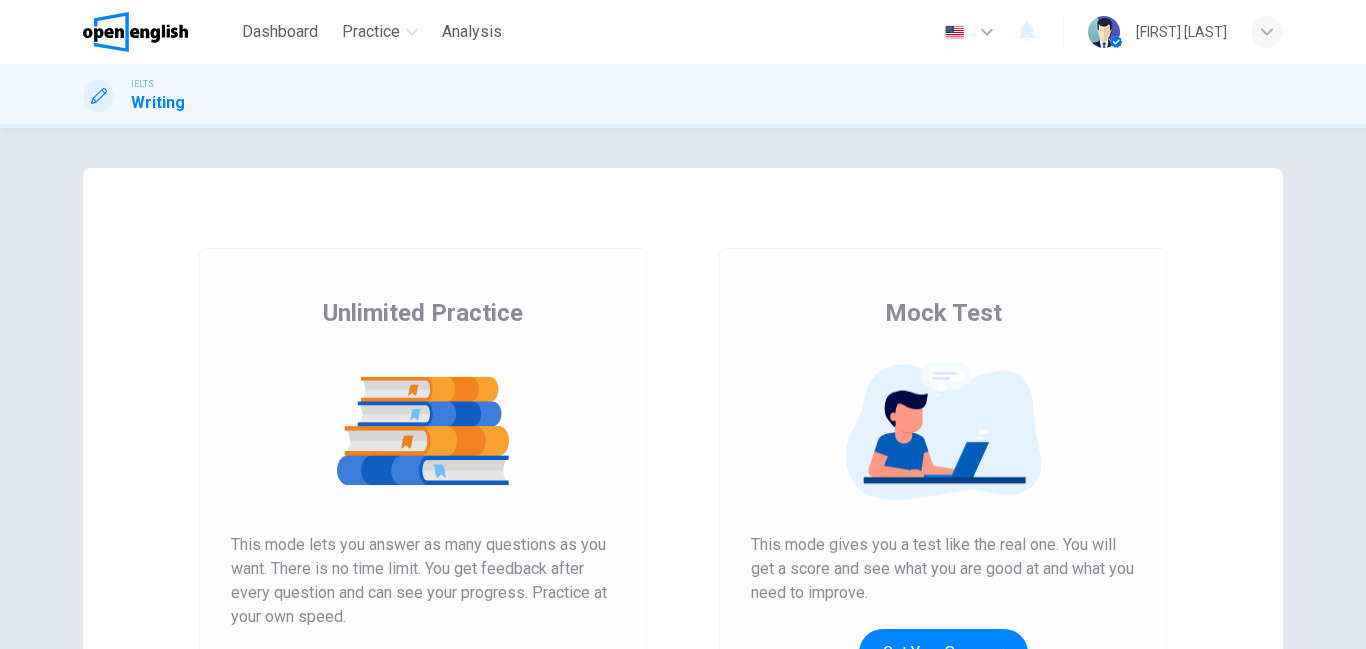 scroll, scrollTop: 0, scrollLeft: 0, axis: both 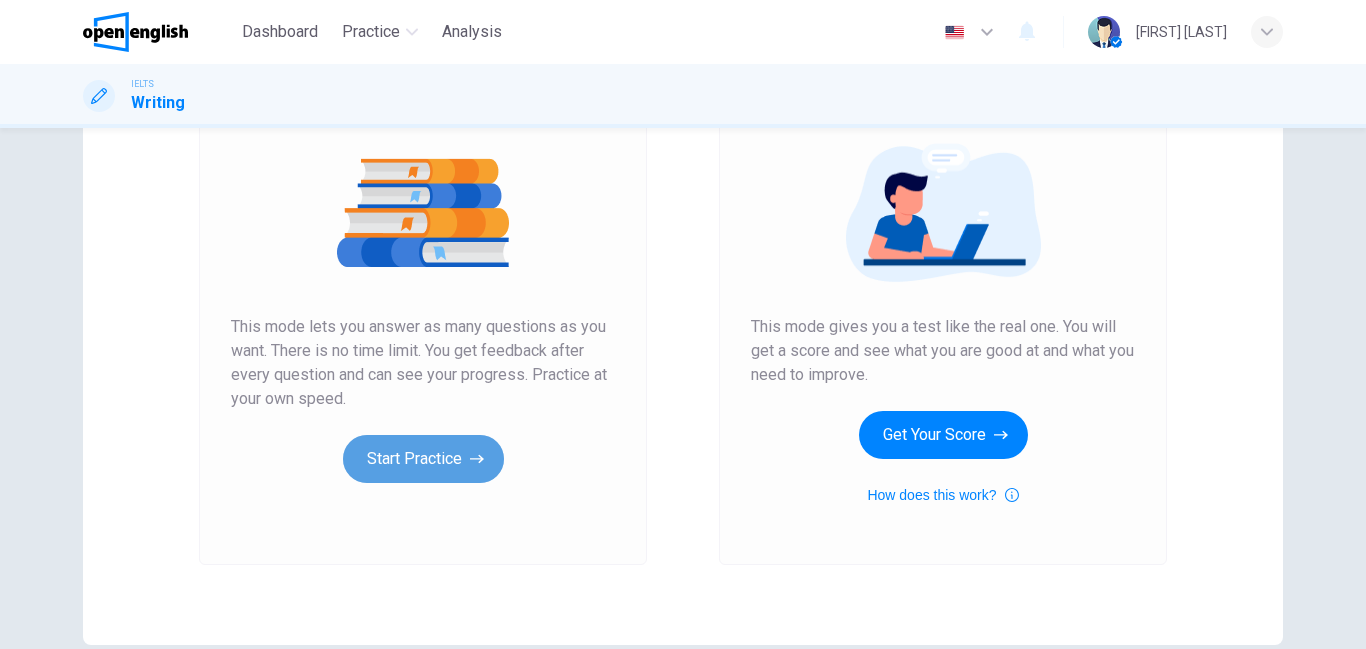 click on "Start Practice" at bounding box center (423, 459) 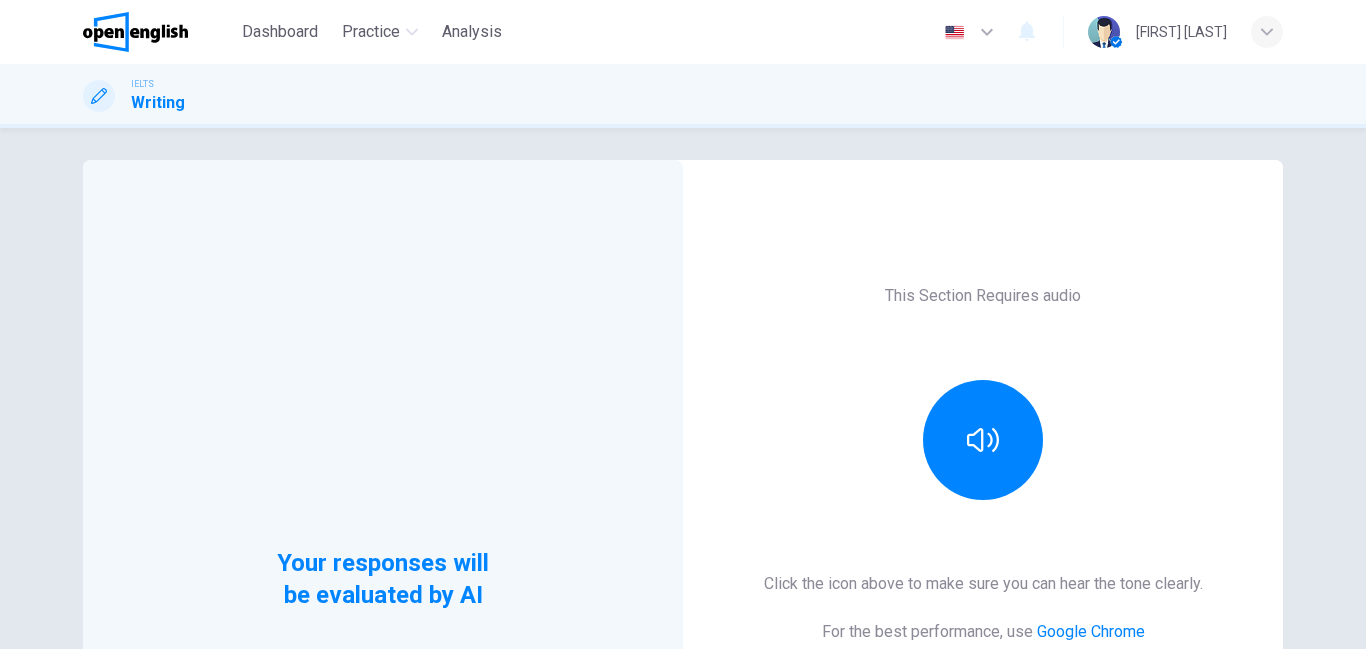 scroll, scrollTop: 0, scrollLeft: 0, axis: both 